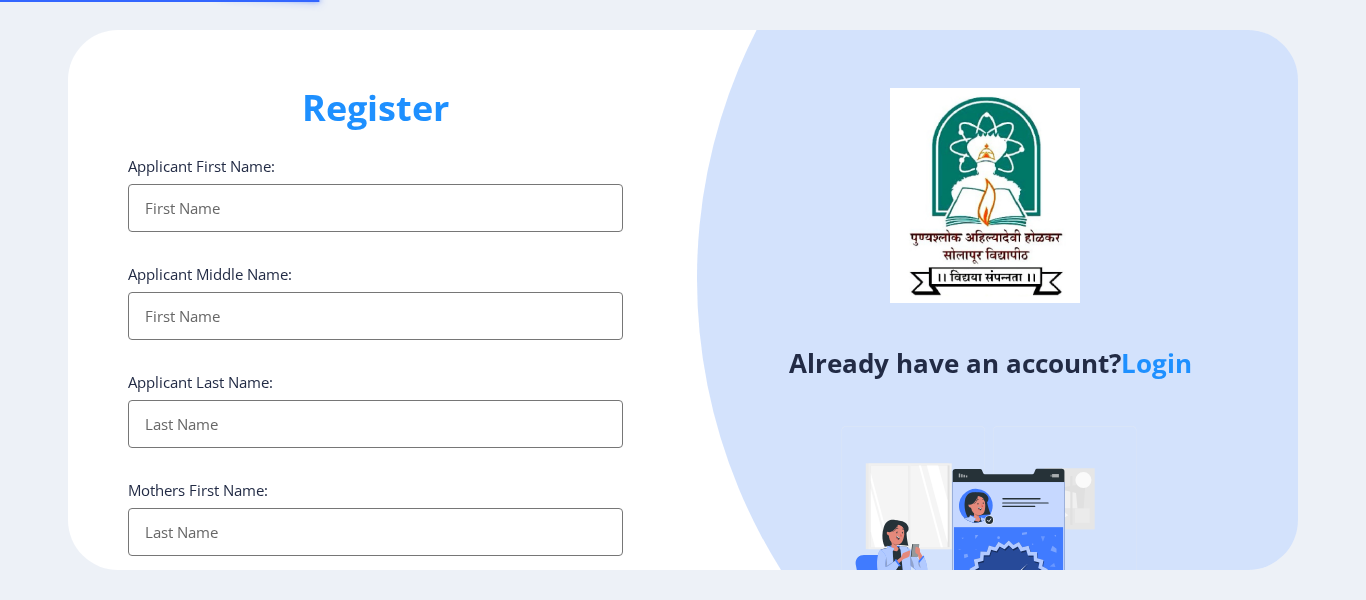 select 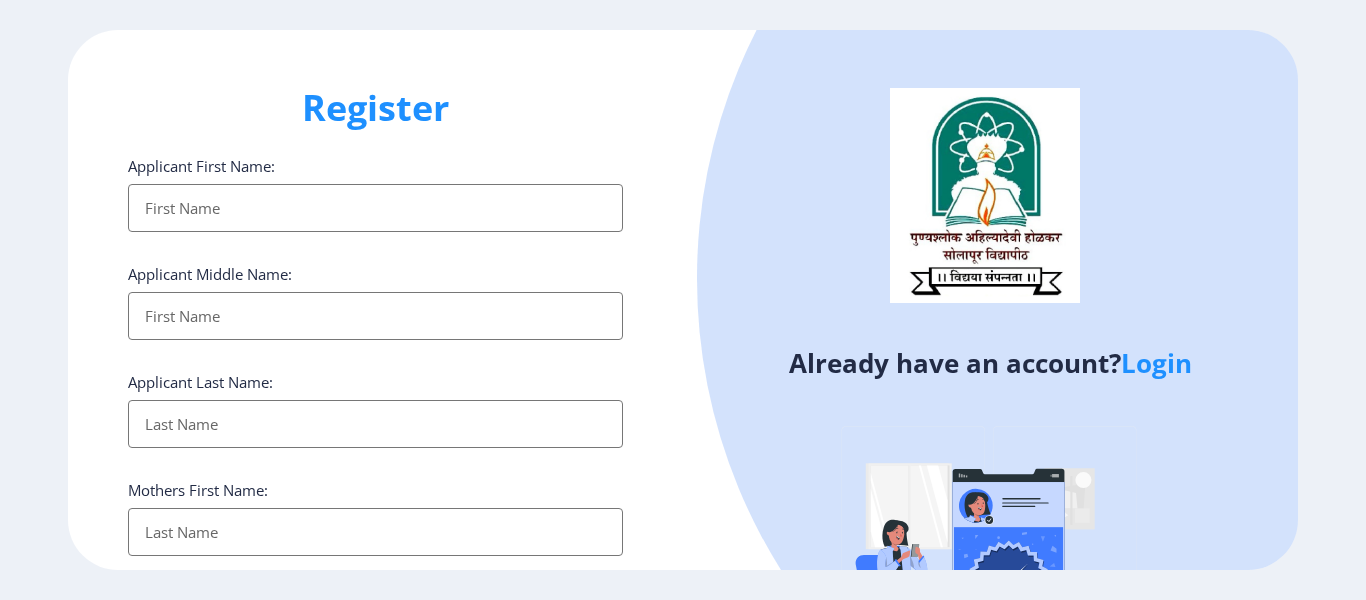 click on "Login" 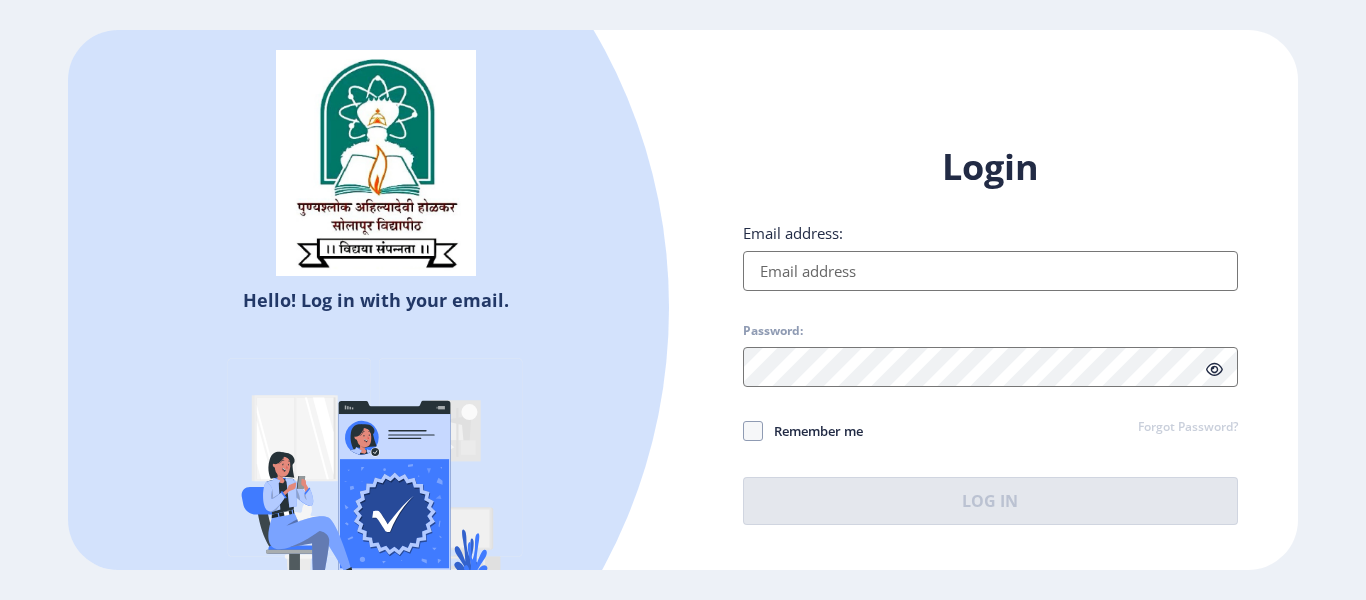 click on "Email address:" at bounding box center [990, 271] 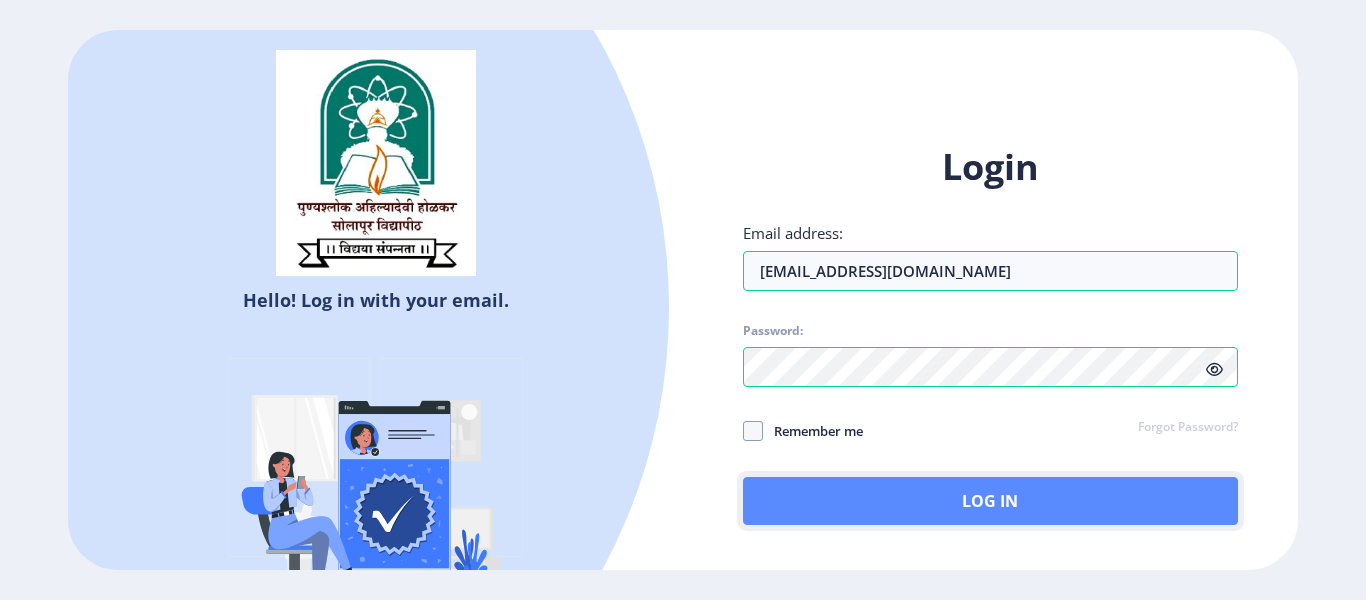 click on "Log In" 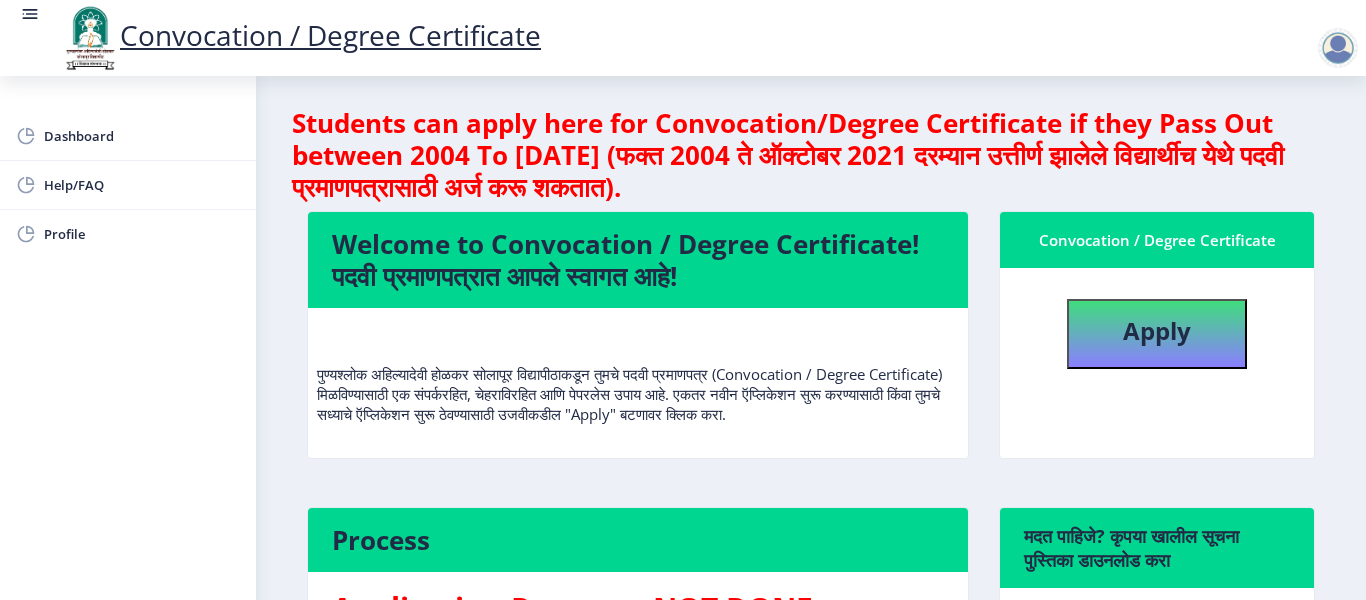 scroll, scrollTop: 0, scrollLeft: 0, axis: both 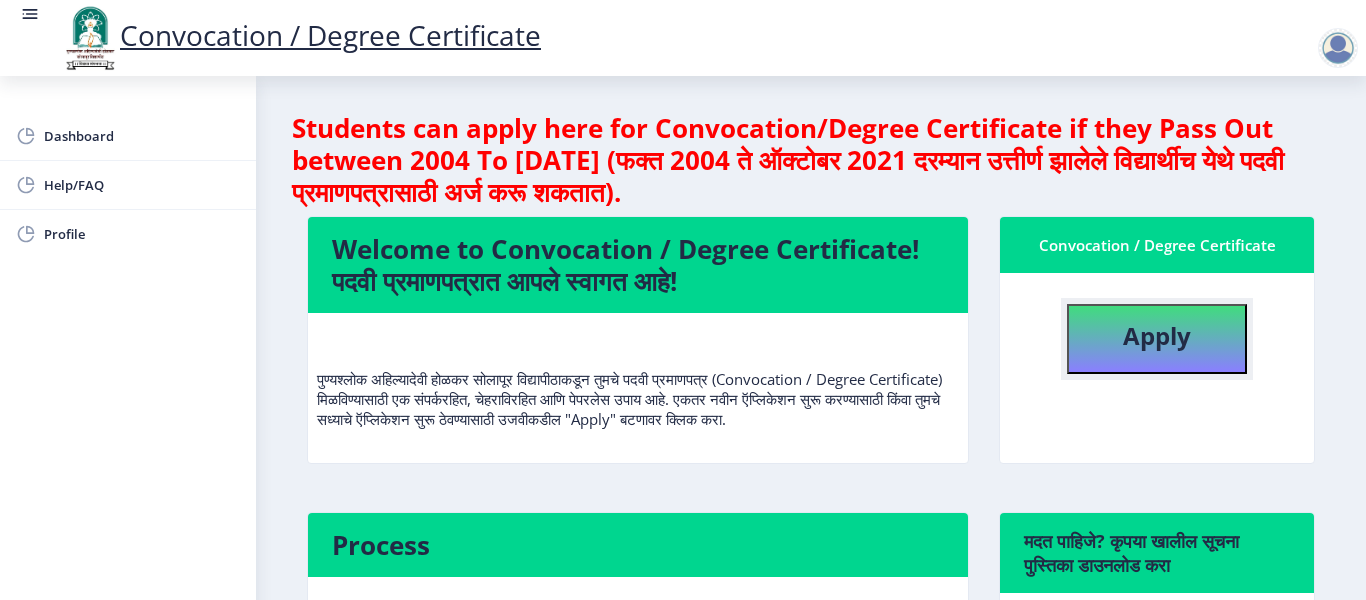 click on "Apply" 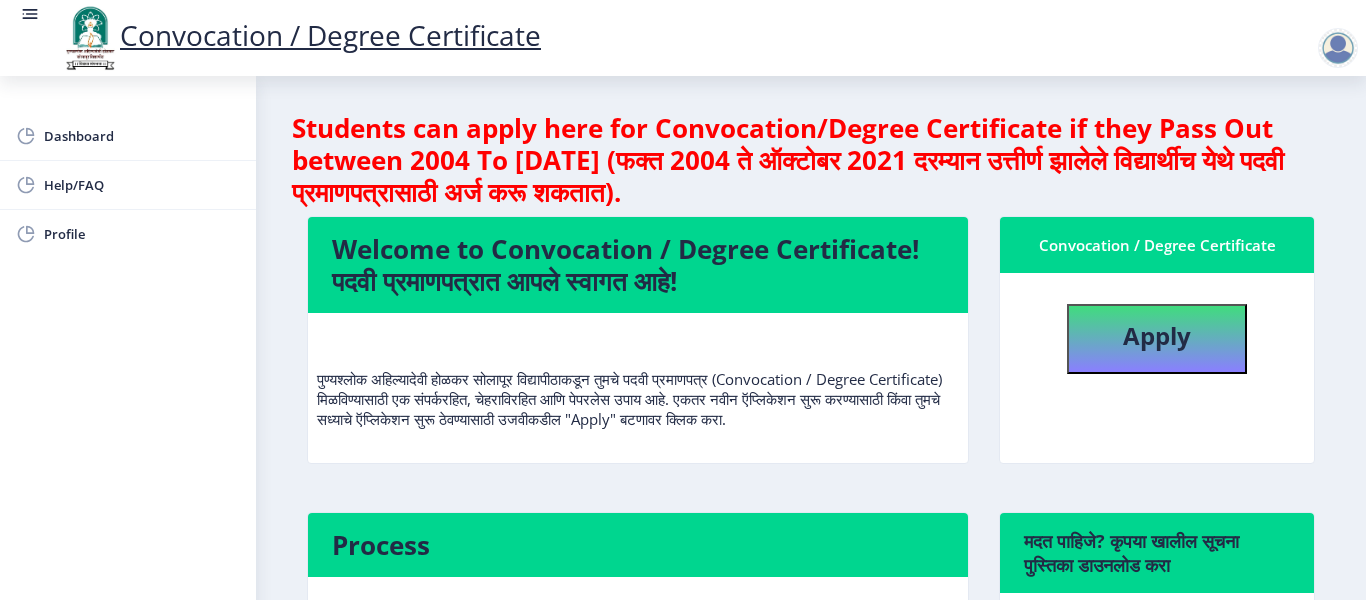 select 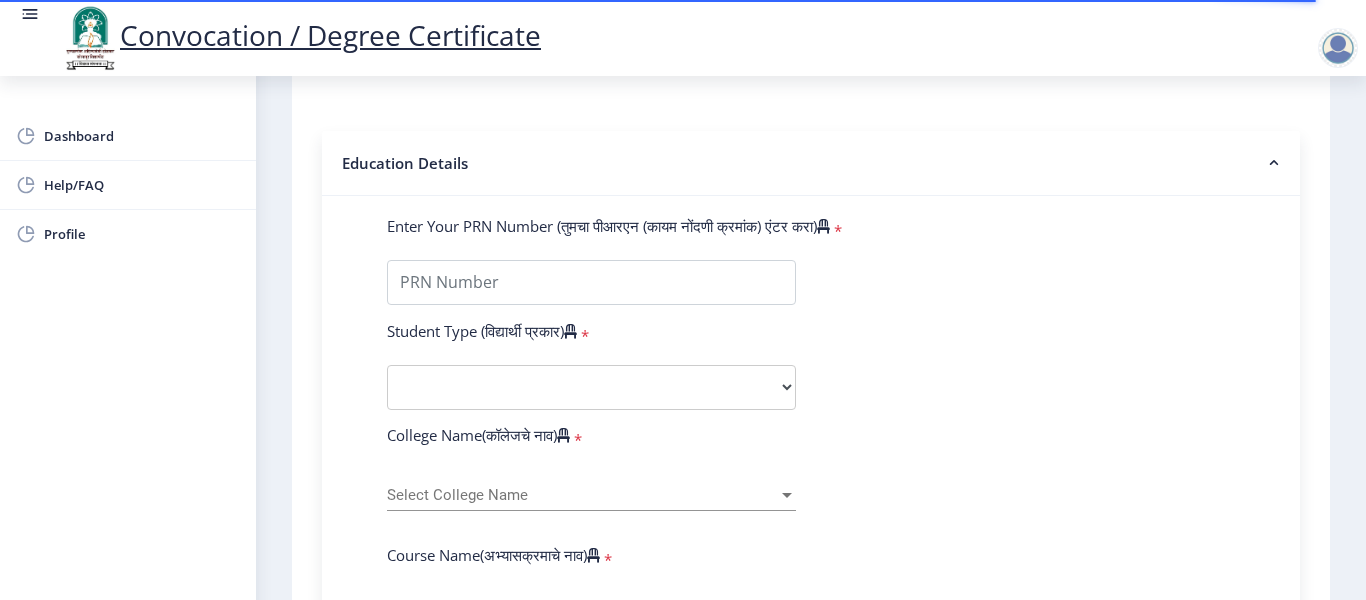 scroll, scrollTop: 400, scrollLeft: 0, axis: vertical 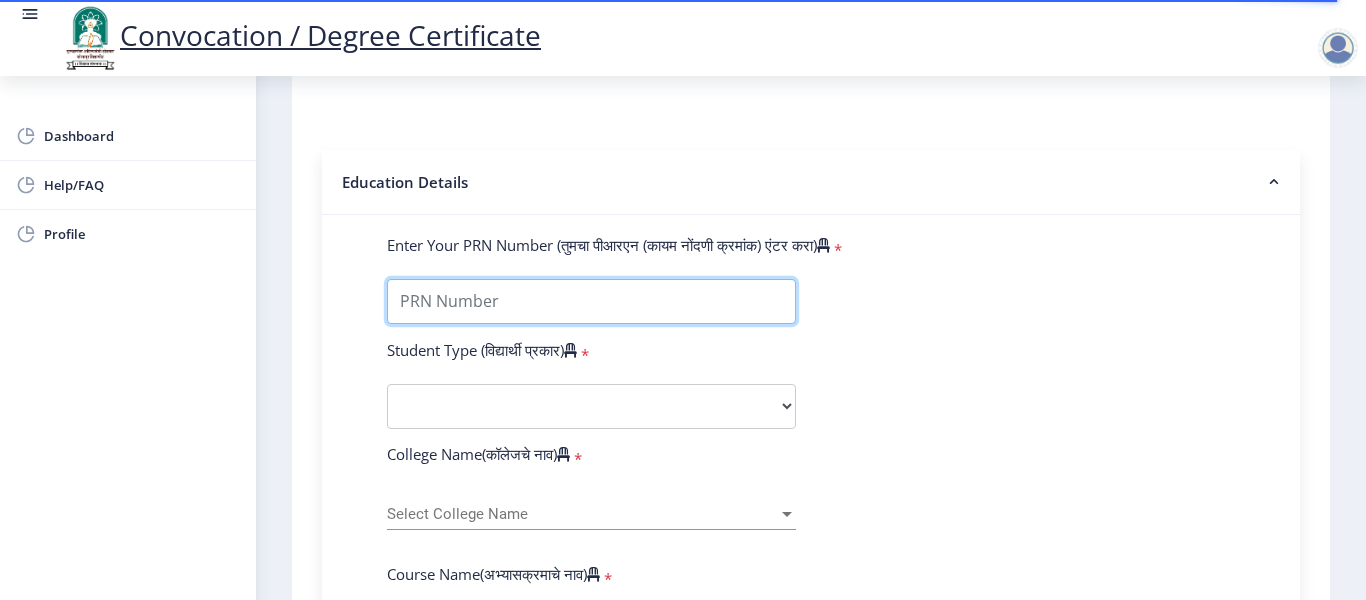 click on "Enter Your PRN Number (तुमचा पीआरएन (कायम नोंदणी क्रमांक) एंटर करा)" at bounding box center (591, 301) 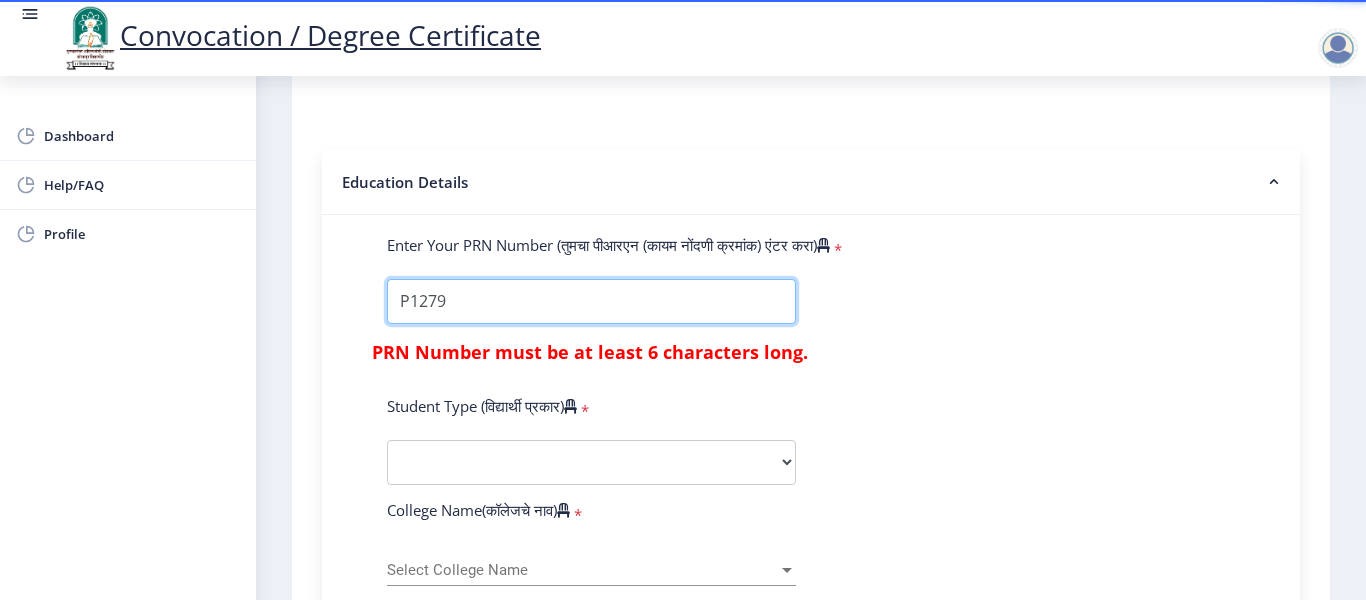 type on "P1279" 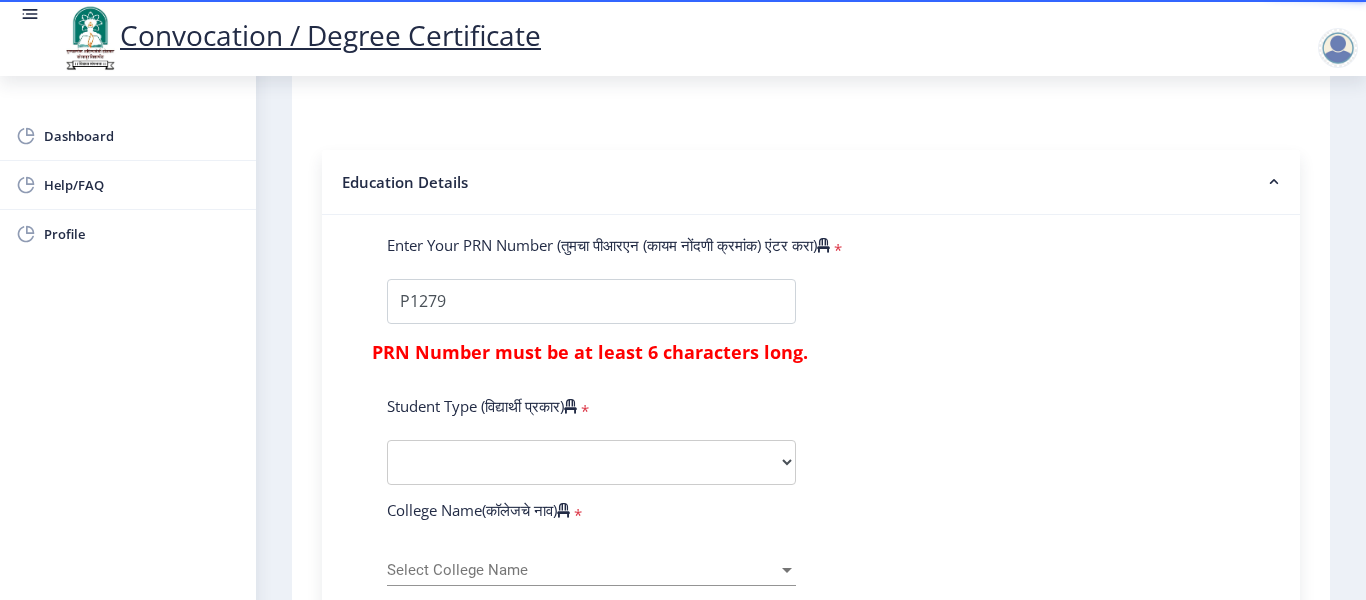 click on "Enter Your PRN Number (तुमचा पीआरएन (कायम नोंदणी क्रमांक) एंटर करा)   *  PRN Number must be at least 6 characters long.  Student Type (विद्यार्थी प्रकार)    * Select Student Type Regular External College Name(कॉलेजचे नाव)   * Select College Name Select College Name Course Name(अभ्यासक्रमाचे नाव)   * Select Course Name Select Course Name Enter passing Year(उत्तीर्ण वर्ष प्रविष्ट करा)   *  2025   2024   2023   2022   2021   2020   2019   2018   2017   2016   2015   2014   2013   2012   2011   2010   2009   2008   2007   2006   2005   2004   2003   2002   2001   2000   1999   1998   1997   1996   1995   1994   1993   1992   1991   1990   1989   1988   1987   1986   1985   1984   1983   1982   1981   1980   1979   1978   1977   1976  * Enter Passing Month March April May October November December * Grade O" 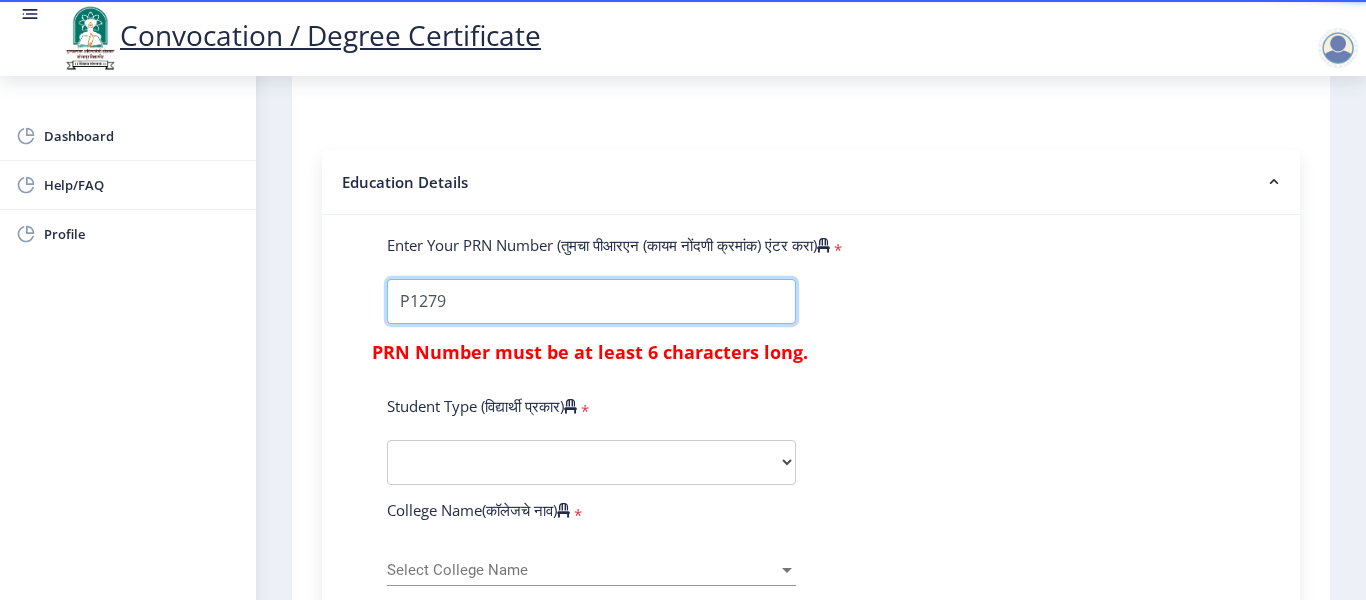 click on "Enter Your PRN Number (तुमचा पीआरएन (कायम नोंदणी क्रमांक) एंटर करा)" at bounding box center [591, 301] 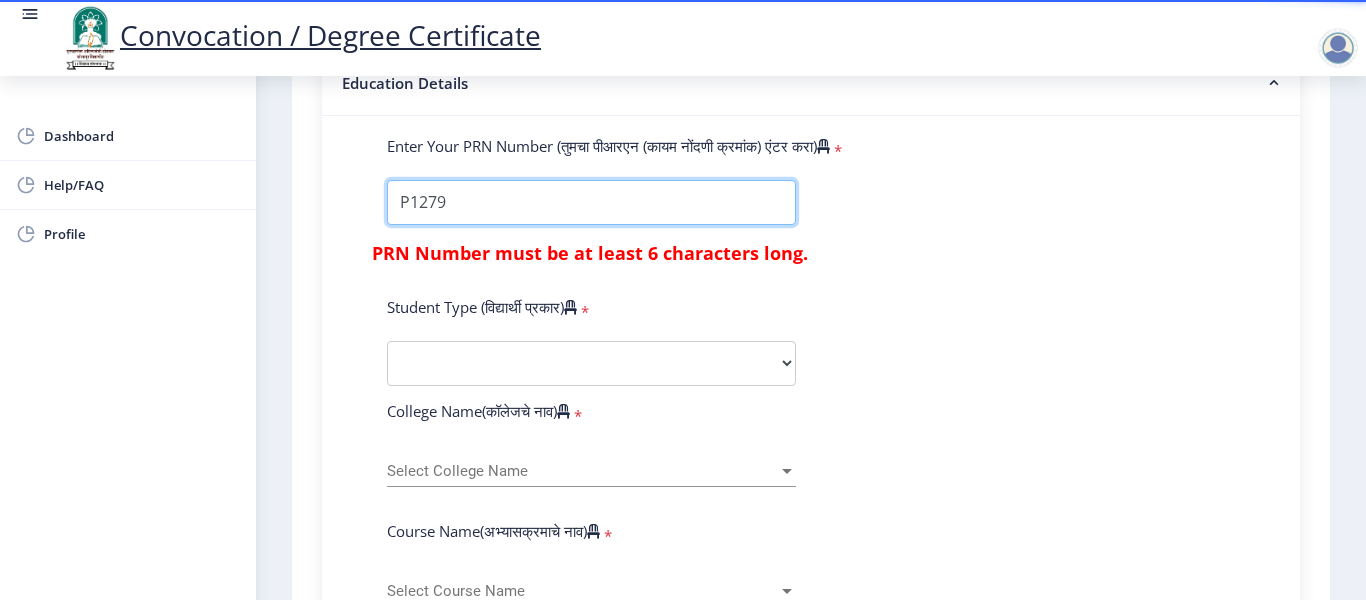 scroll, scrollTop: 500, scrollLeft: 0, axis: vertical 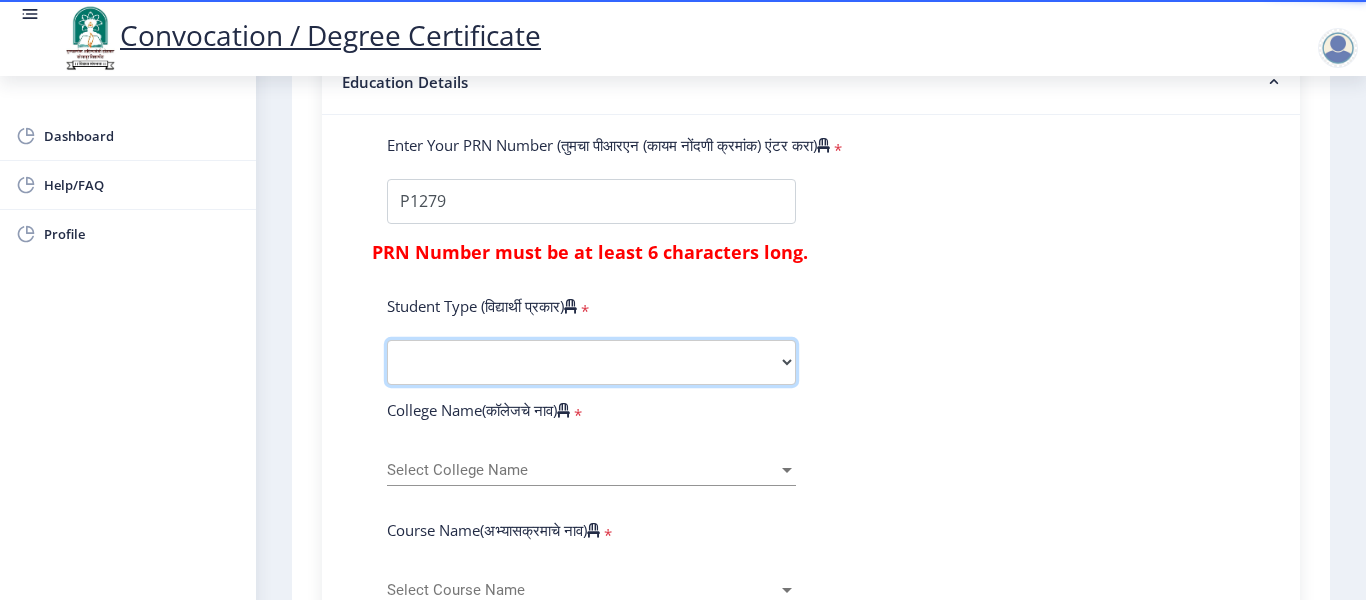 click on "Select Student Type Regular External" at bounding box center (591, 362) 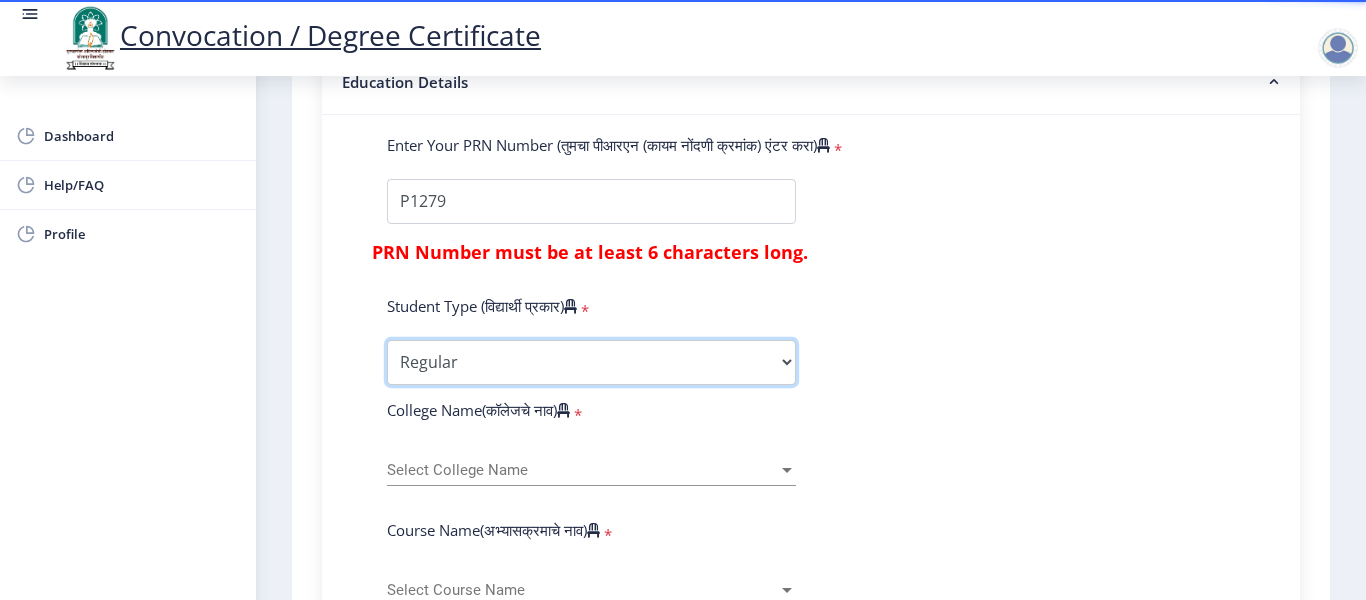 click on "Select Student Type Regular External" at bounding box center (591, 362) 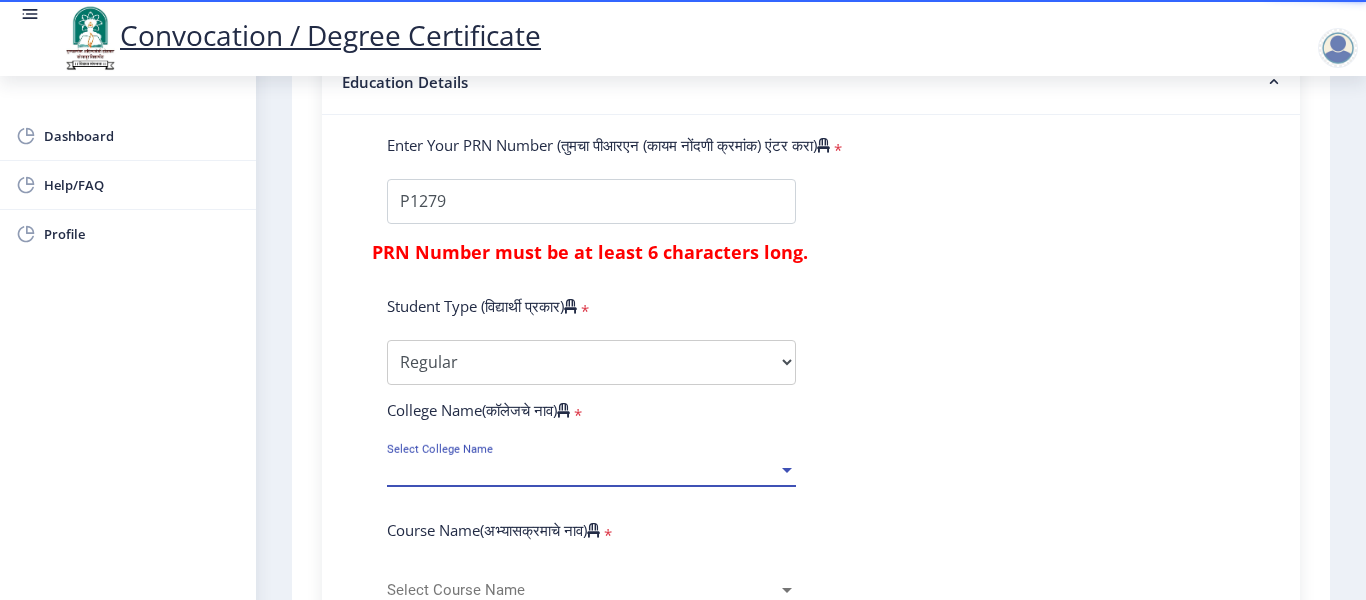 click on "Select College Name" at bounding box center (582, 470) 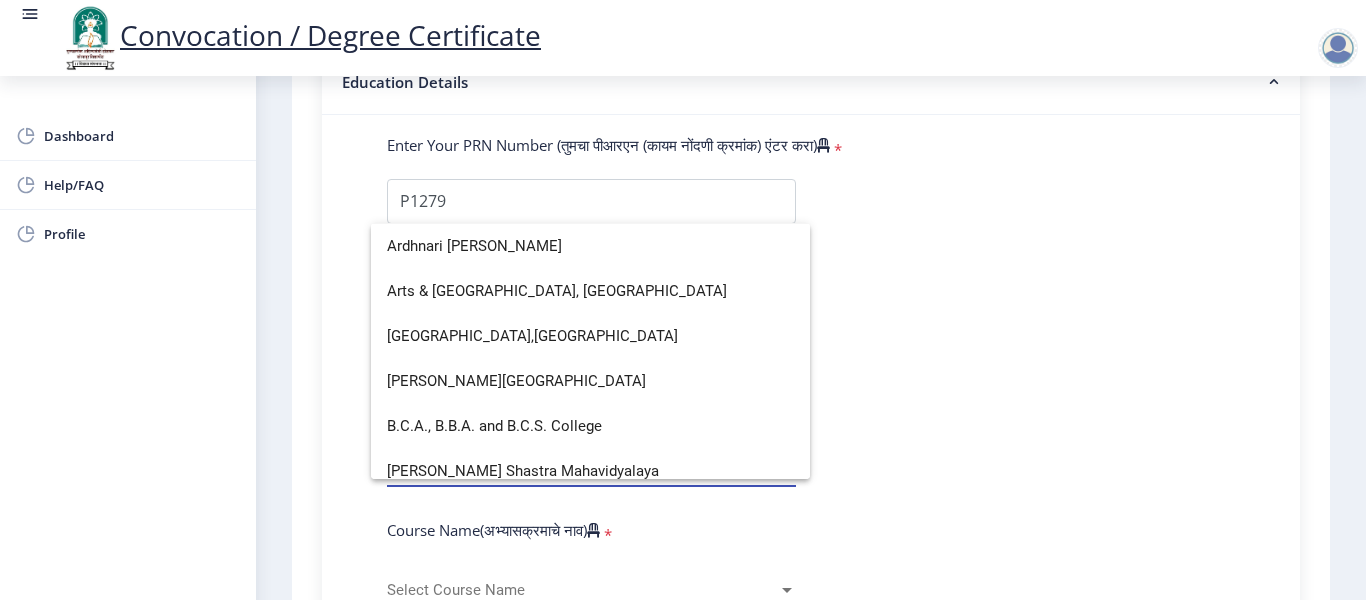 scroll, scrollTop: 200, scrollLeft: 0, axis: vertical 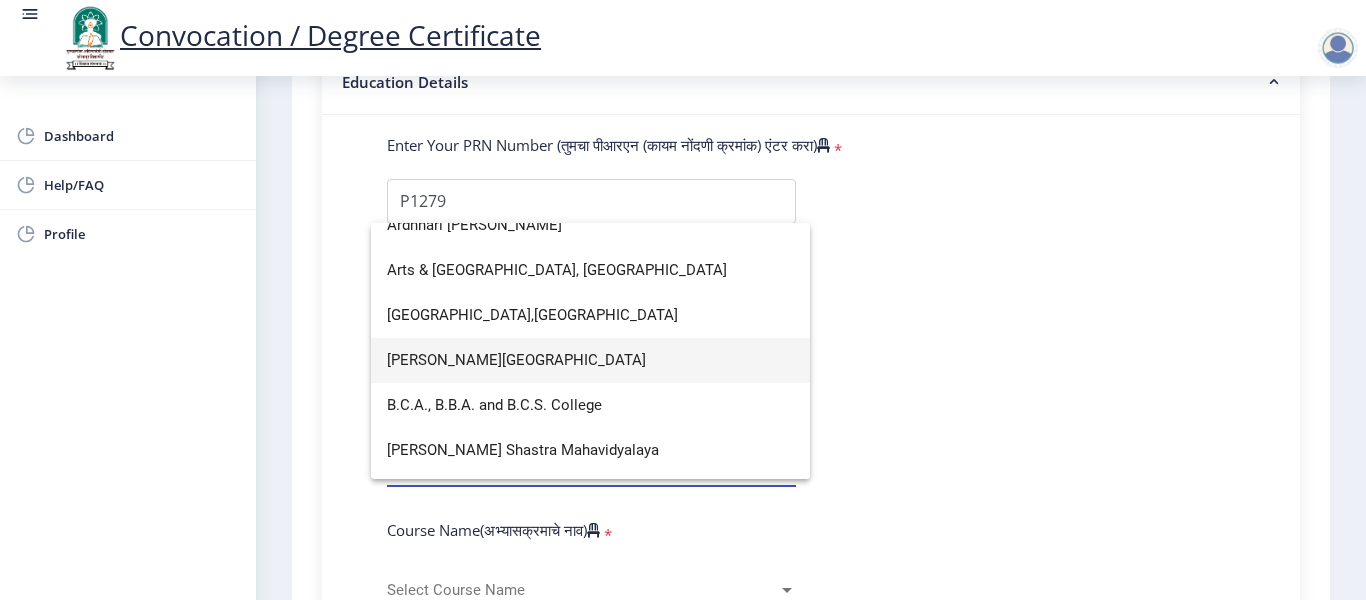 click on "B. P. Sulakhe Commerce College" at bounding box center (590, 360) 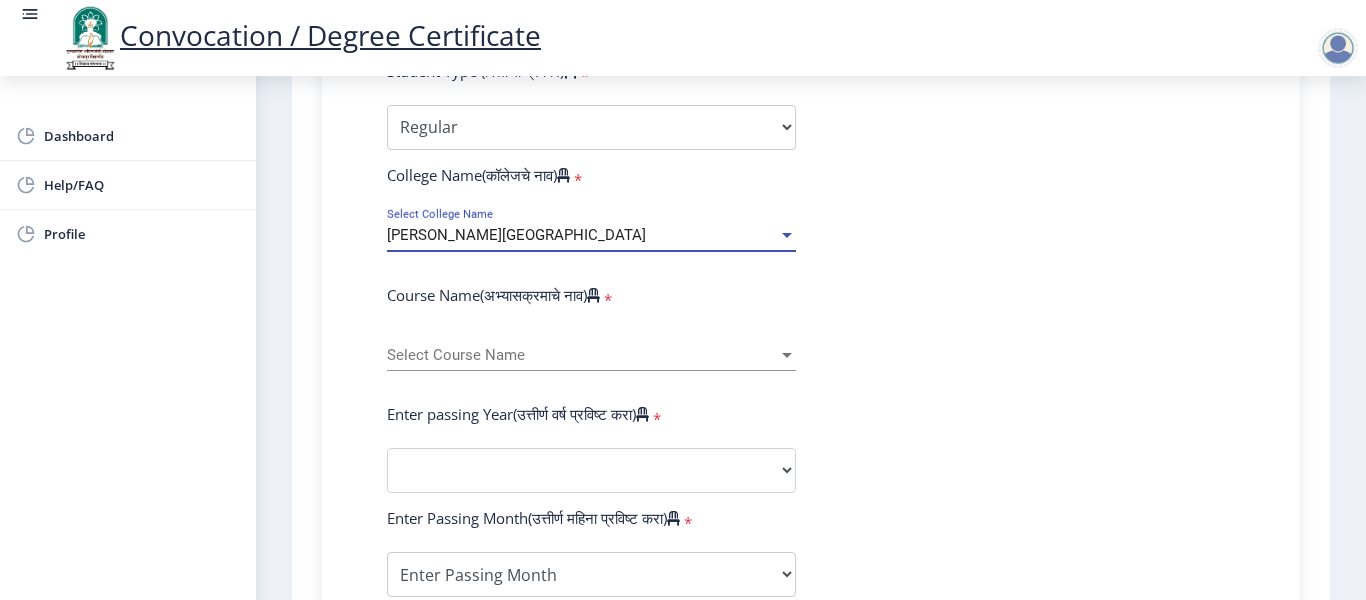scroll, scrollTop: 800, scrollLeft: 0, axis: vertical 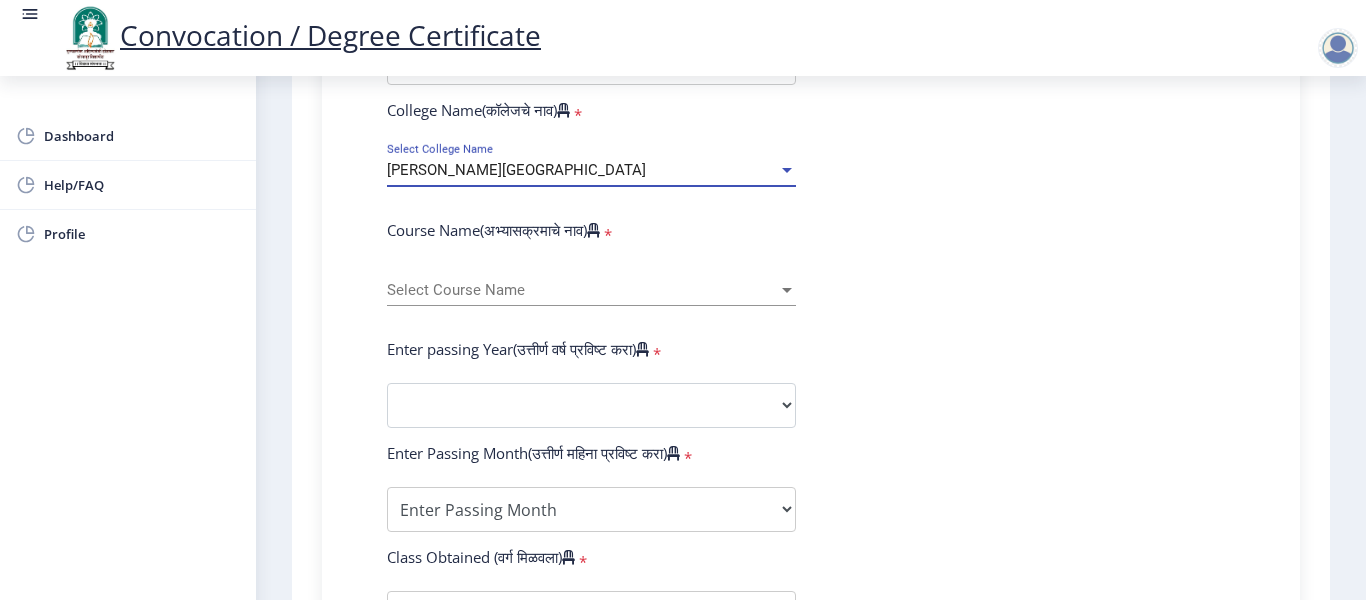 click on "Select Course Name" at bounding box center (582, 290) 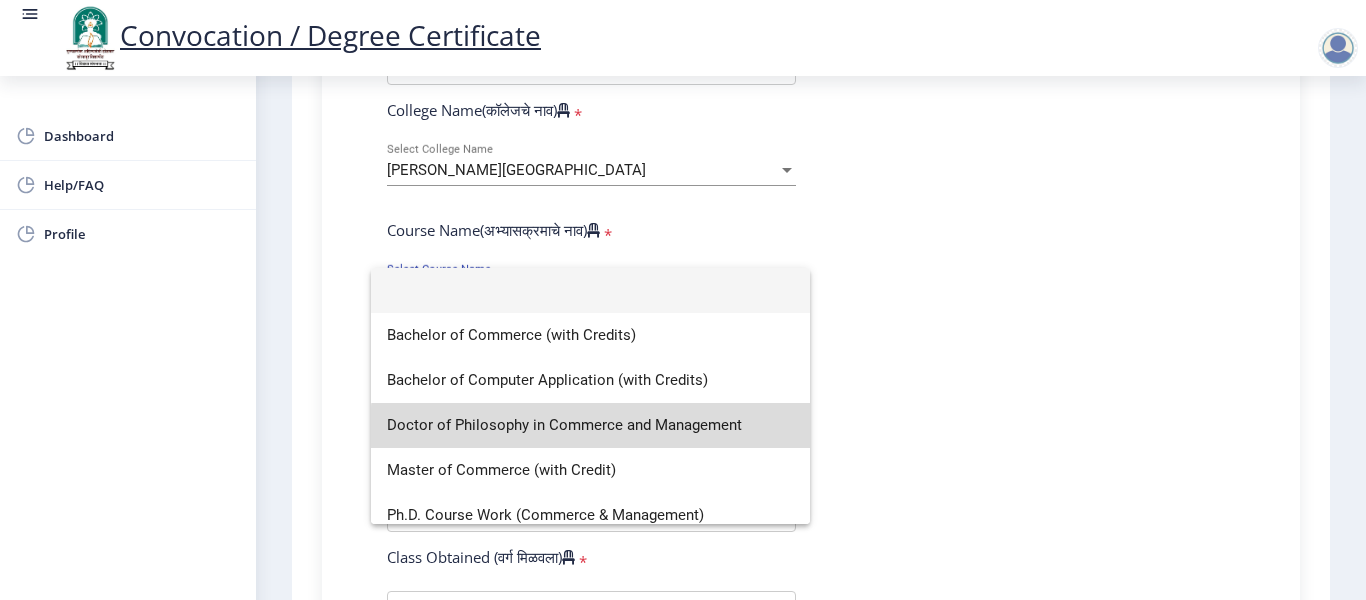 click on "Doctor of Philosophy in Commerce and Management" at bounding box center (590, 425) 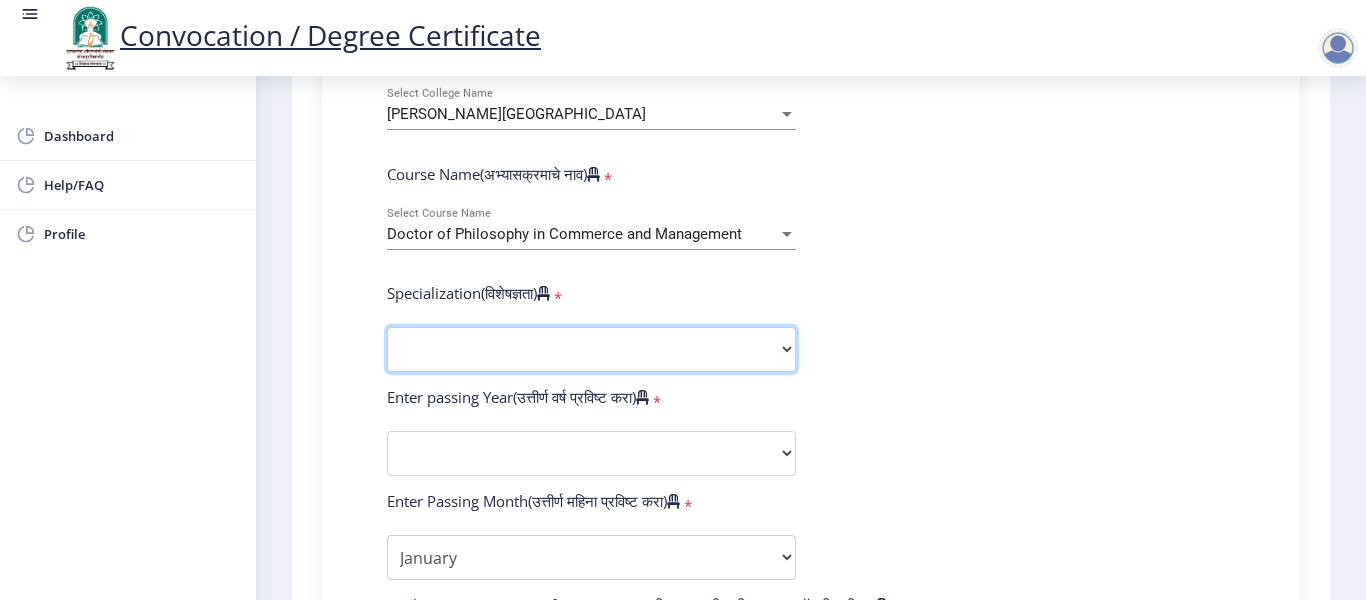 click on "Specialization Accountancy Commerce Management Other" at bounding box center [591, 349] 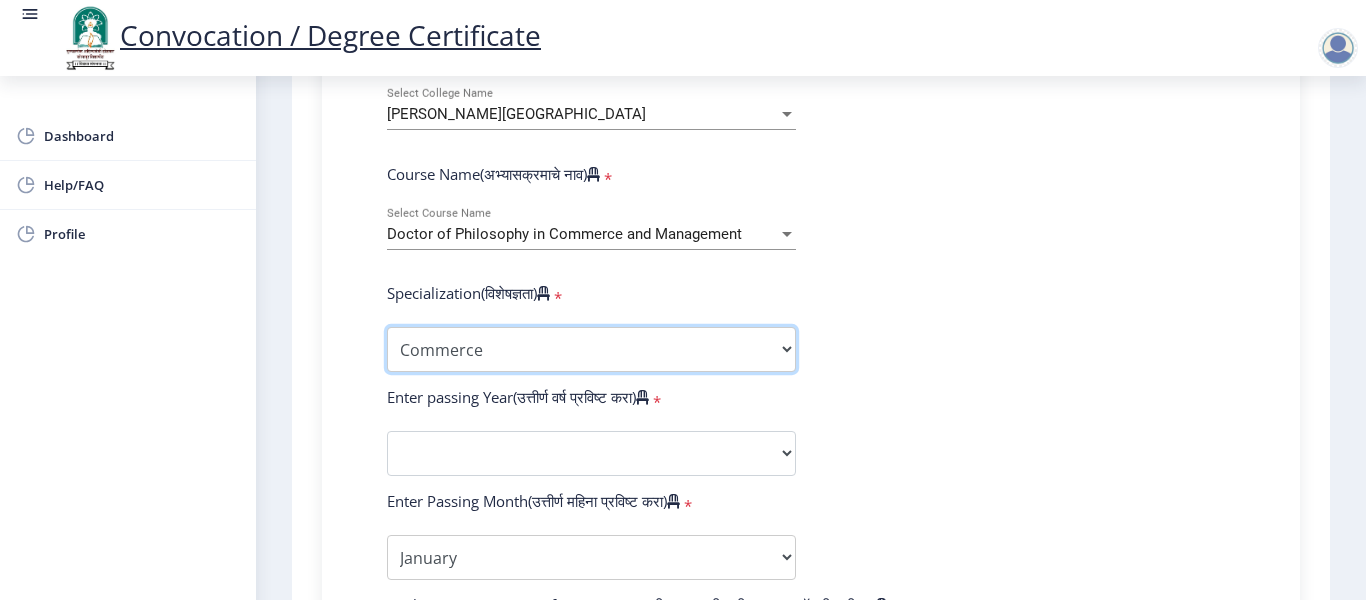 click on "Specialization Accountancy Commerce Management Other" at bounding box center (591, 349) 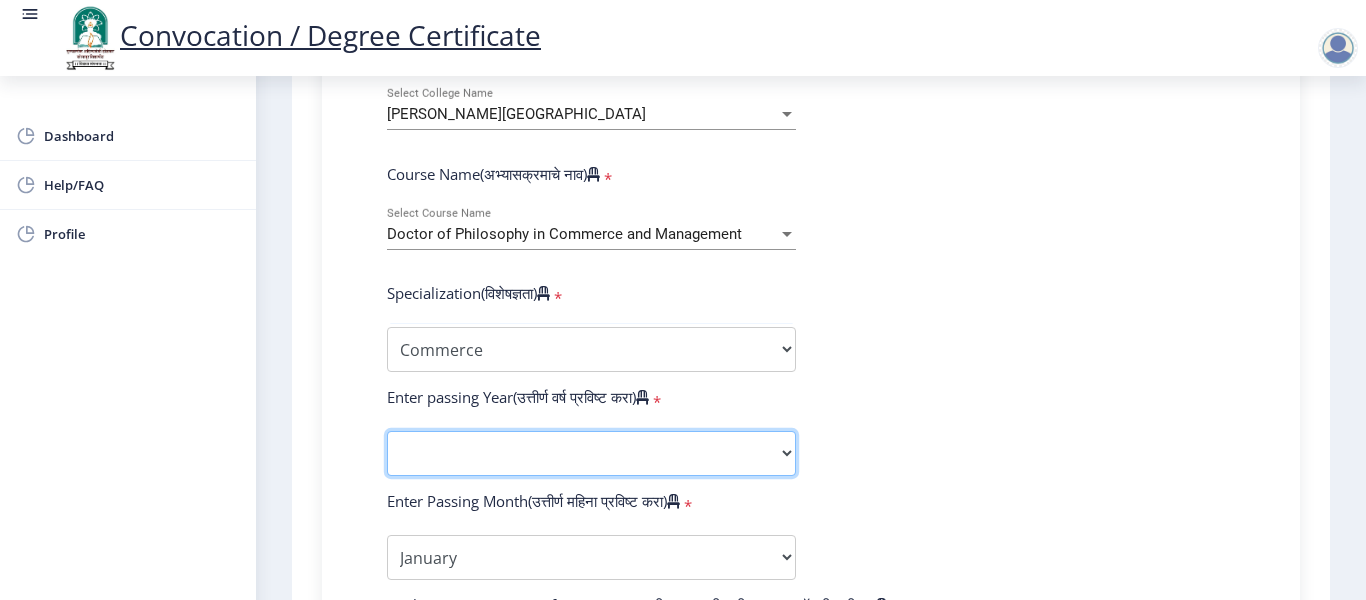 click on "2025   2024   2023   2022   2021   2020   2019   2018   2017   2016   2015   2014   2013   2012   2011   2010   2009   2008   2007   2006   2005   2004   2003   2002   2001   2000   1999   1998   1997   1996   1995   1994   1993   1992   1991   1990   1989   1988   1987   1986   1985   1984   1983   1982   1981   1980   1979   1978   1977   1976" 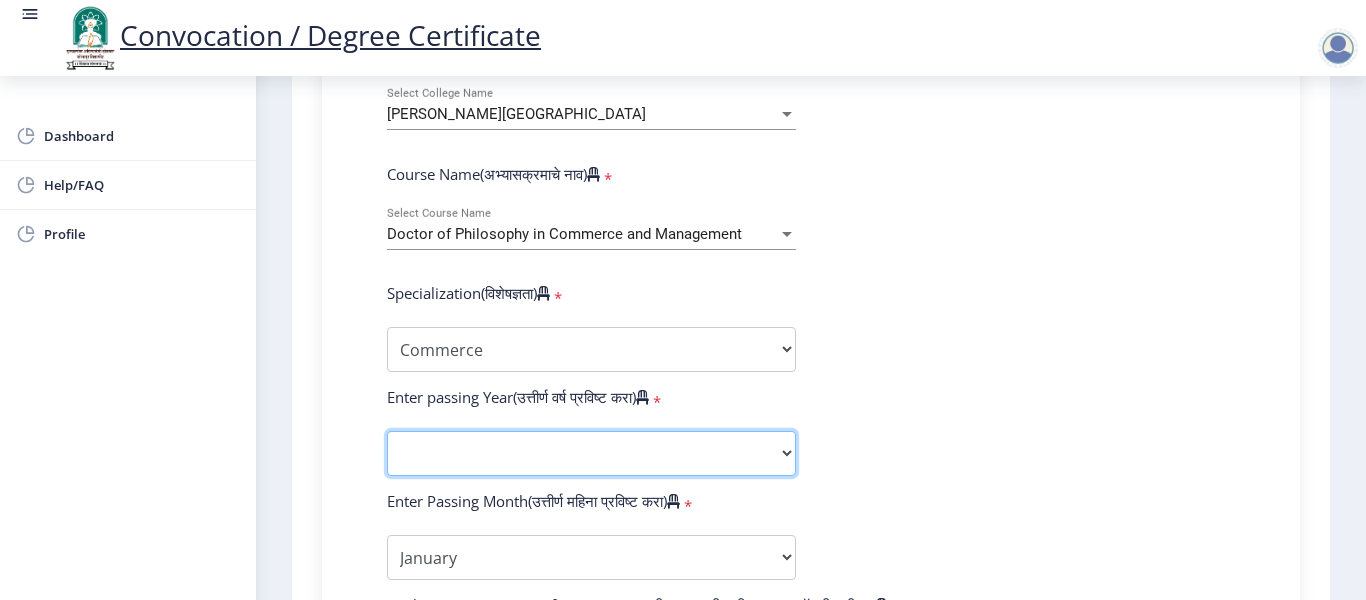 select on "2025" 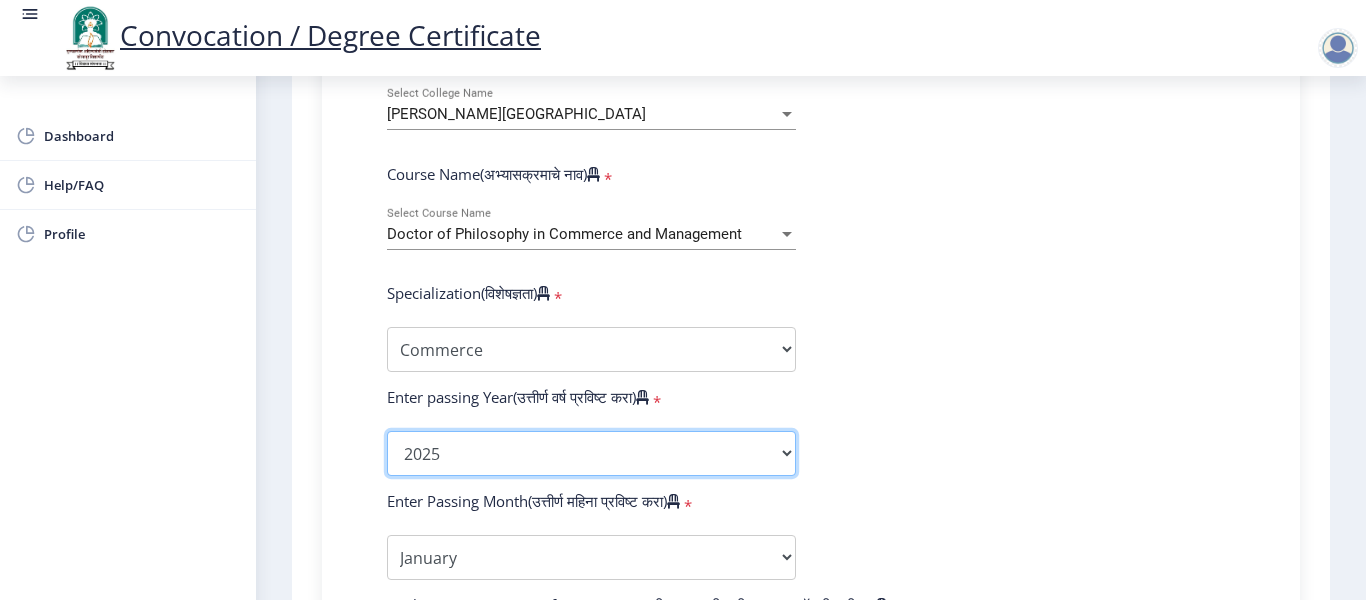 click on "2025   2024   2023   2022   2021   2020   2019   2018   2017   2016   2015   2014   2013   2012   2011   2010   2009   2008   2007   2006   2005   2004   2003   2002   2001   2000   1999   1998   1997   1996   1995   1994   1993   1992   1991   1990   1989   1988   1987   1986   1985   1984   1983   1982   1981   1980   1979   1978   1977   1976" 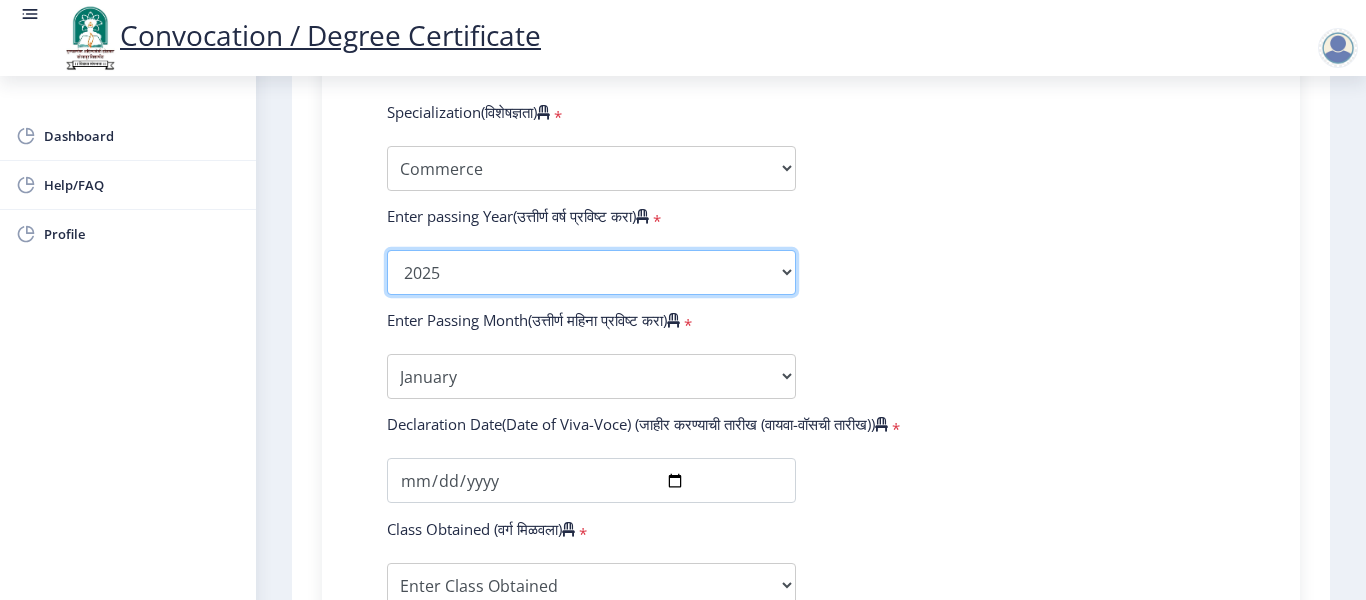 scroll, scrollTop: 1000, scrollLeft: 0, axis: vertical 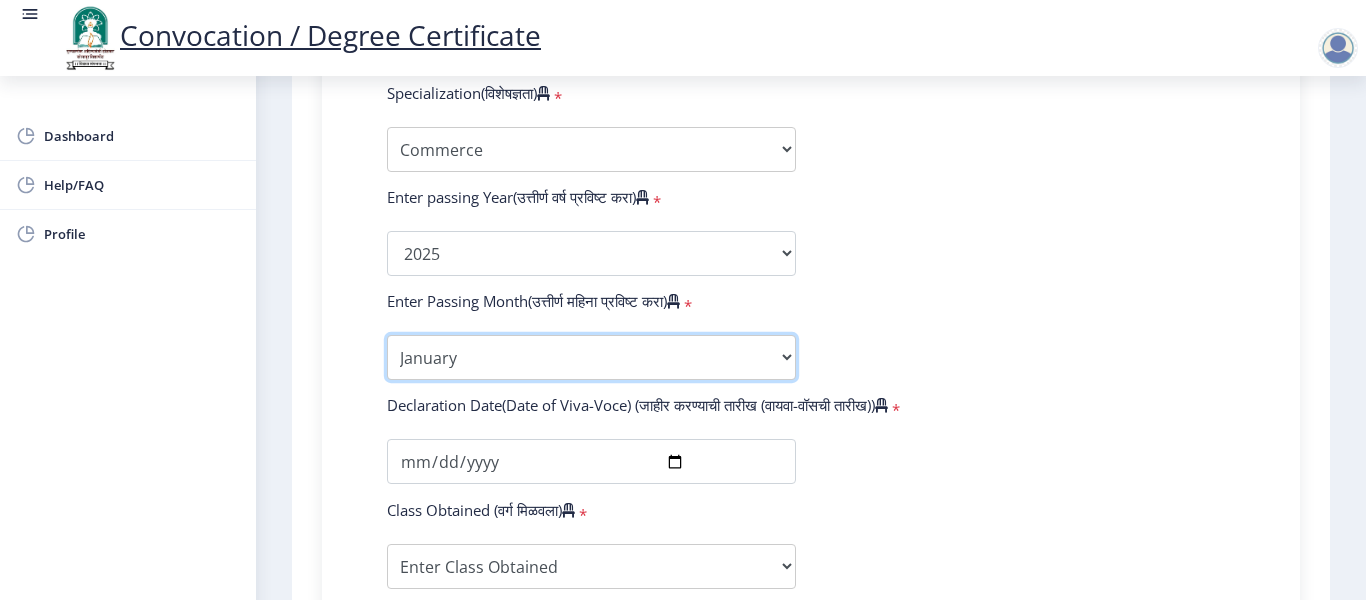 click on "Enter Passing Month January February March April May June July August September October November December" at bounding box center (591, 357) 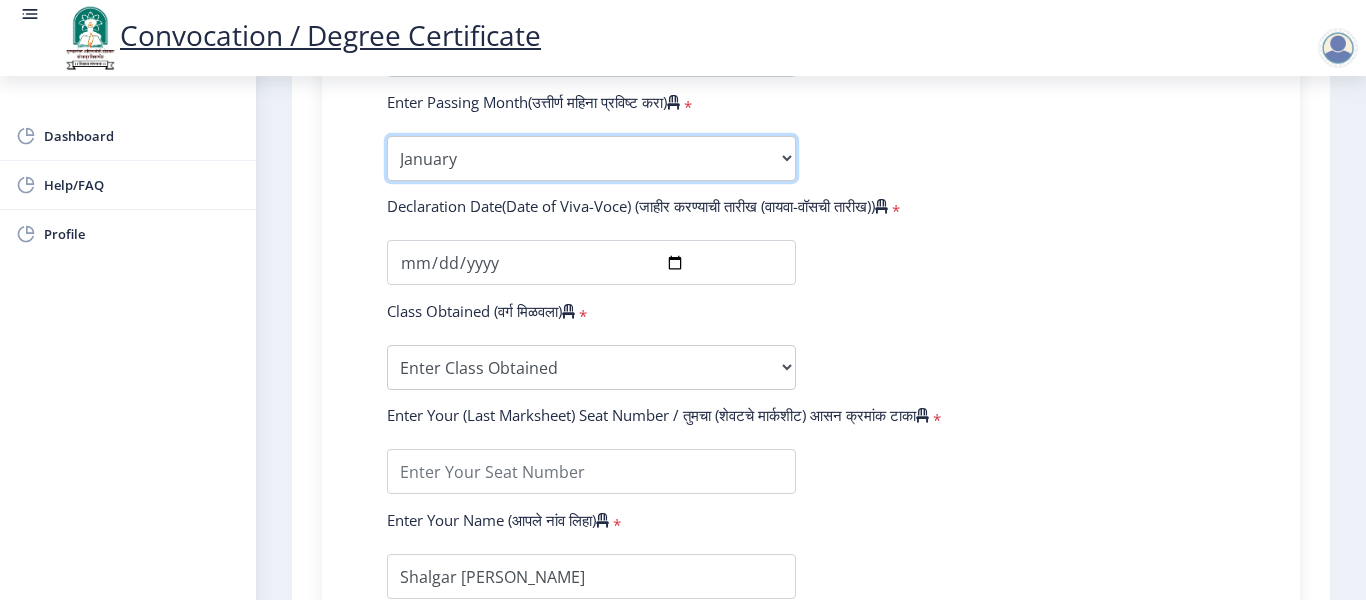 scroll, scrollTop: 1200, scrollLeft: 0, axis: vertical 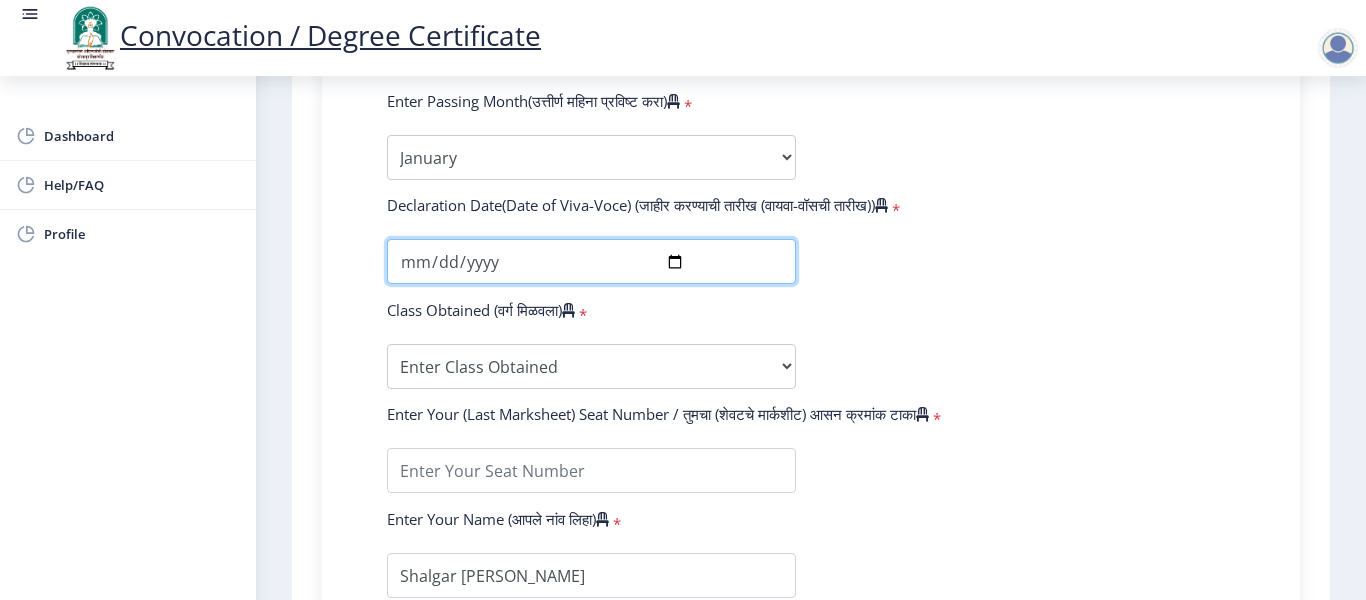 click at bounding box center [591, 261] 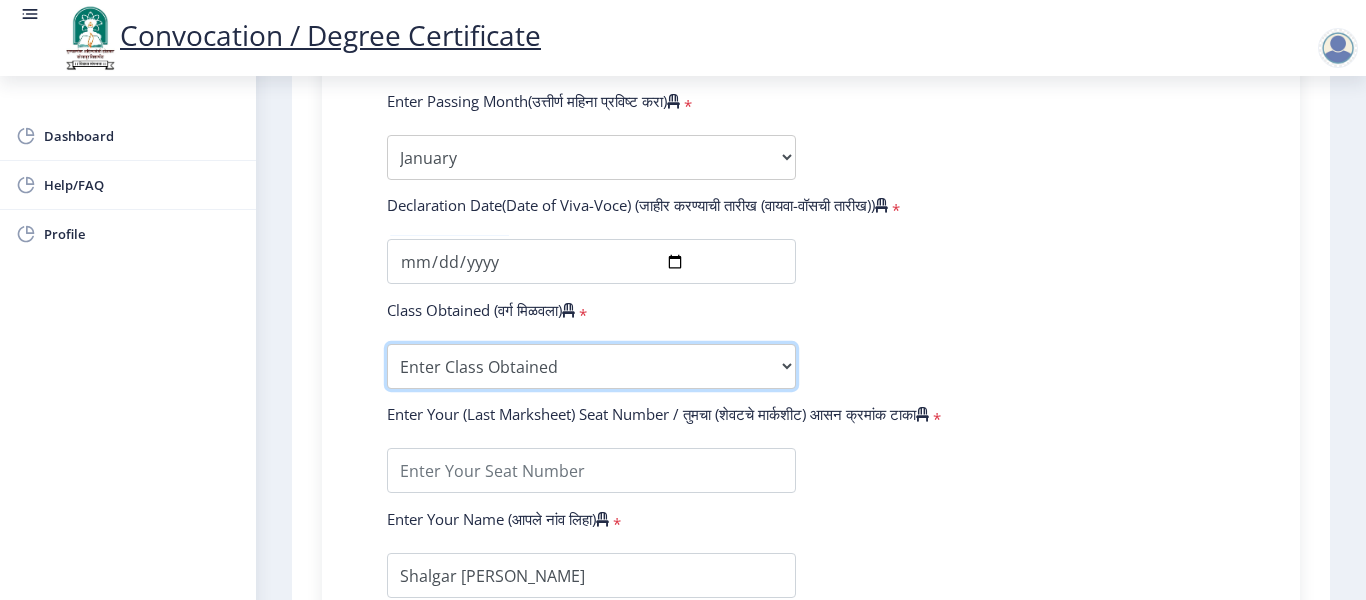 click on "Enter Class Obtained FIRST CLASS WITH DISTINCTION FIRST CLASS HIGHER SECOND CLASS SECOND CLASS PASS CLASS Grade O Grade A+ Grade A Grade B+ Grade B Grade C+ Grade C Grade D Grade E" at bounding box center [591, 366] 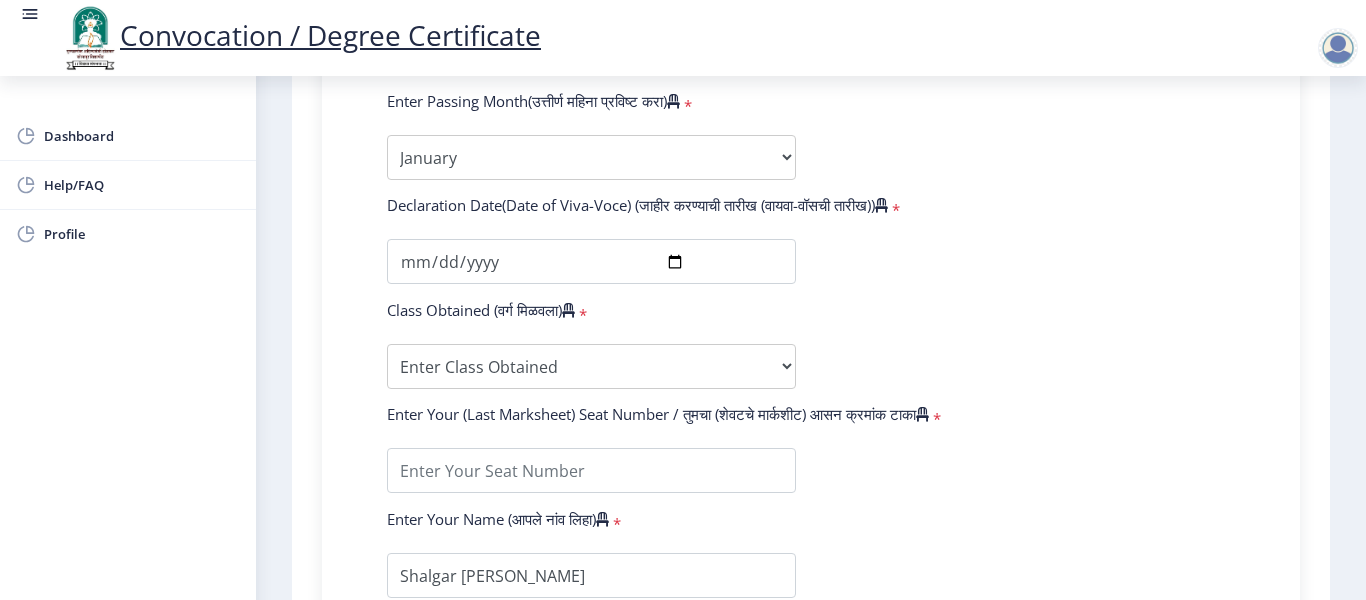 click on "Enter Your PRN Number (तुमचा पीआरएन (कायम नोंदणी क्रमांक) एंटर करा)   * Student Type (विद्यार्थी प्रकार)    * Select Student Type Regular External College Name(कॉलेजचे नाव)   * B. P. Sulakhe Commerce College Select College Name Course Name(अभ्यासक्रमाचे नाव)   * Doctor of Philosophy in Commerce and Management Select Course Name  Specialization(विशेषज्ञता)   * Specialization Accountancy Commerce Management Other Enter passing Year(उत्तीर्ण वर्ष प्रविष्ट करा)   *  2025   2024   2023   2022   2021   2020   2019   2018   2017   2016   2015   2014   2013   2012   2011   2010   2009   2008   2007   2006   2005   2004   2003   2002   2001   2000   1999   1998   1997   1996   1995   1994   1993   1992   1991   1990   1989   1988   1987   1986   1985   1984   1983   1982   1981   1980  * *" 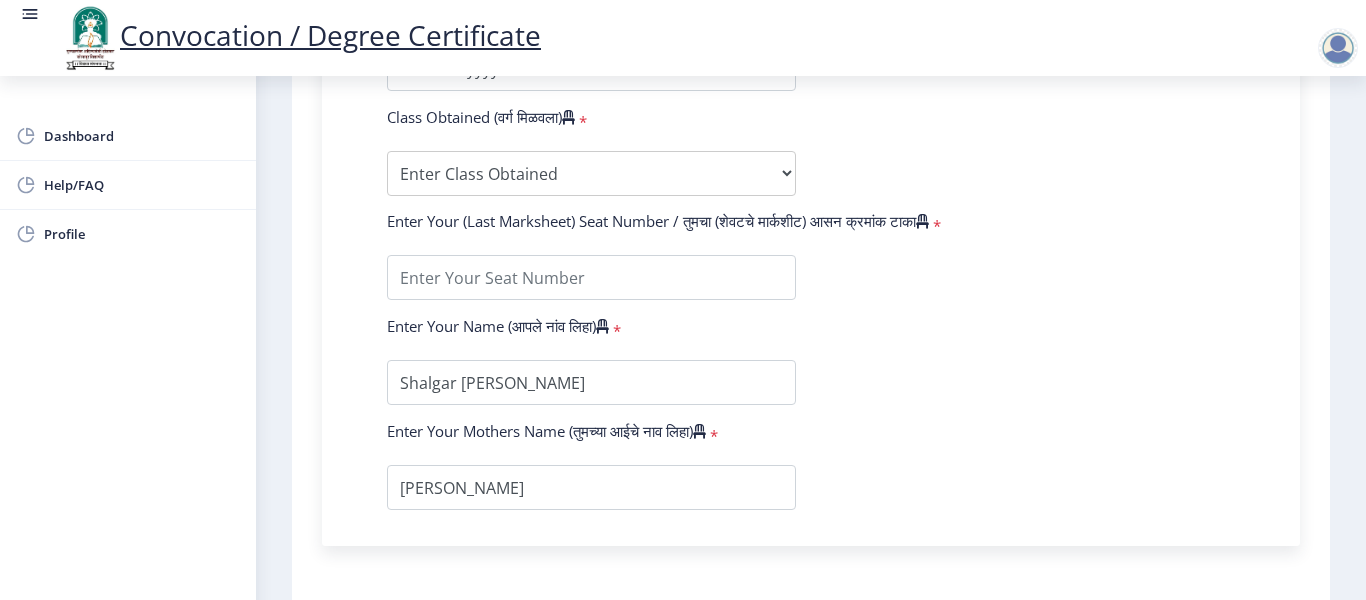 scroll, scrollTop: 1400, scrollLeft: 0, axis: vertical 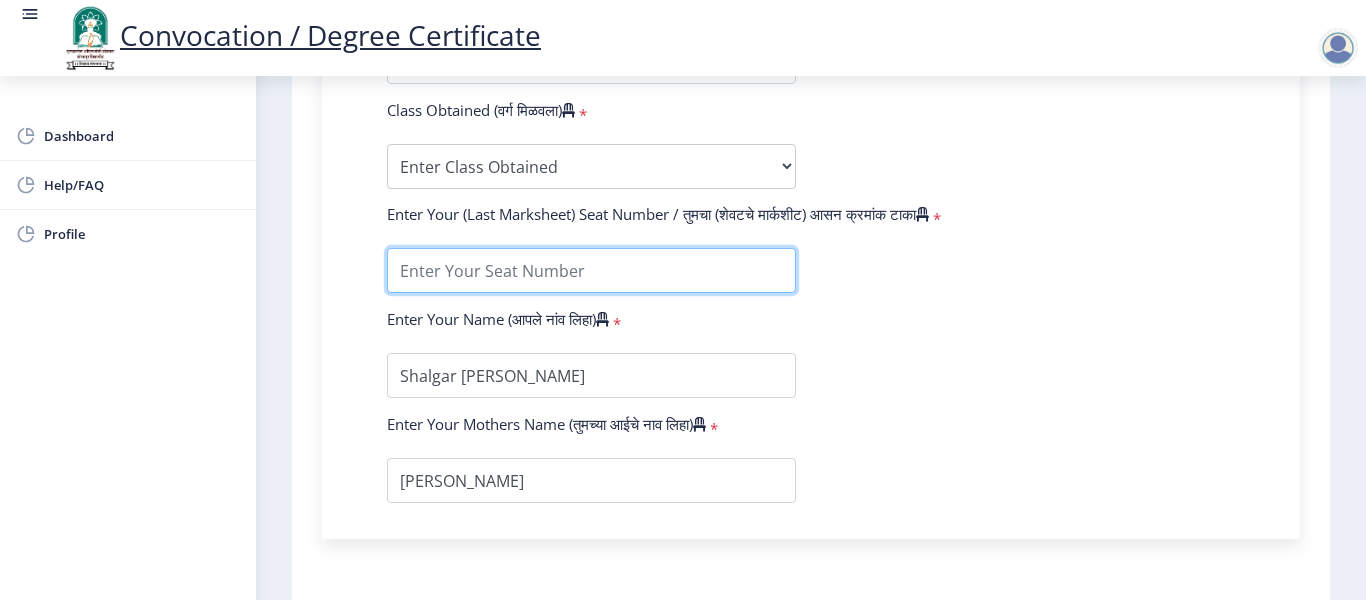 click at bounding box center (591, 270) 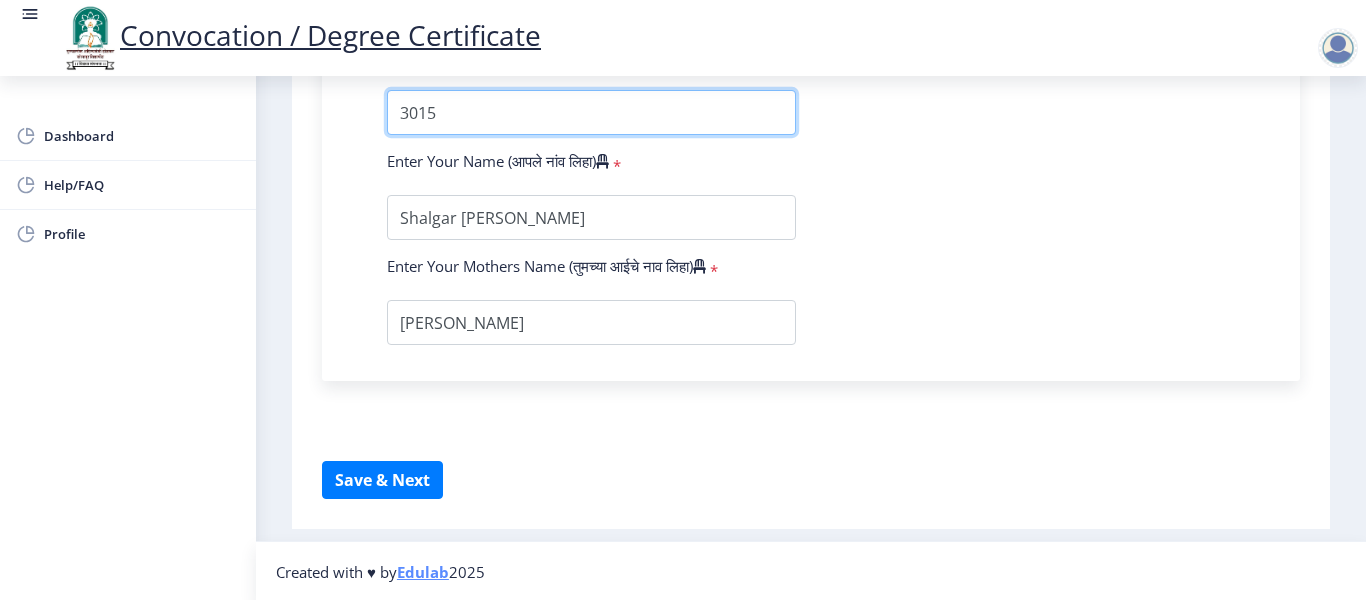 scroll, scrollTop: 1560, scrollLeft: 0, axis: vertical 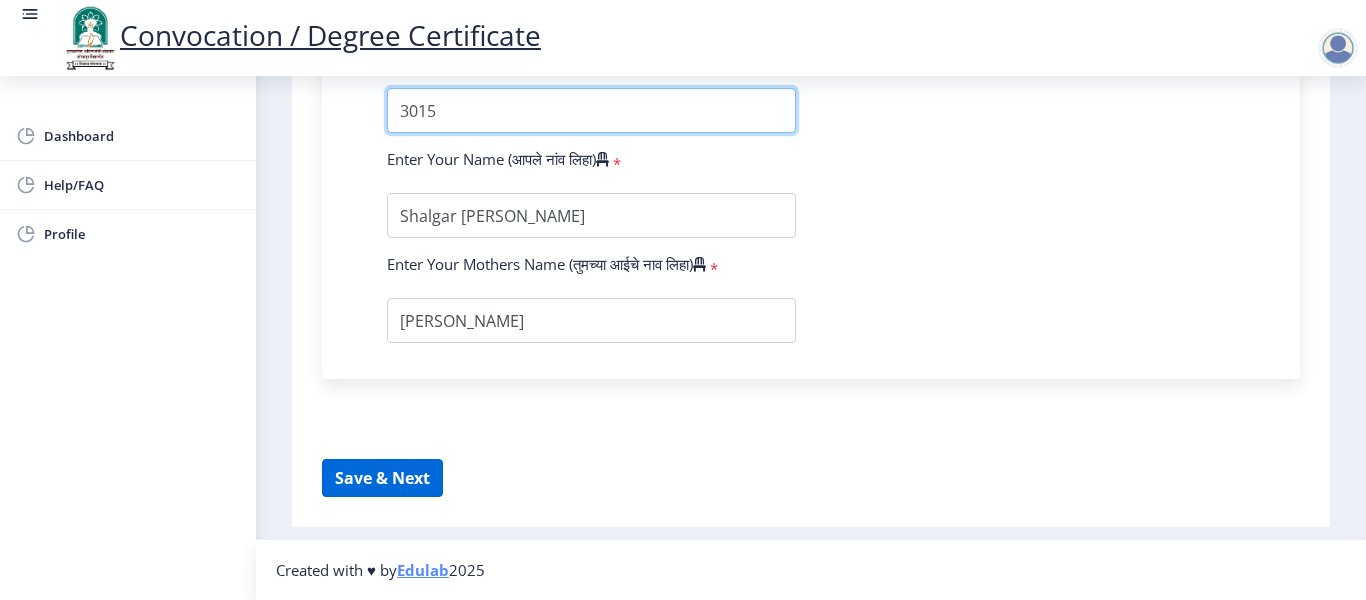 type on "3015" 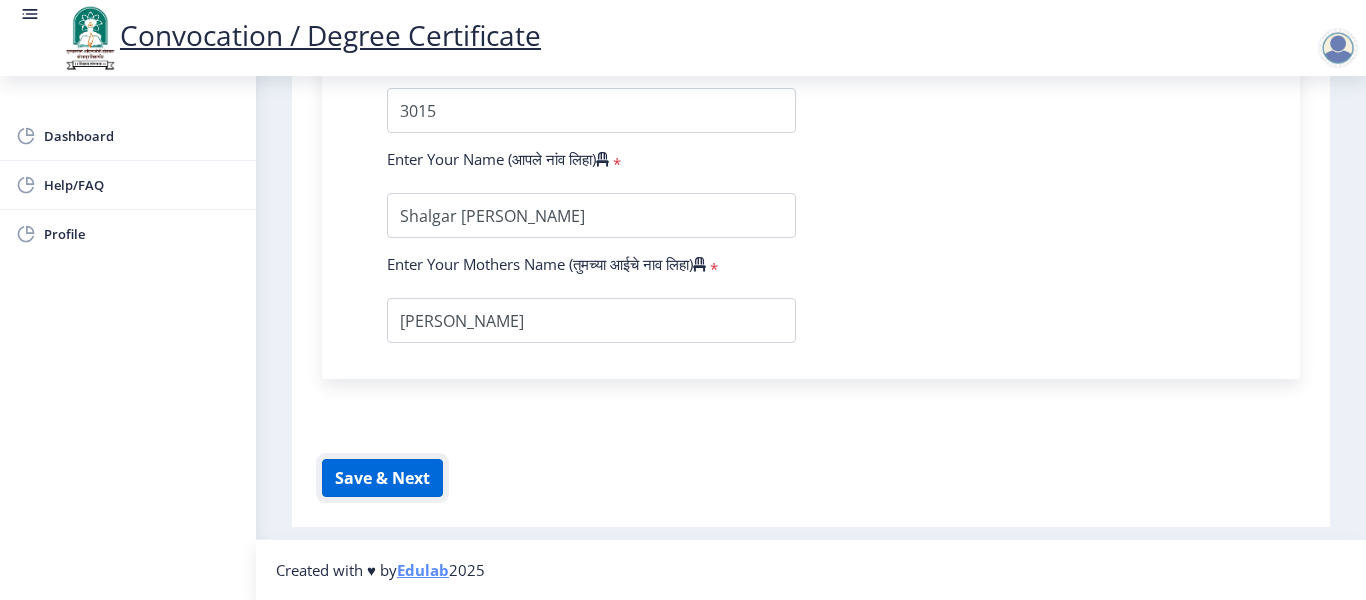 click on "Save & Next" 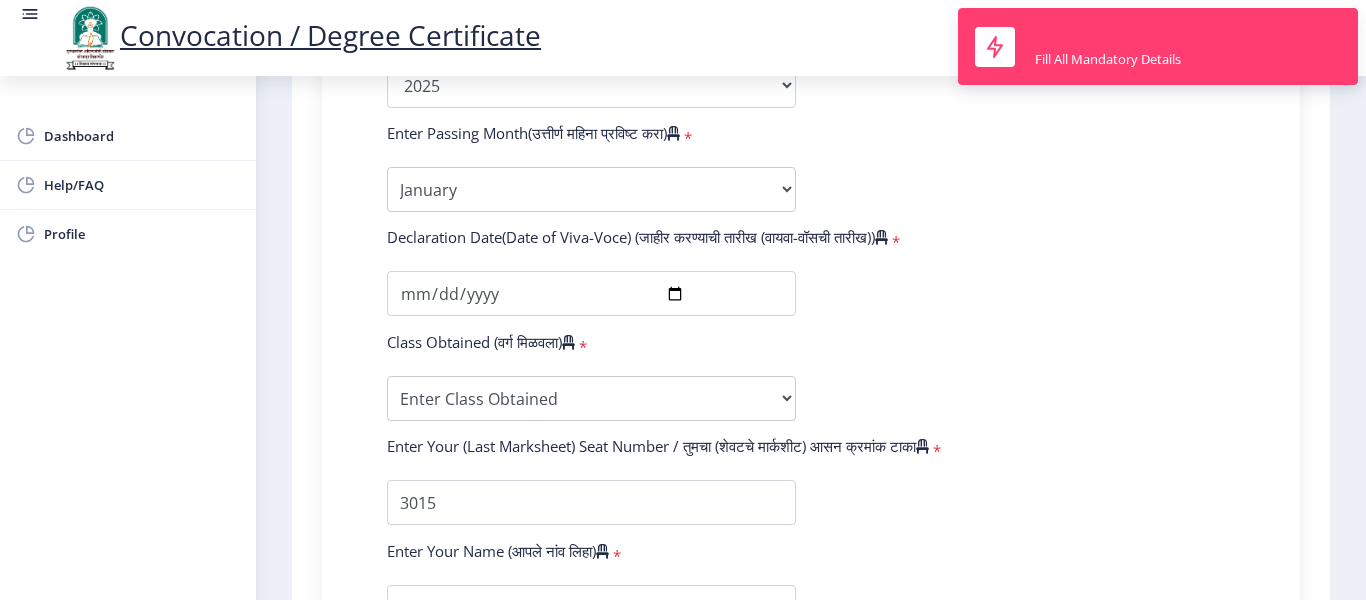 scroll, scrollTop: 1160, scrollLeft: 0, axis: vertical 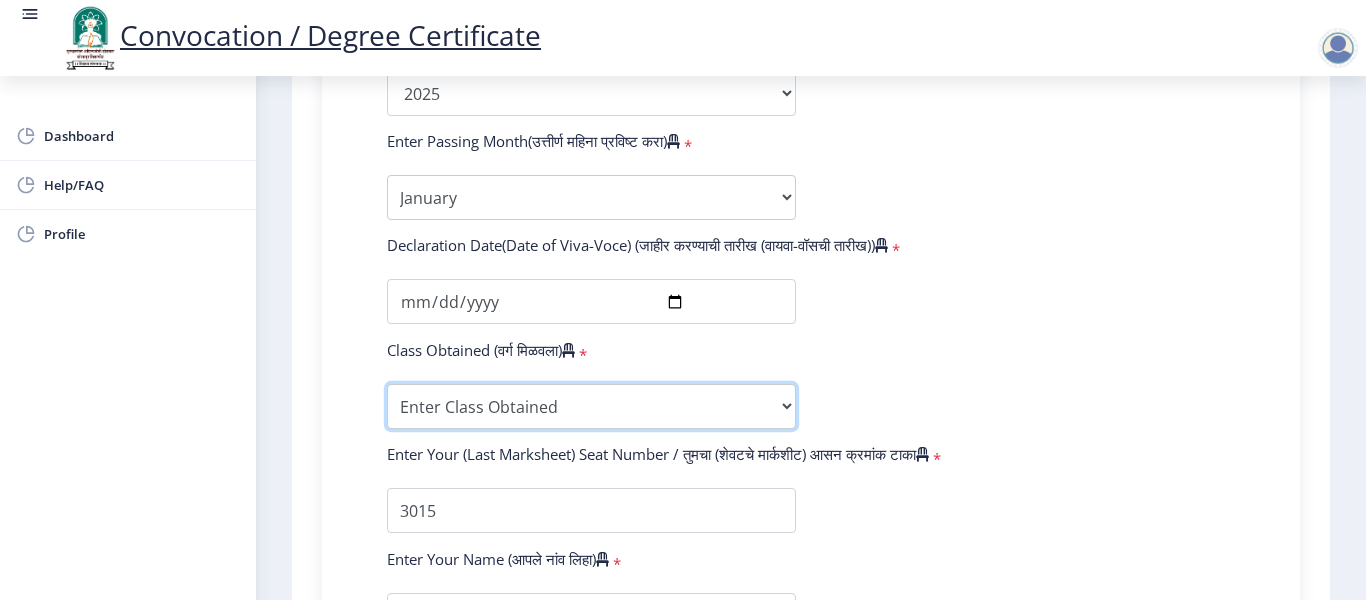 click on "Enter Class Obtained FIRST CLASS WITH DISTINCTION FIRST CLASS HIGHER SECOND CLASS SECOND CLASS PASS CLASS Grade O Grade A+ Grade A Grade B+ Grade B Grade C+ Grade C Grade D Grade E" at bounding box center (591, 406) 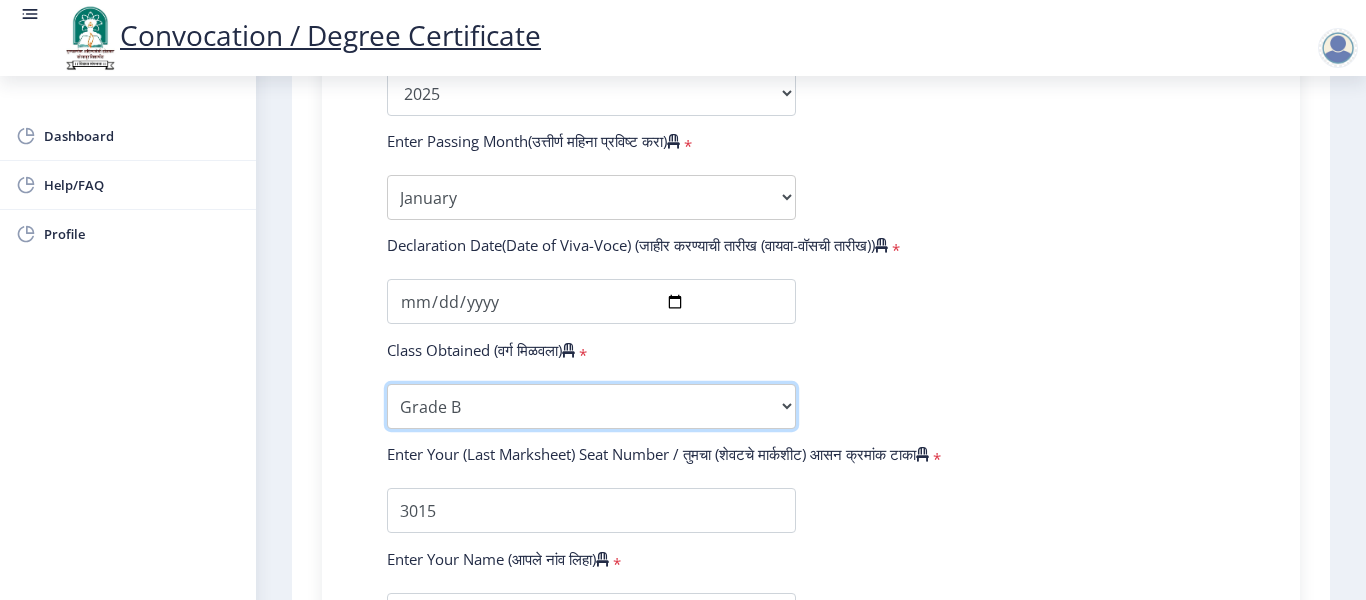 click on "Enter Class Obtained FIRST CLASS WITH DISTINCTION FIRST CLASS HIGHER SECOND CLASS SECOND CLASS PASS CLASS Grade O Grade A+ Grade A Grade B+ Grade B Grade C+ Grade C Grade D Grade E" at bounding box center [591, 406] 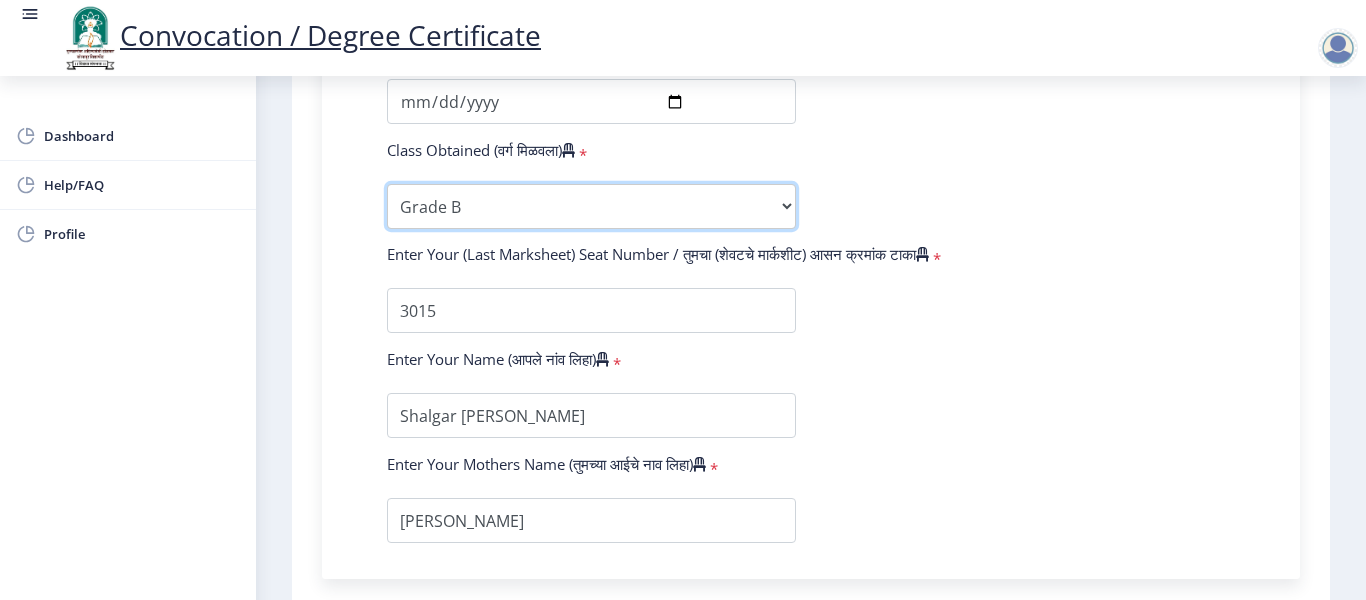 scroll, scrollTop: 1460, scrollLeft: 0, axis: vertical 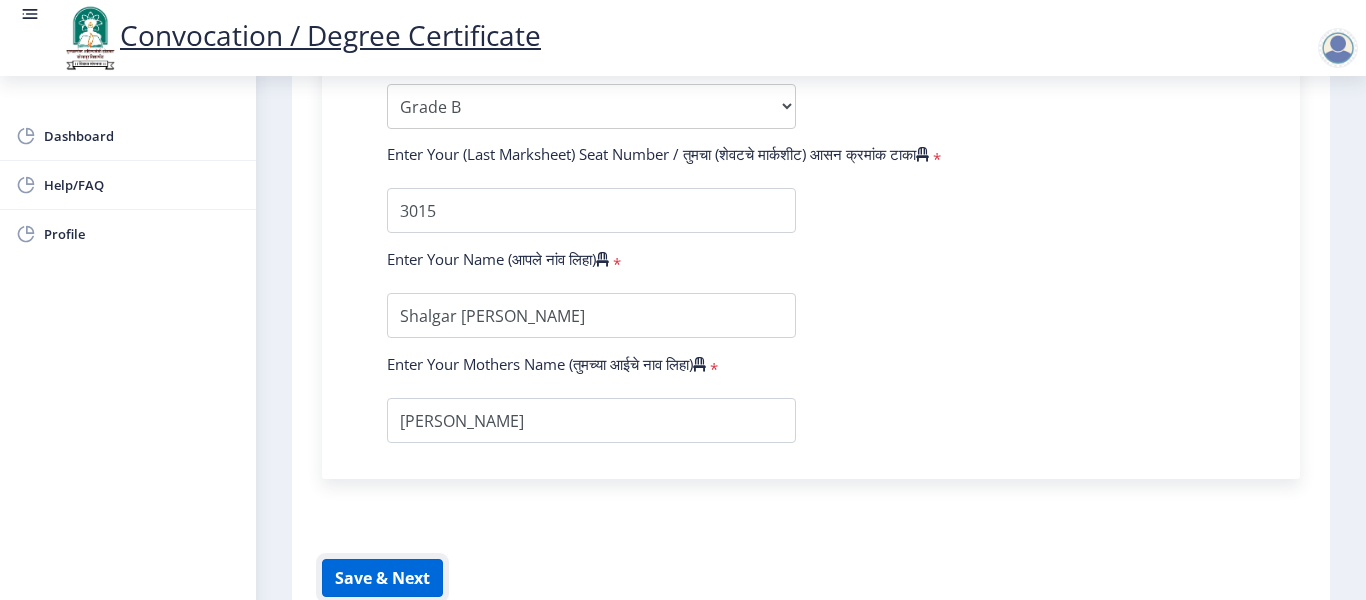 click on "Save & Next" 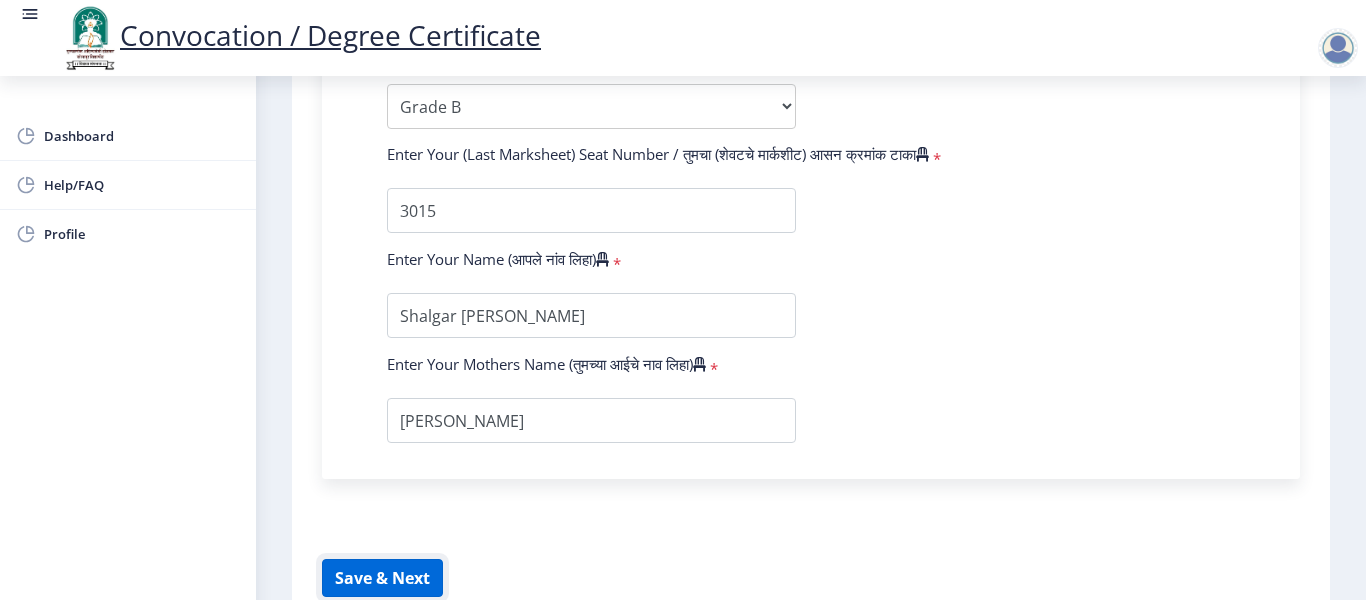 click on "Save & Next" 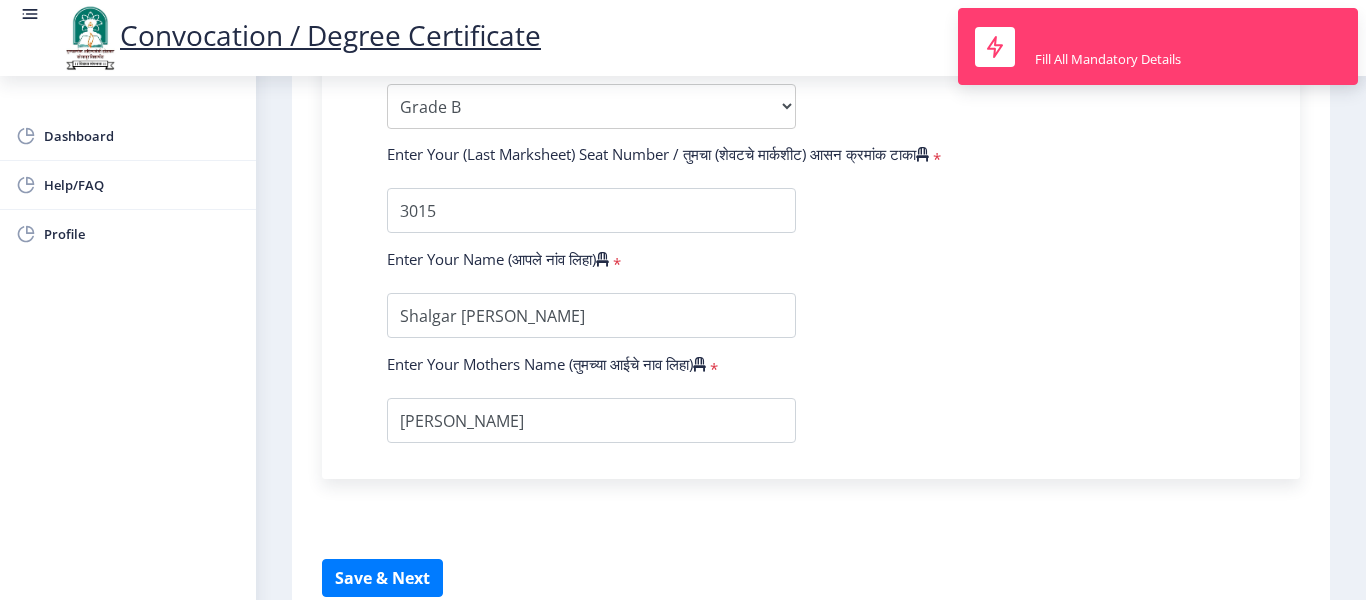 click on "Enter Your PRN Number (तुमचा पीआरएन (कायम नोंदणी क्रमांक) एंटर करा)   * Student Type (विद्यार्थी प्रकार)    * Select Student Type Regular External College Name(कॉलेजचे नाव)   * B. P. Sulakhe Commerce College Select College Name Course Name(अभ्यासक्रमाचे नाव)   * Doctor of Philosophy in Commerce and Management Select Course Name  Specialization(विशेषज्ञता)   * Specialization Accountancy Commerce Management Other Enter passing Year(उत्तीर्ण वर्ष प्रविष्ट करा)   *  2025   2024   2023   2022   2021   2020   2019   2018   2017   2016   2015   2014   2013   2012   2011   2010   2009   2008   2007   2006   2005   2004   2003   2002   2001   2000   1999   1998   1997   1996   1995   1994   1993   1992   1991   1990   1989   1988   1987   1986   1985   1984   1983   1982   1981   1980  * *" 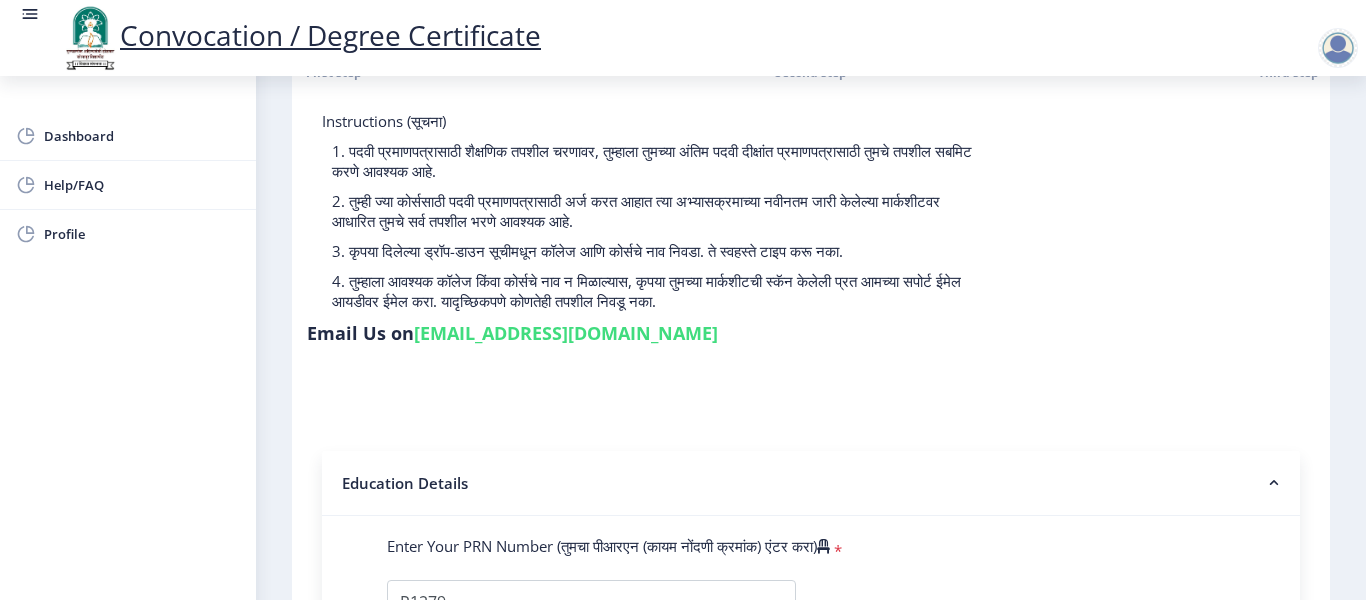 scroll, scrollTop: 60, scrollLeft: 0, axis: vertical 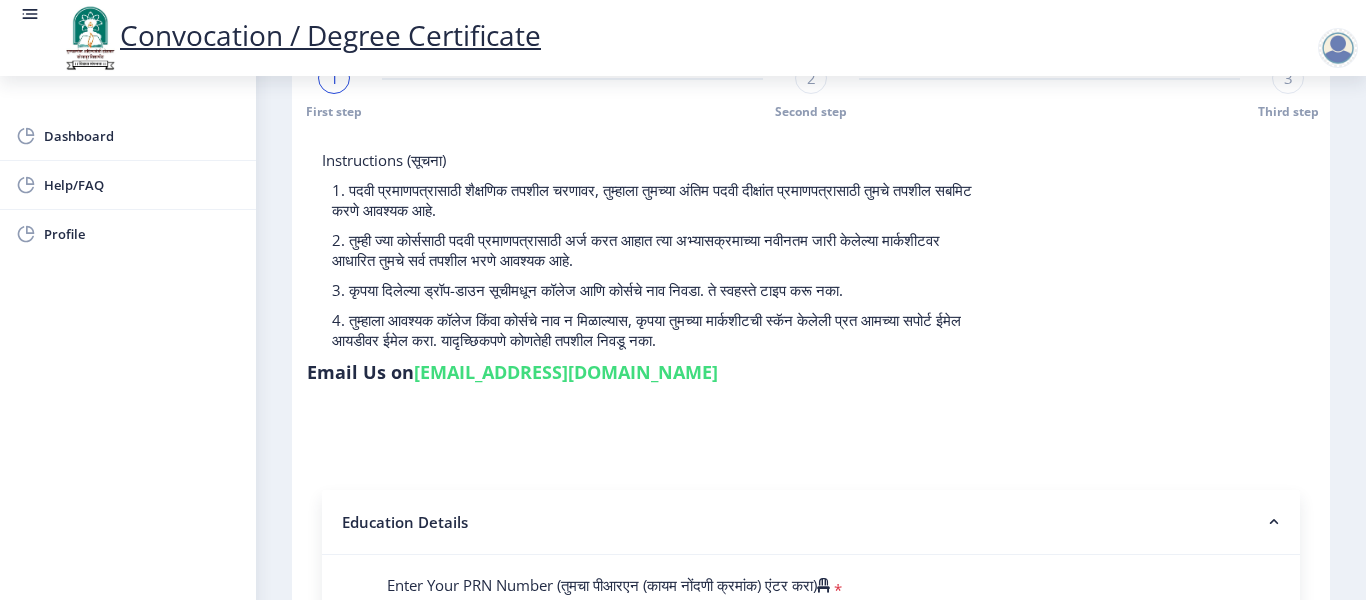 click on "Instructions (सूचना) 1. पदवी प्रमाणपत्रासाठी शैक्षणिक तपशील चरणावर, तुम्हाला तुमच्या अंतिम पदवी दीक्षांत प्रमाणपत्रासाठी तुमचे तपशील सबमिट करणे आवश्यक आहे.   2. तुम्ही ज्या कोर्ससाठी पदवी प्रमाणपत्रासाठी अर्ज करत आहात त्या अभ्यासक्रमाच्या नवीनतम जारी केलेल्या मार्कशीटवर आधारित तुमचे सर्व तपशील भरणे आवश्यक आहे.  Email Us on   su.sfc@studentscenter.in Education Details   Enter Your PRN Number (तुमचा पीआरएन (कायम नोंदणी क्रमांक) एंटर करा)   * * Regular * *" 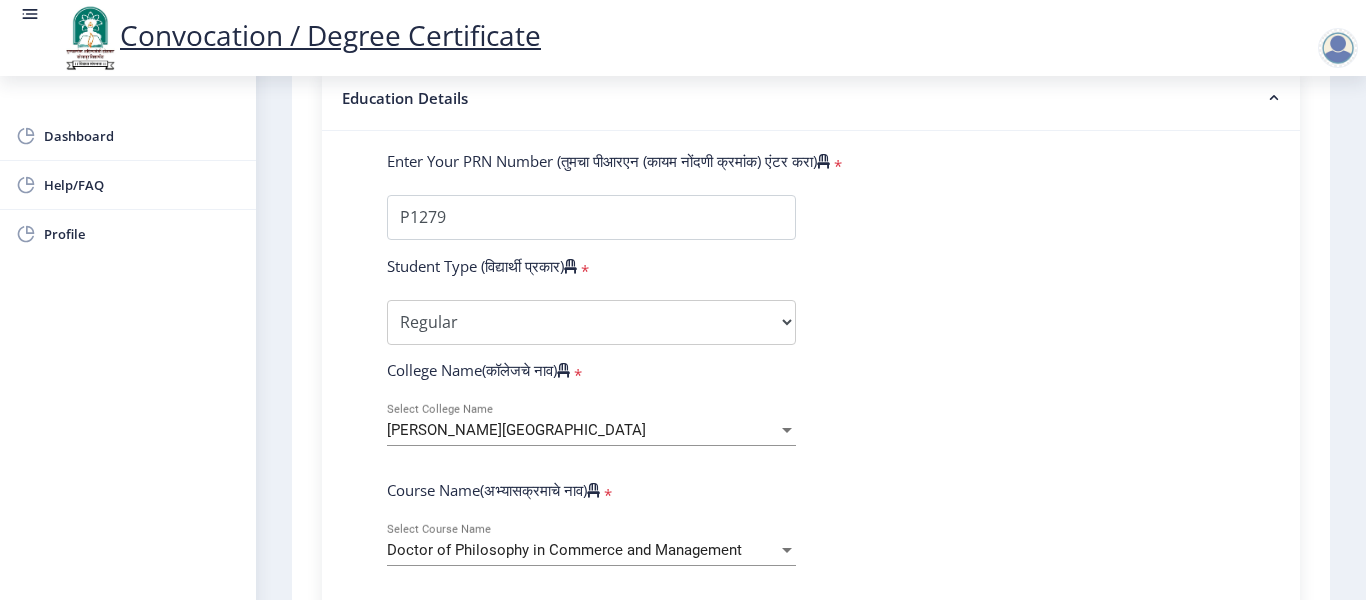 scroll, scrollTop: 260, scrollLeft: 0, axis: vertical 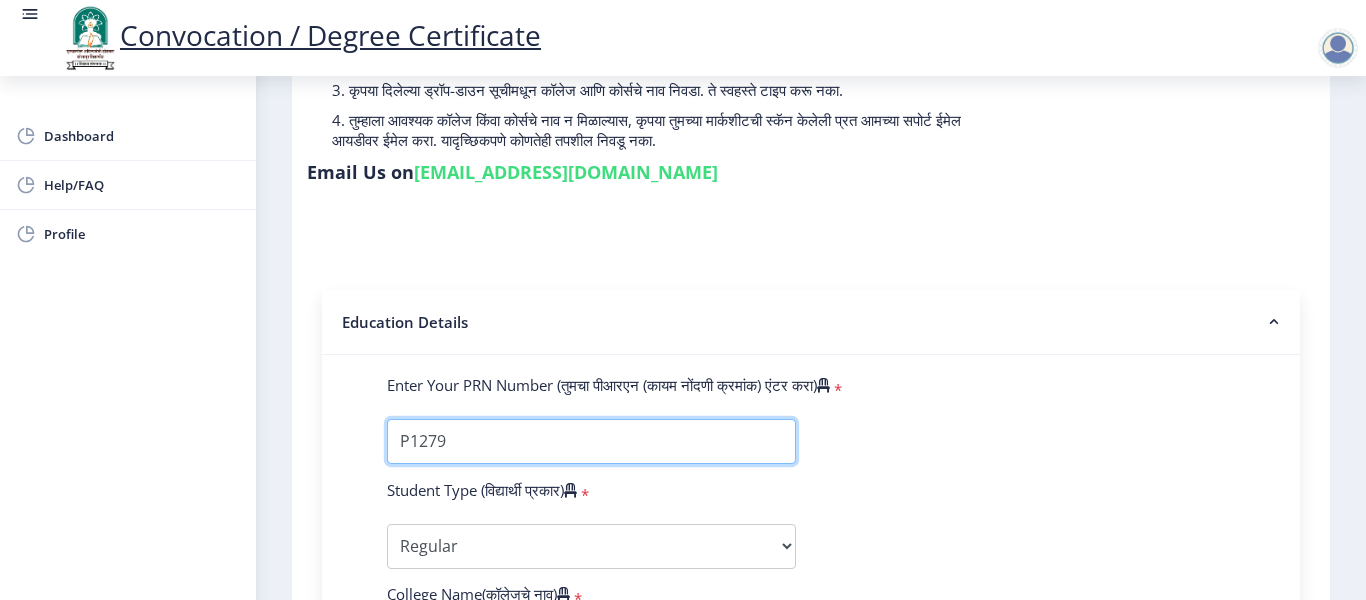 click on "Enter Your PRN Number (तुमचा पीआरएन (कायम नोंदणी क्रमांक) एंटर करा)" at bounding box center (591, 441) 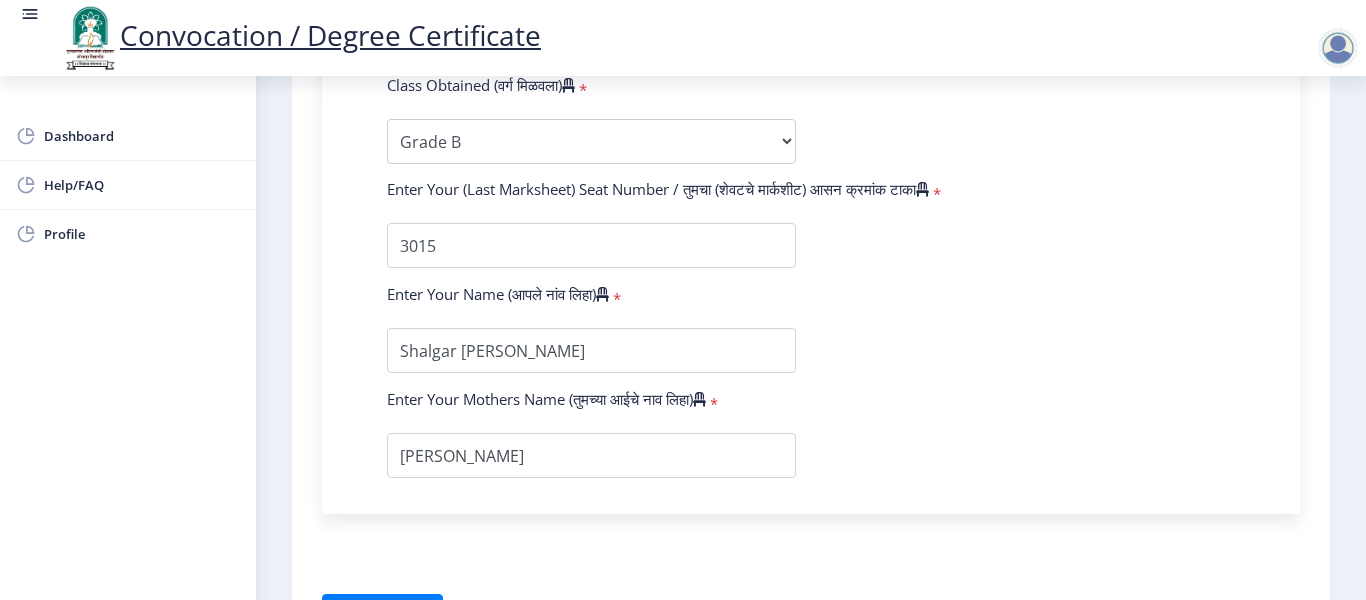 scroll, scrollTop: 1460, scrollLeft: 0, axis: vertical 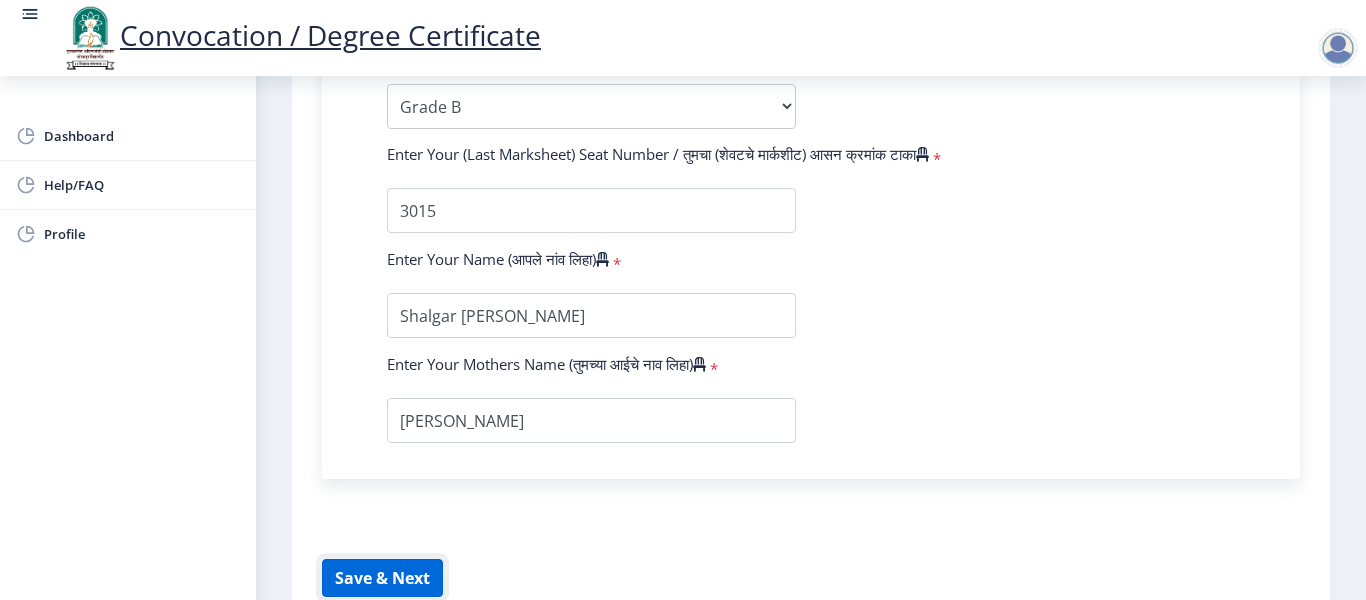 click on "Save & Next" 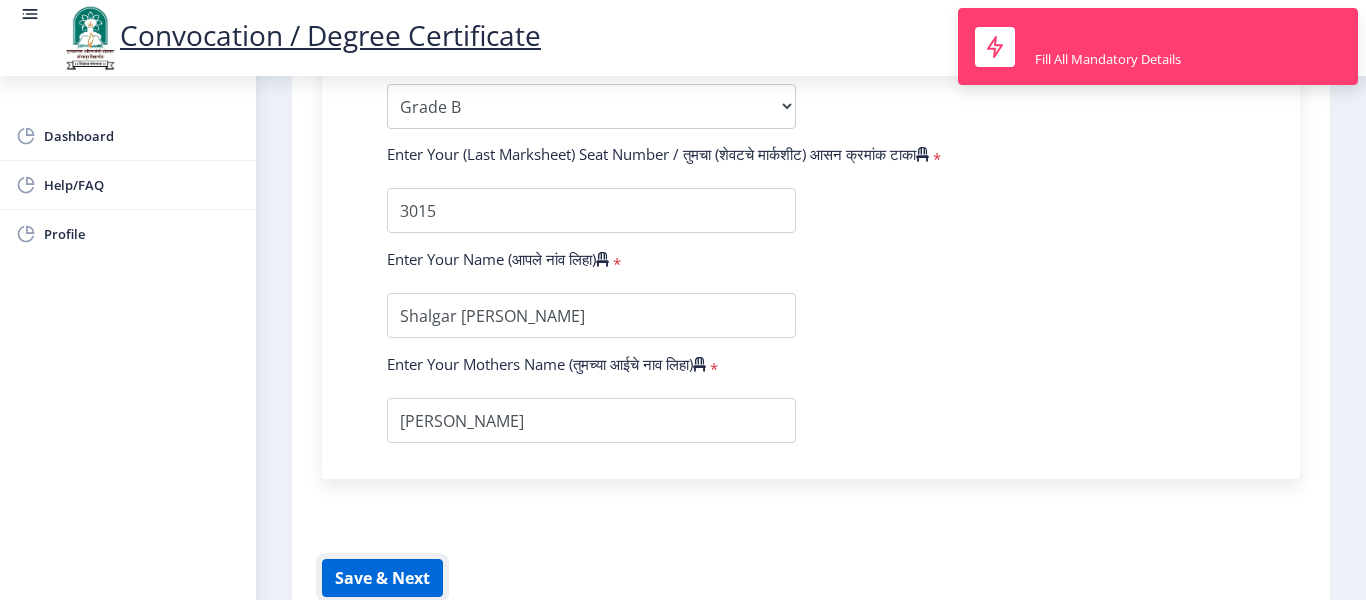 click on "Save & Next" 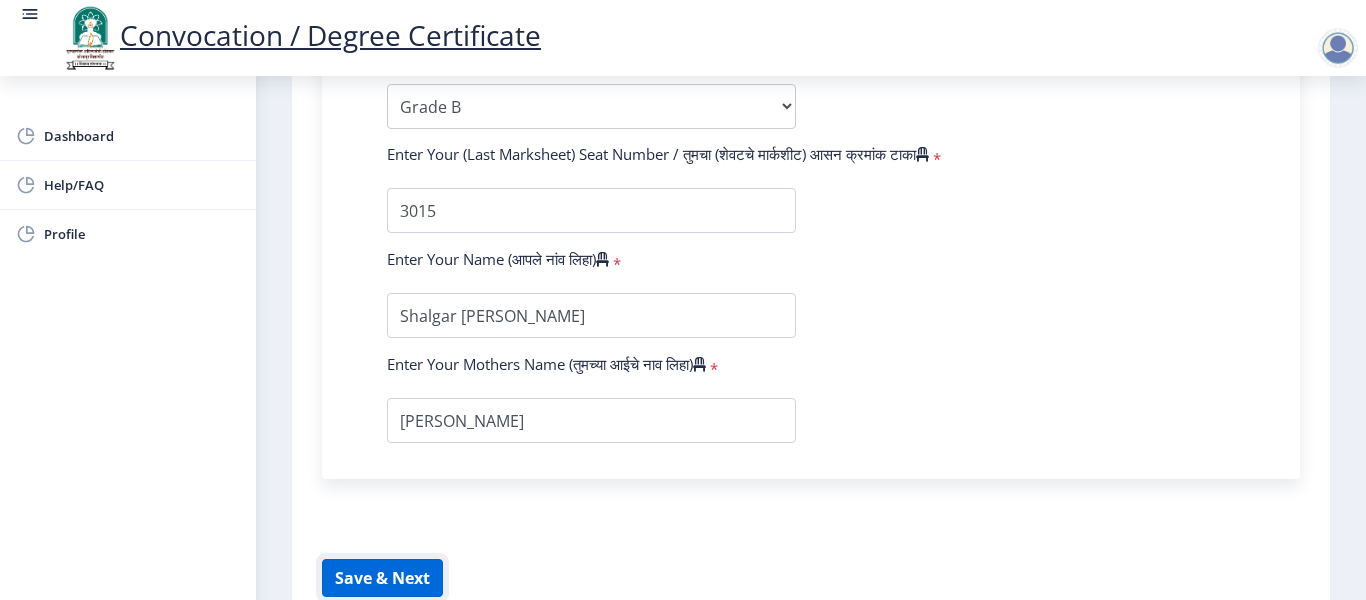 click on "Save & Next" 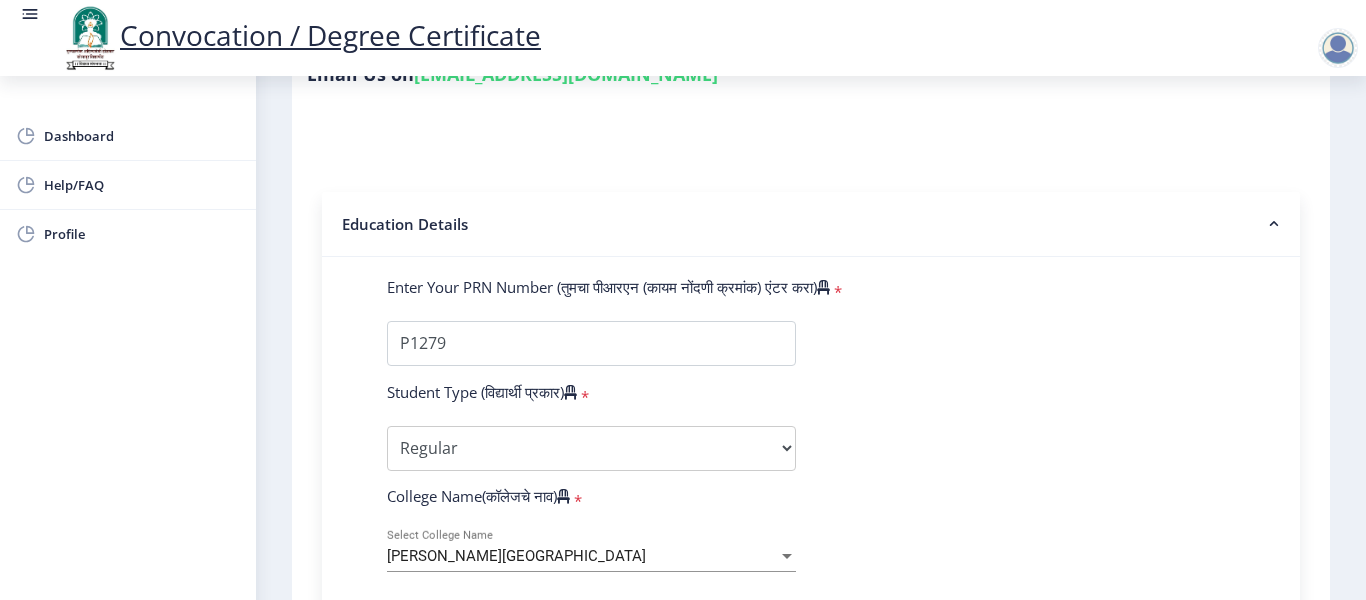 scroll, scrollTop: 360, scrollLeft: 0, axis: vertical 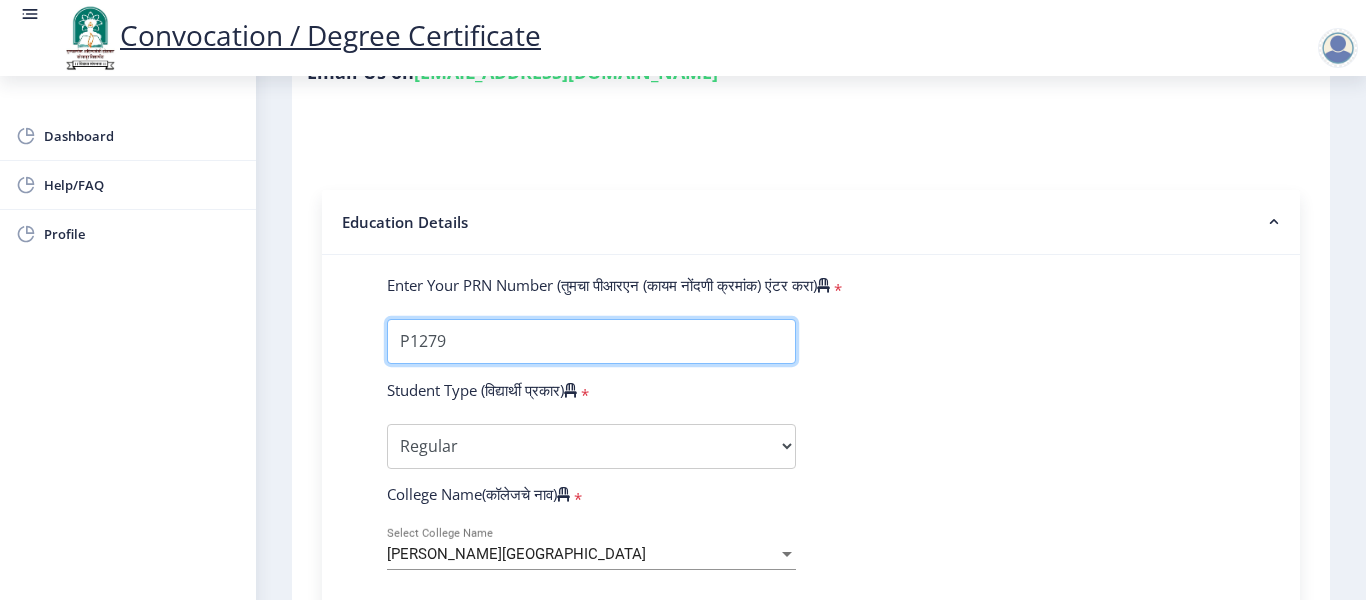 click on "Enter Your PRN Number (तुमचा पीआरएन (कायम नोंदणी क्रमांक) एंटर करा)" at bounding box center [591, 341] 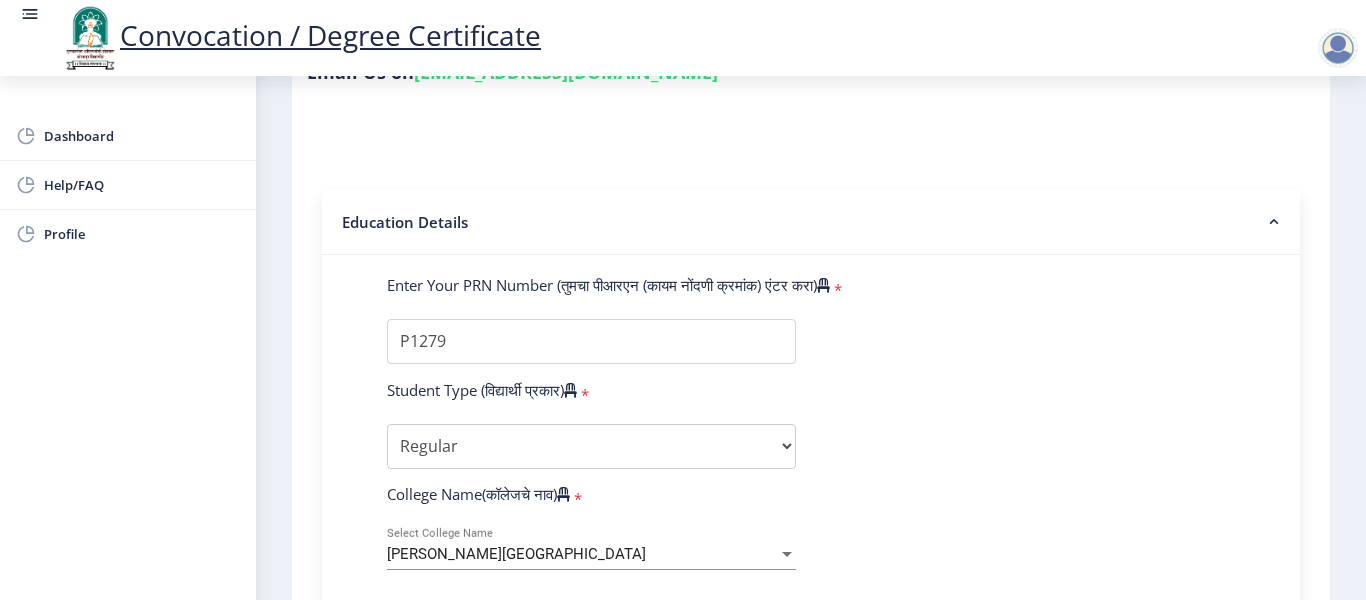 click on "Enter Your PRN Number (तुमचा पीआरएन (कायम नोंदणी क्रमांक) एंटर करा)   * Student Type (विद्यार्थी प्रकार)    * Select Student Type Regular External College Name(कॉलेजचे नाव)   * B. P. Sulakhe Commerce College Select College Name Course Name(अभ्यासक्रमाचे नाव)   * Doctor of Philosophy in Commerce and Management Select Course Name  Specialization(विशेषज्ञता)   * Specialization Accountancy Commerce Management Other Enter passing Year(उत्तीर्ण वर्ष प्रविष्ट करा)   *  2025   2024   2023   2022   2021   2020   2019   2018   2017   2016   2015   2014   2013   2012   2011   2010   2009   2008   2007   2006   2005   2004   2003   2002   2001   2000   1999   1998   1997   1996   1995   1994   1993   1992   1991   1990   1989   1988   1987   1986   1985   1984   1983   1982   1981   1980  * *" 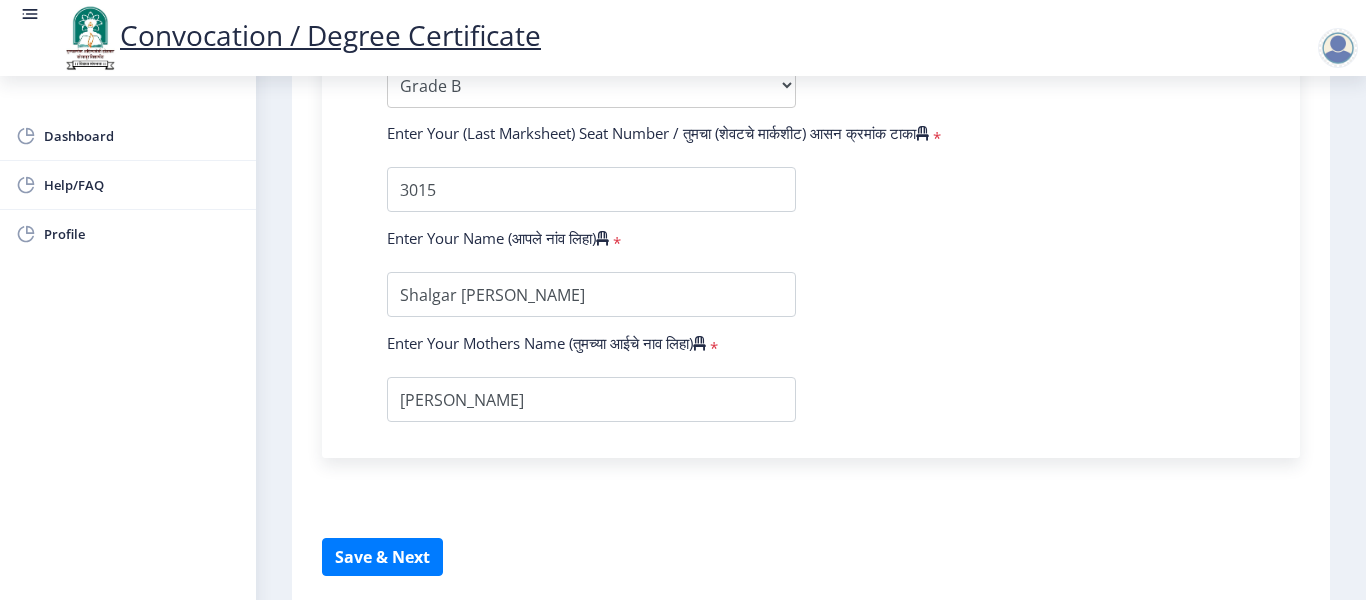 scroll, scrollTop: 1560, scrollLeft: 0, axis: vertical 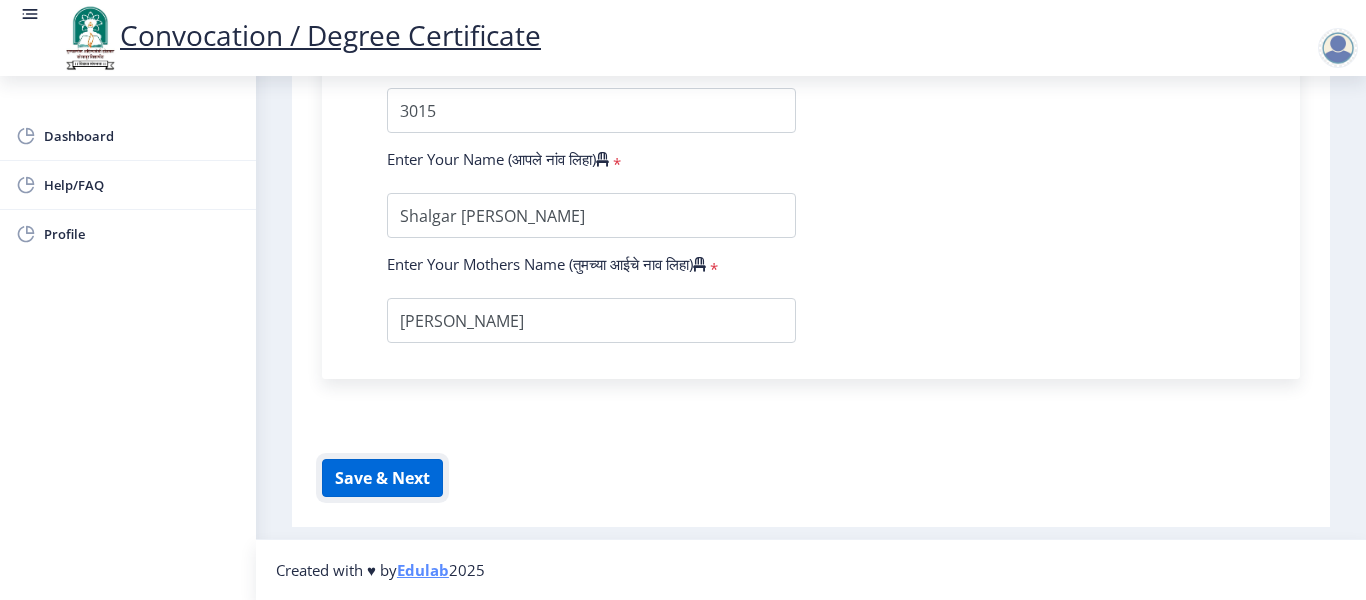 click on "Save & Next" 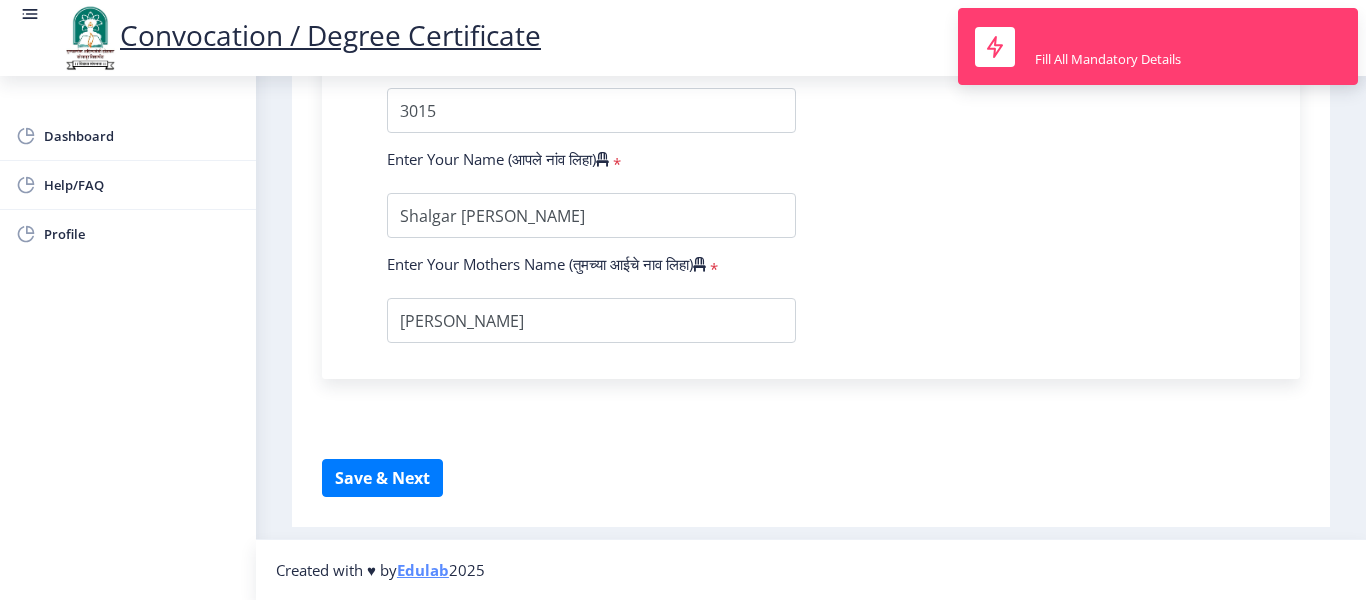click on "Instructions (सूचना) 1. पदवी प्रमाणपत्रासाठी शैक्षणिक तपशील चरणावर, तुम्हाला तुमच्या अंतिम पदवी दीक्षांत प्रमाणपत्रासाठी तुमचे तपशील सबमिट करणे आवश्यक आहे.   2. तुम्ही ज्या कोर्ससाठी पदवी प्रमाणपत्रासाठी अर्ज करत आहात त्या अभ्यासक्रमाच्या नवीनतम जारी केलेल्या मार्कशीटवर आधारित तुमचे सर्व तपशील भरणे आवश्यक आहे.  Email Us on   su.sfc@studentscenter.in Education Details   Enter Your PRN Number (तुमचा पीआरएन (कायम नोंदणी क्रमांक) एंटर करा)   * * Regular * *" 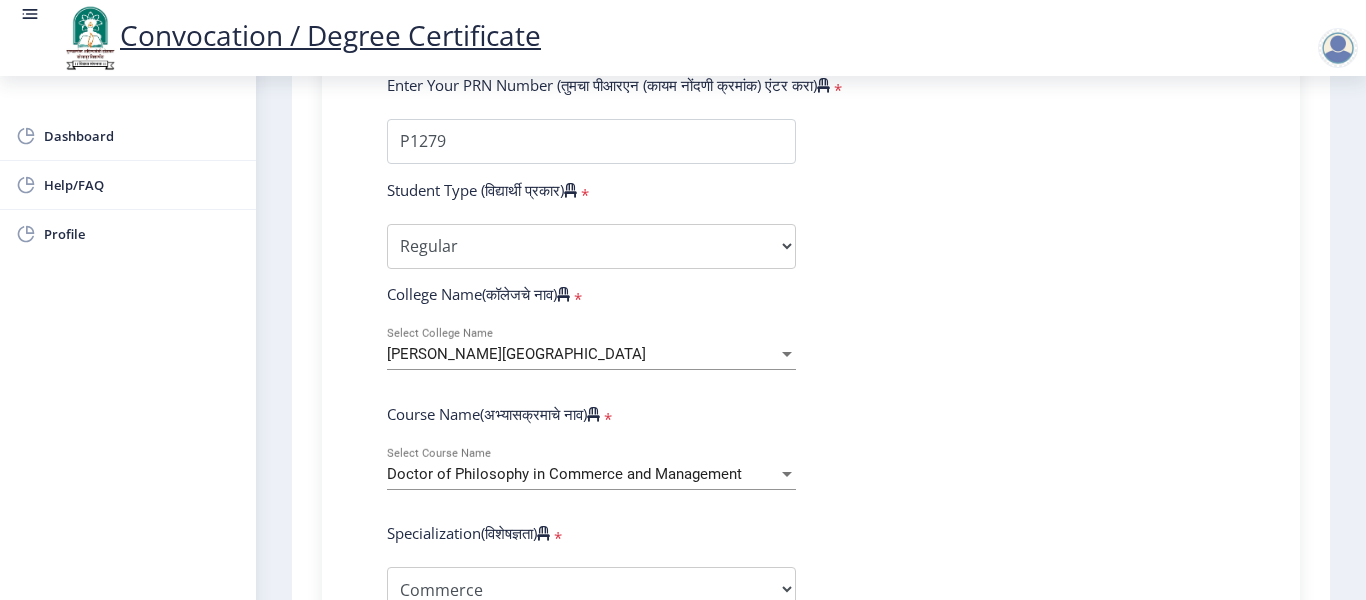 scroll, scrollTop: 460, scrollLeft: 0, axis: vertical 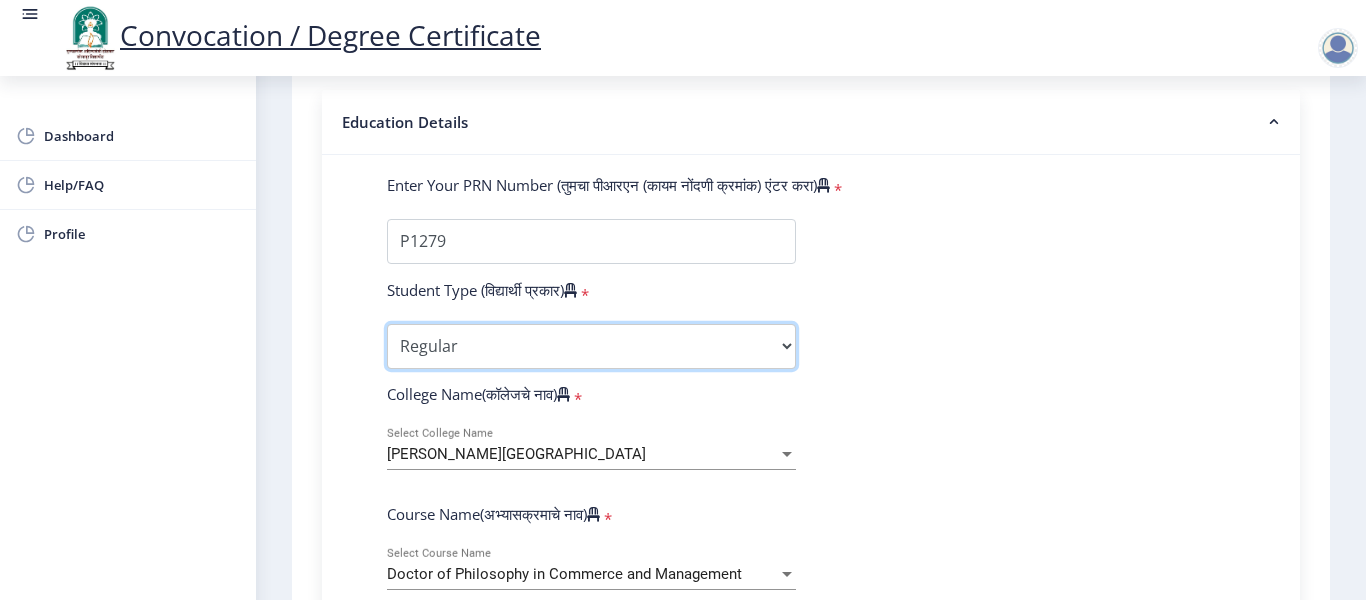 click on "Select Student Type Regular External" at bounding box center [591, 346] 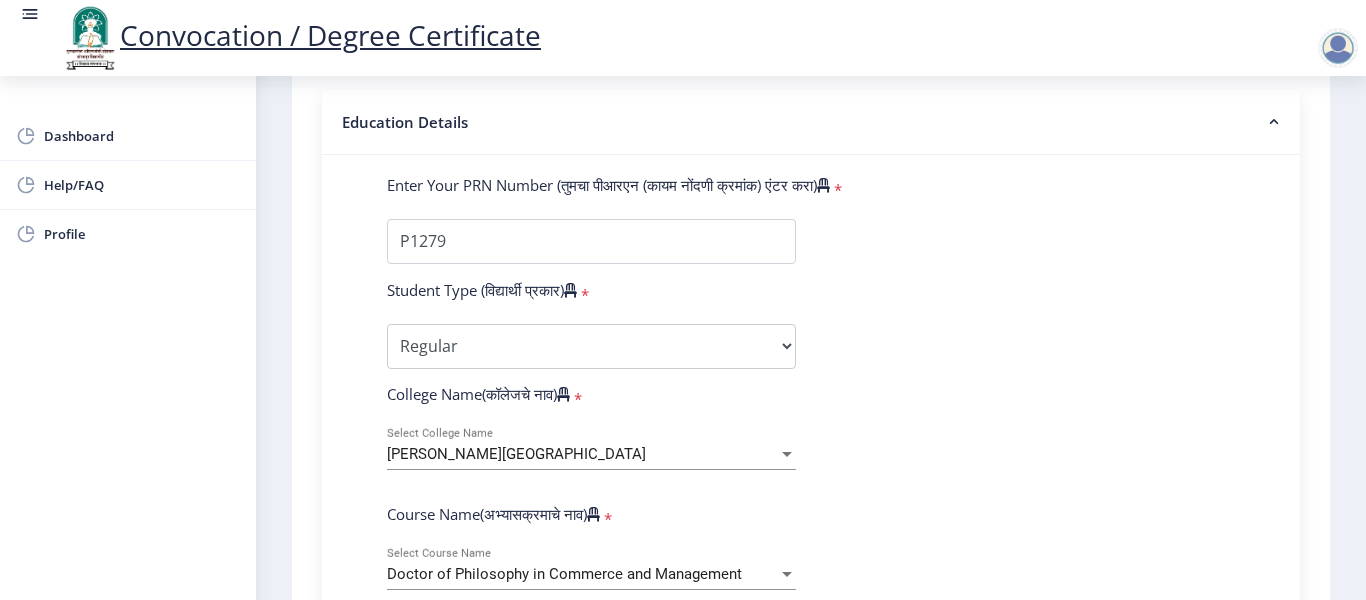 click at bounding box center [787, 454] 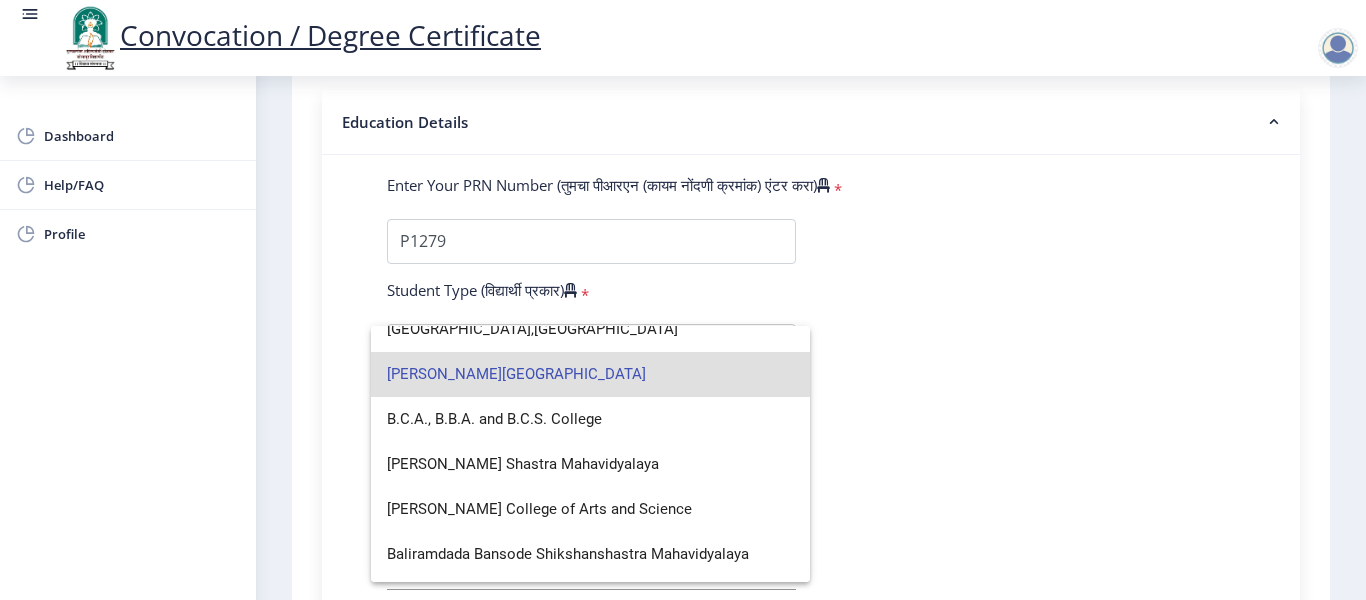scroll, scrollTop: 300, scrollLeft: 0, axis: vertical 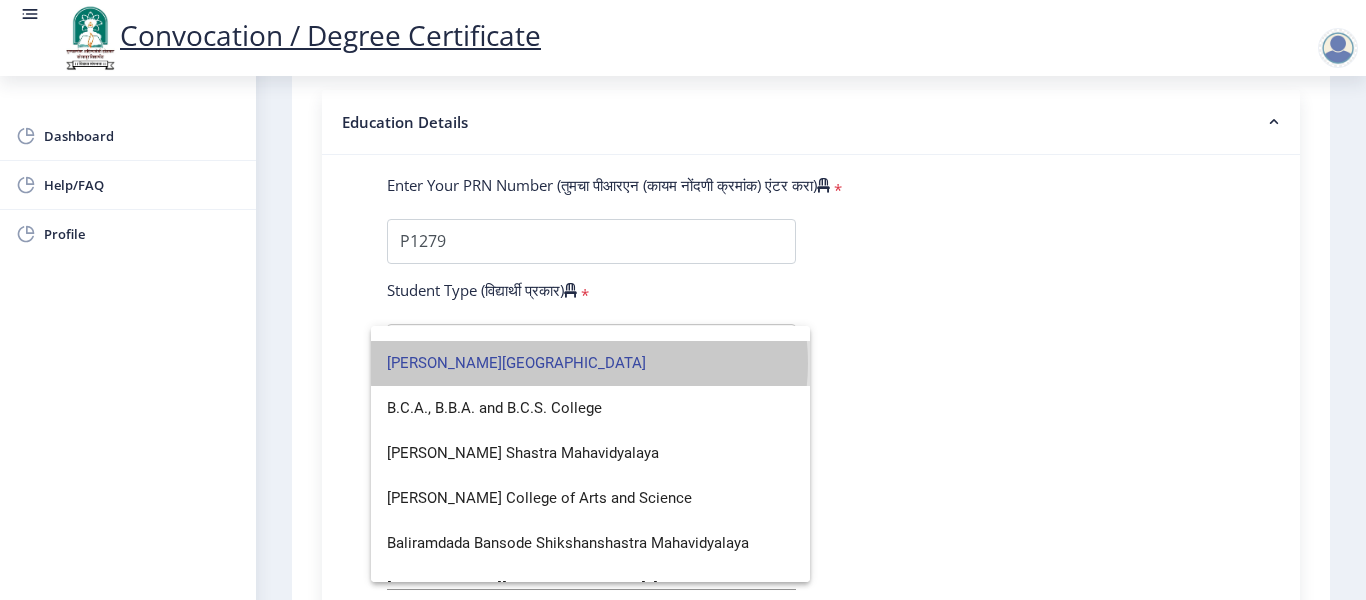 click on "B. P. Sulakhe Commerce College" at bounding box center (590, 363) 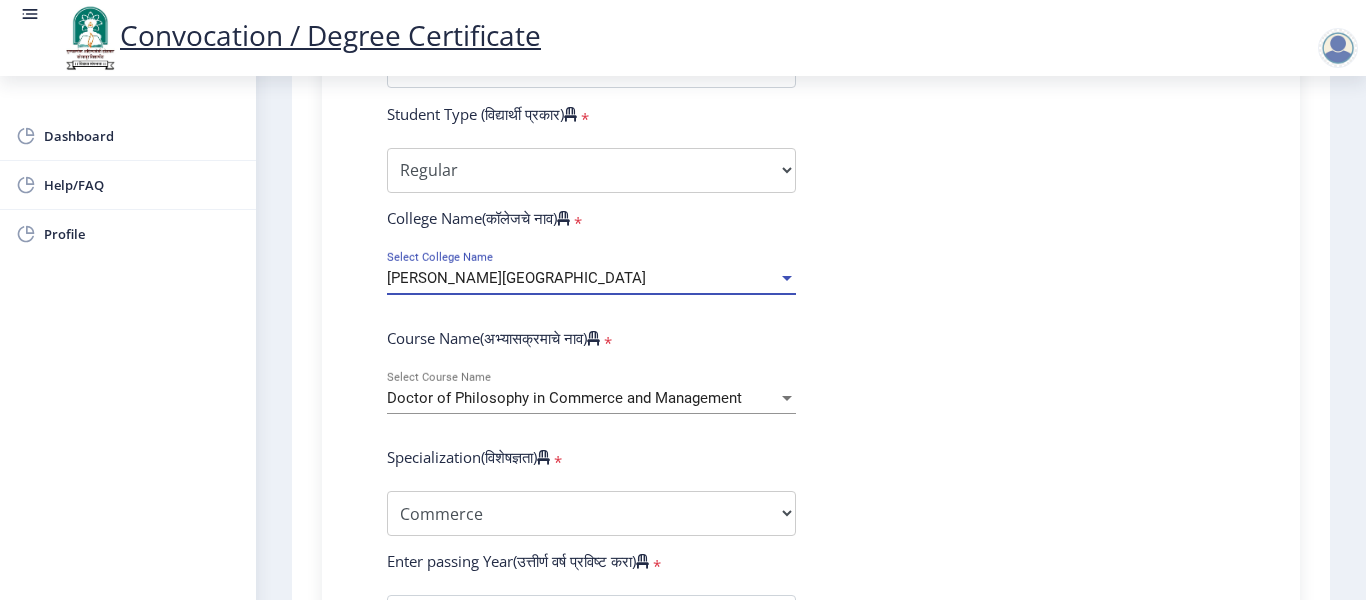 scroll, scrollTop: 660, scrollLeft: 0, axis: vertical 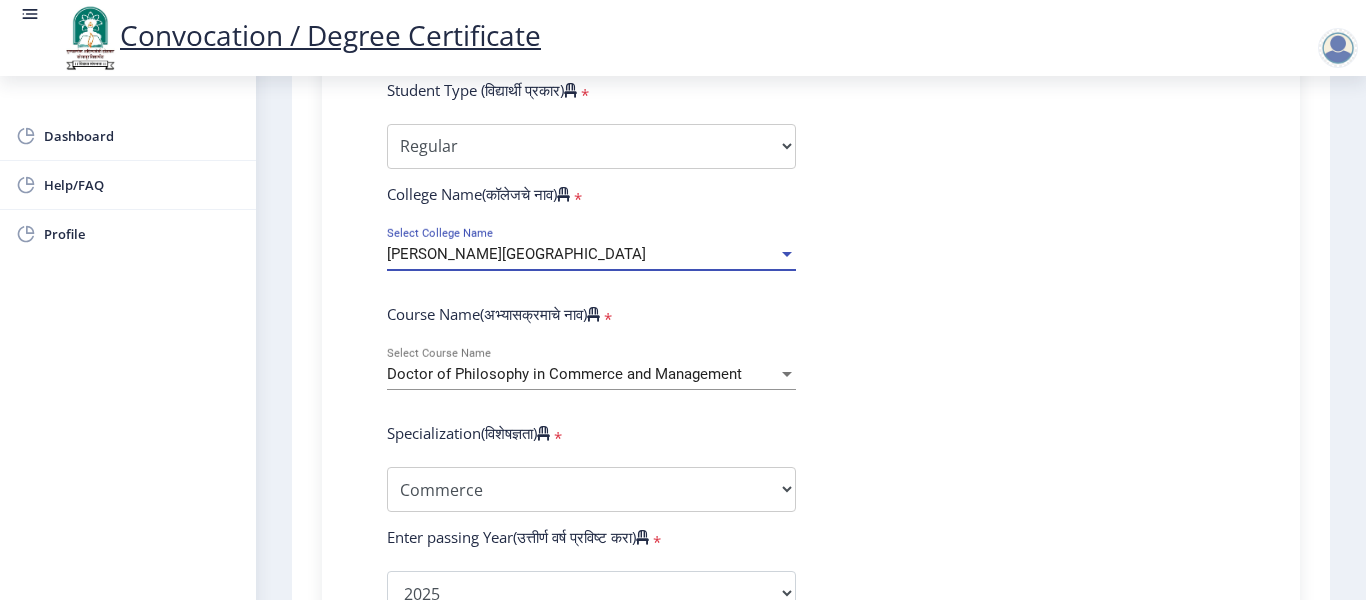 click on "Doctor of Philosophy in Commerce and Management" at bounding box center (582, 374) 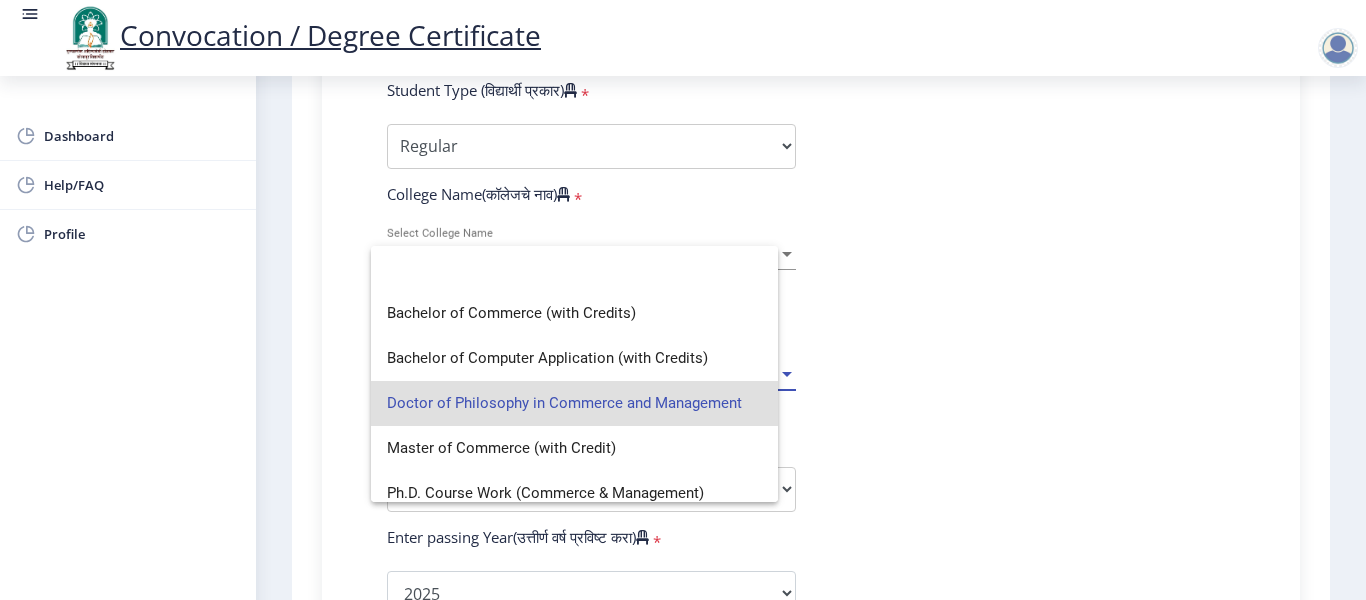 scroll, scrollTop: 0, scrollLeft: 0, axis: both 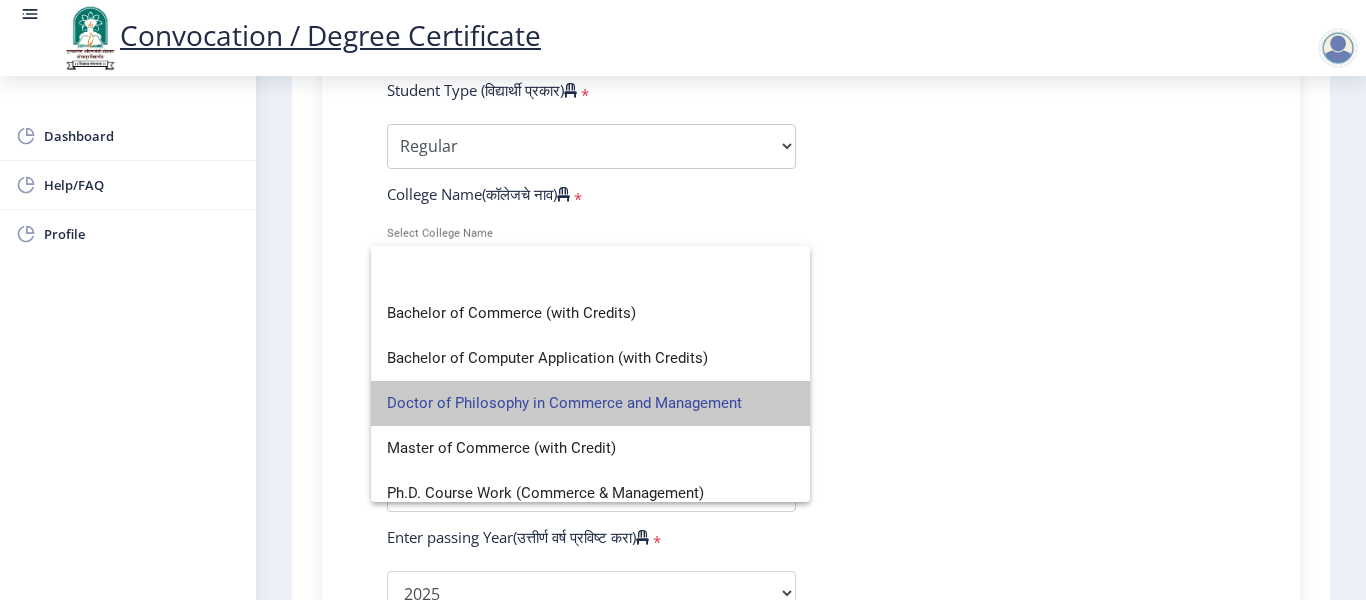 click on "Doctor of Philosophy in Commerce and Management" at bounding box center (590, 403) 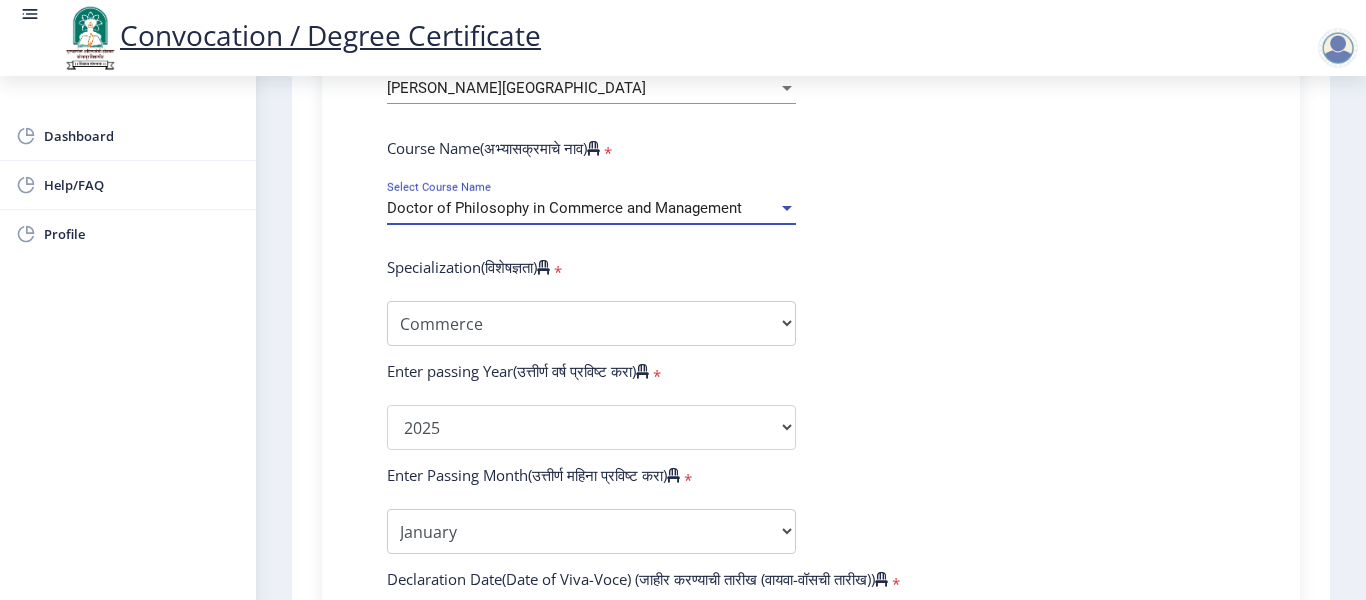 scroll, scrollTop: 860, scrollLeft: 0, axis: vertical 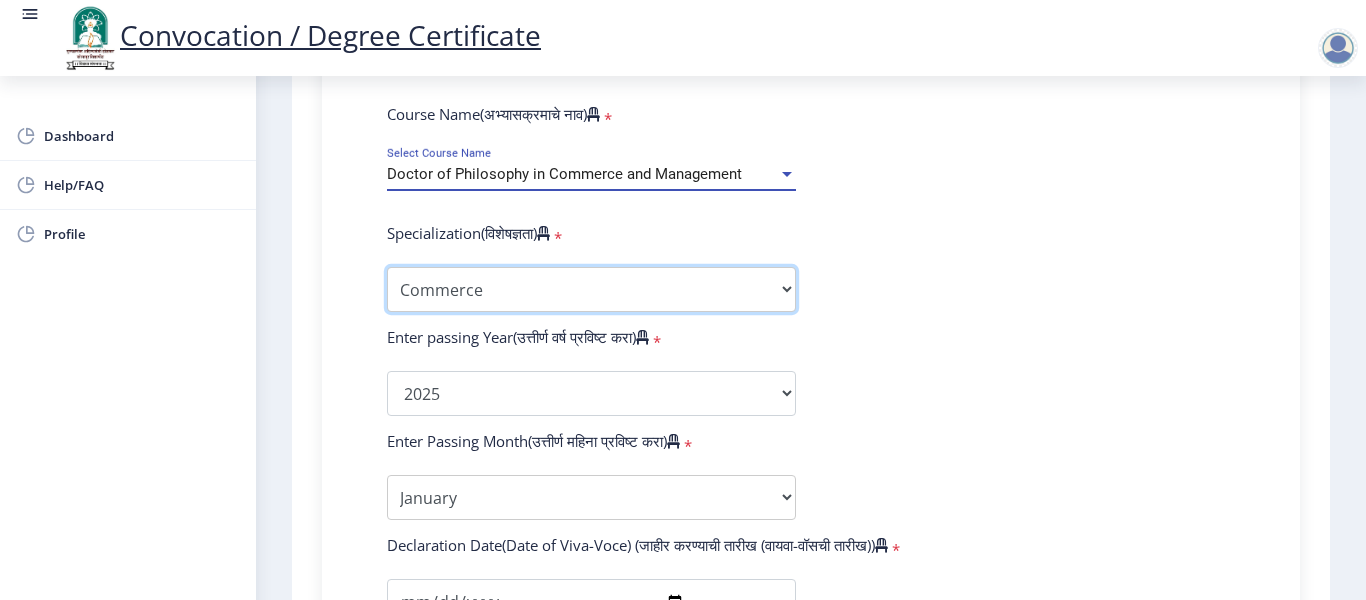 click on "Specialization Accountancy Commerce Management Other" at bounding box center [591, 289] 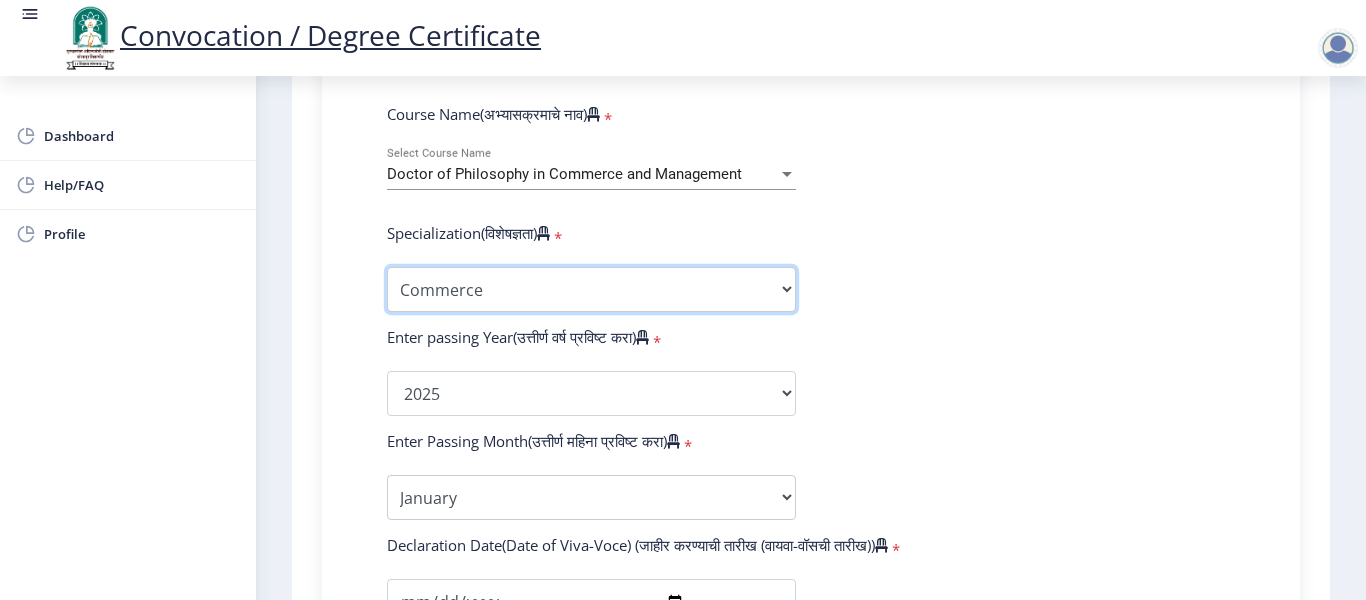 click on "Specialization Accountancy Commerce Management Other" at bounding box center [591, 289] 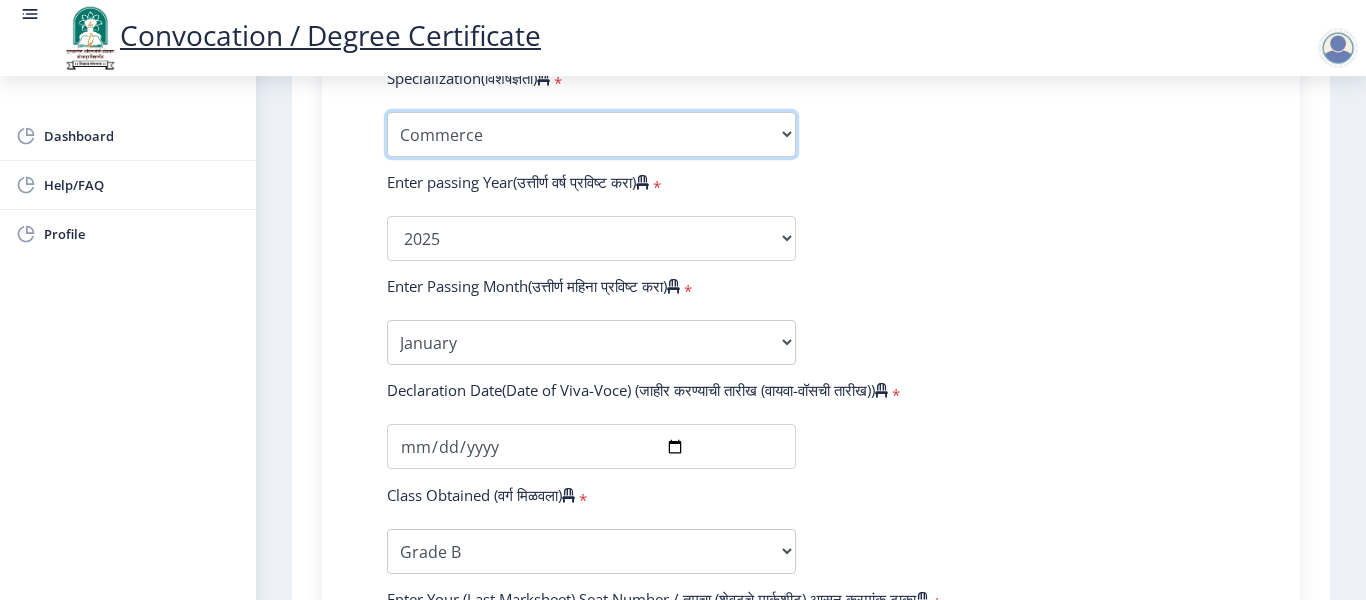scroll, scrollTop: 1060, scrollLeft: 0, axis: vertical 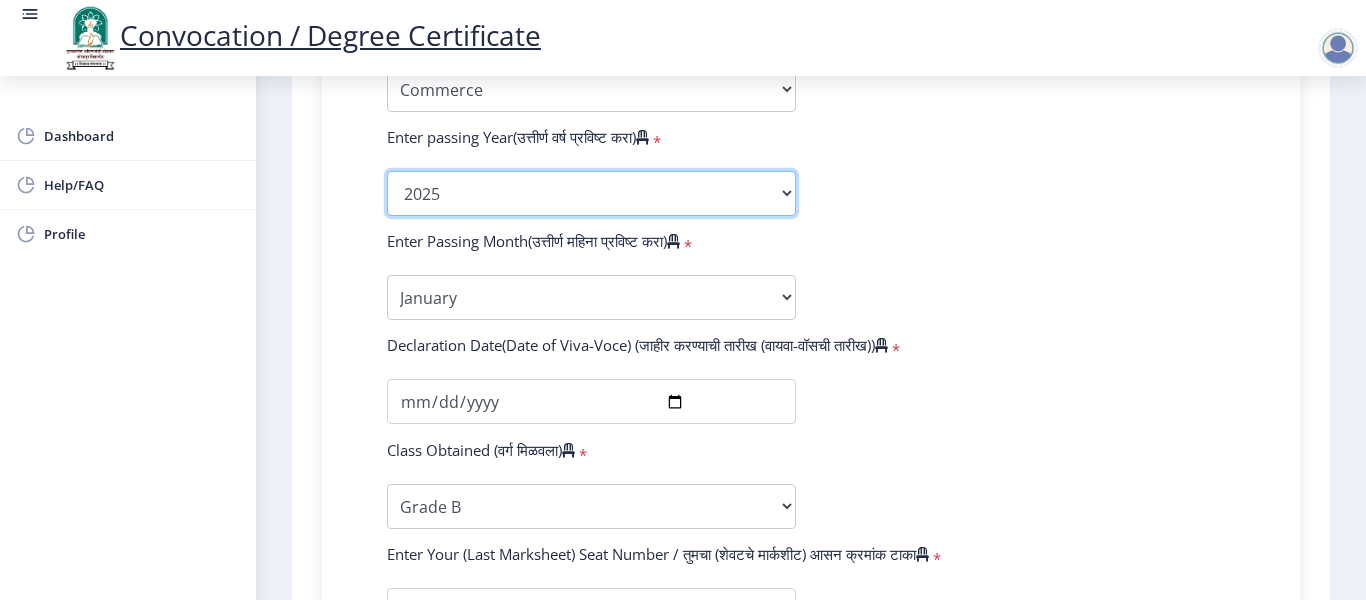 click on "2025   2024   2023   2022   2021   2020   2019   2018   2017   2016   2015   2014   2013   2012   2011   2010   2009   2008   2007   2006   2005   2004   2003   2002   2001   2000   1999   1998   1997   1996   1995   1994   1993   1992   1991   1990   1989   1988   1987   1986   1985   1984   1983   1982   1981   1980   1979   1978   1977   1976" 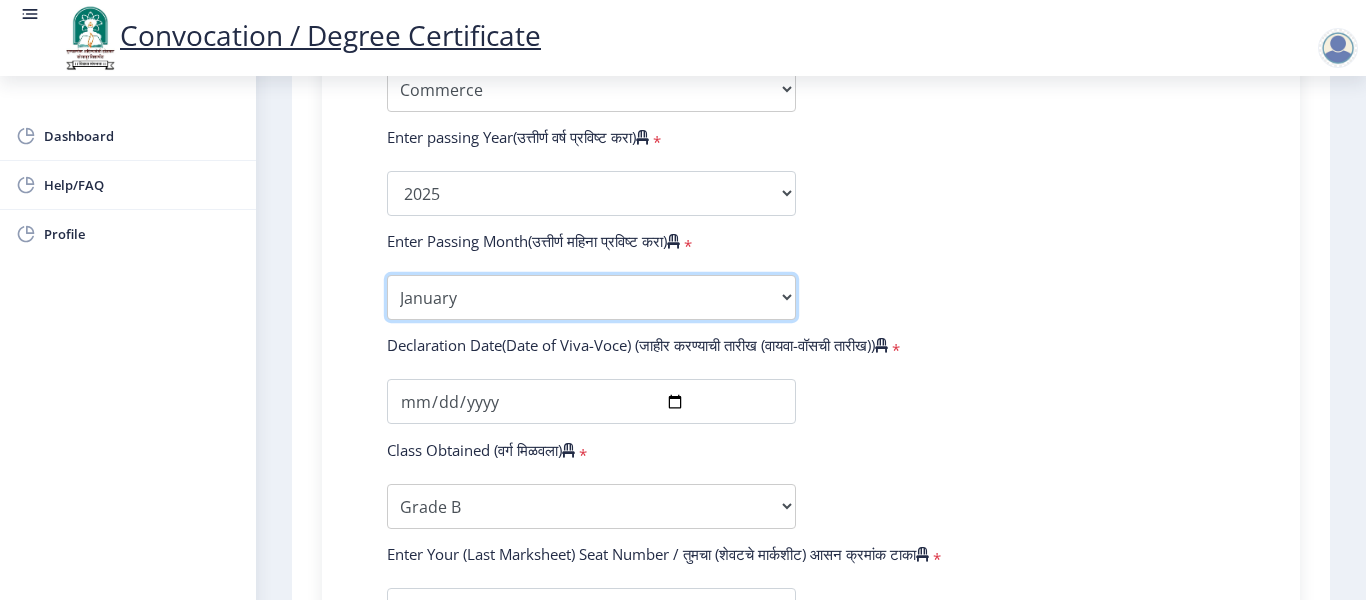 click on "Enter Passing Month January February March April May June July August September October November December" at bounding box center [591, 297] 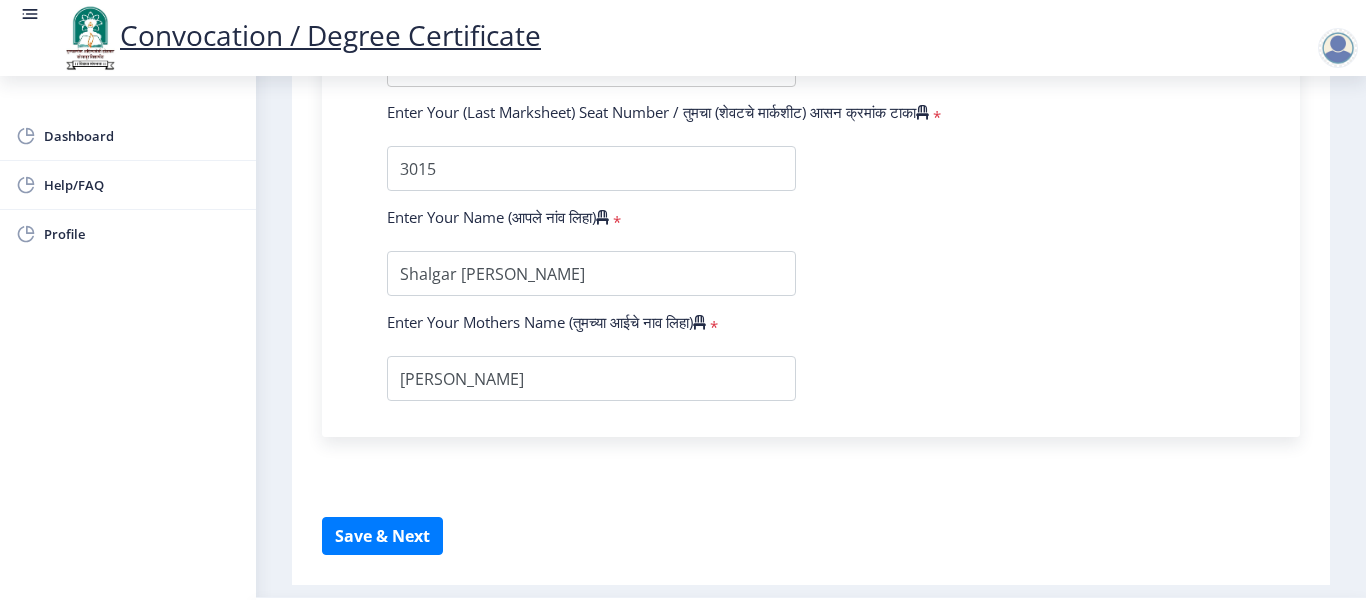 scroll, scrollTop: 1560, scrollLeft: 0, axis: vertical 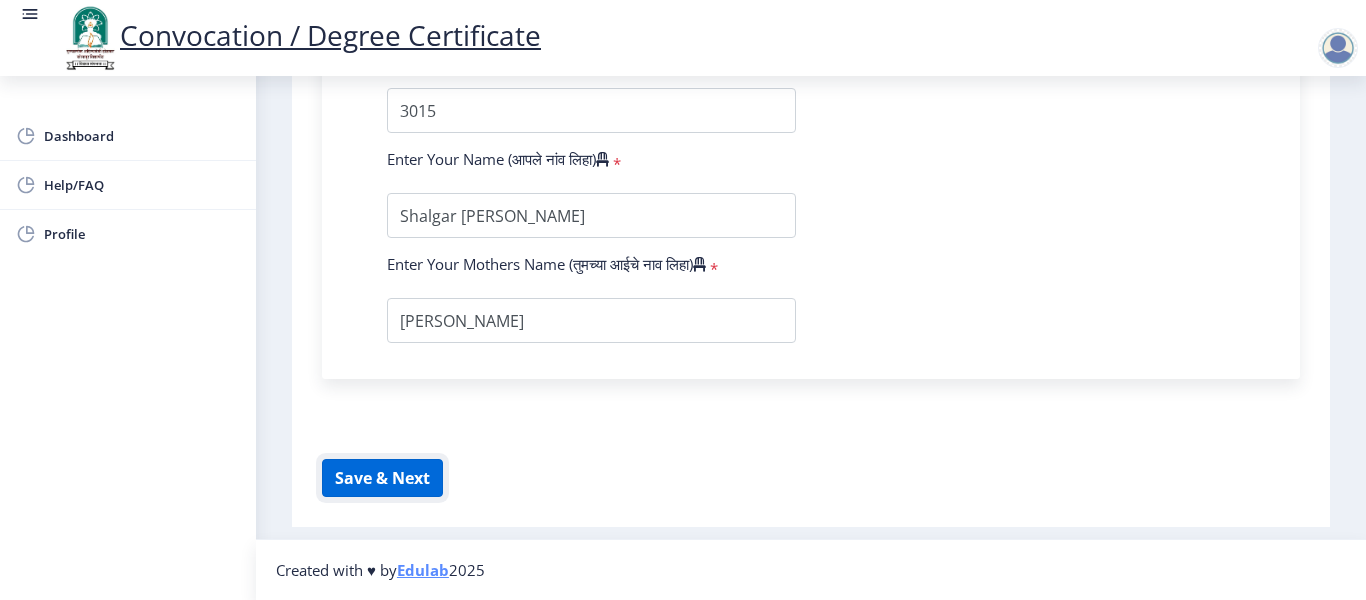 click on "Save & Next" 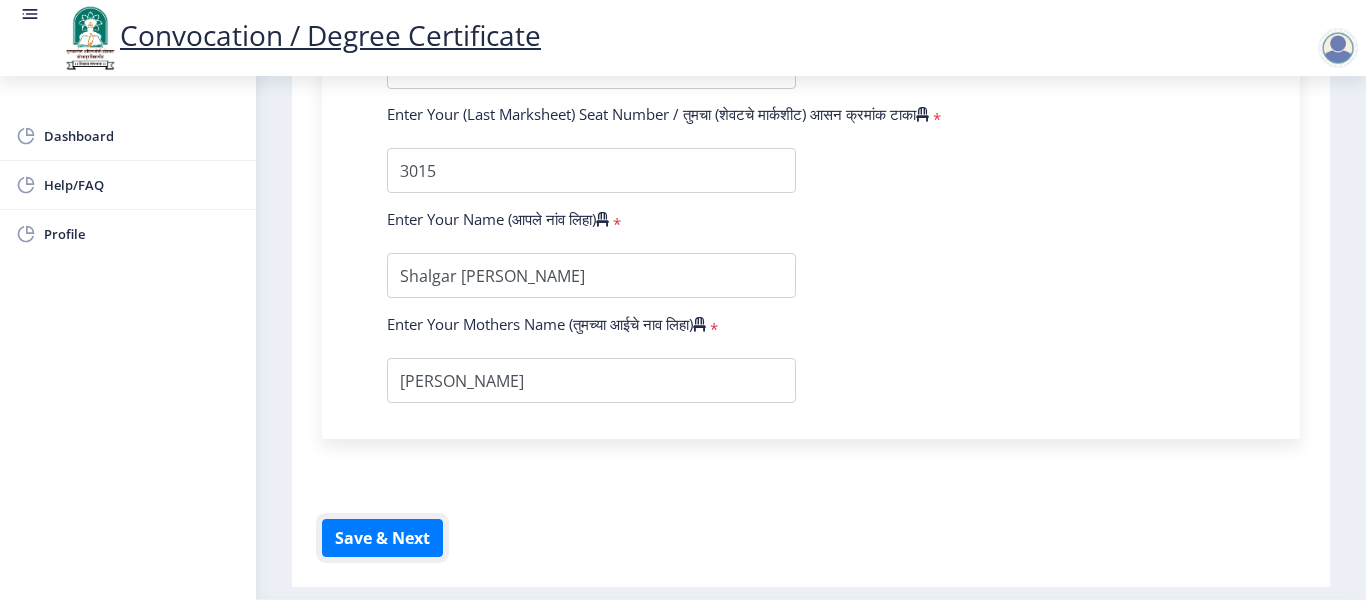 scroll, scrollTop: 1560, scrollLeft: 0, axis: vertical 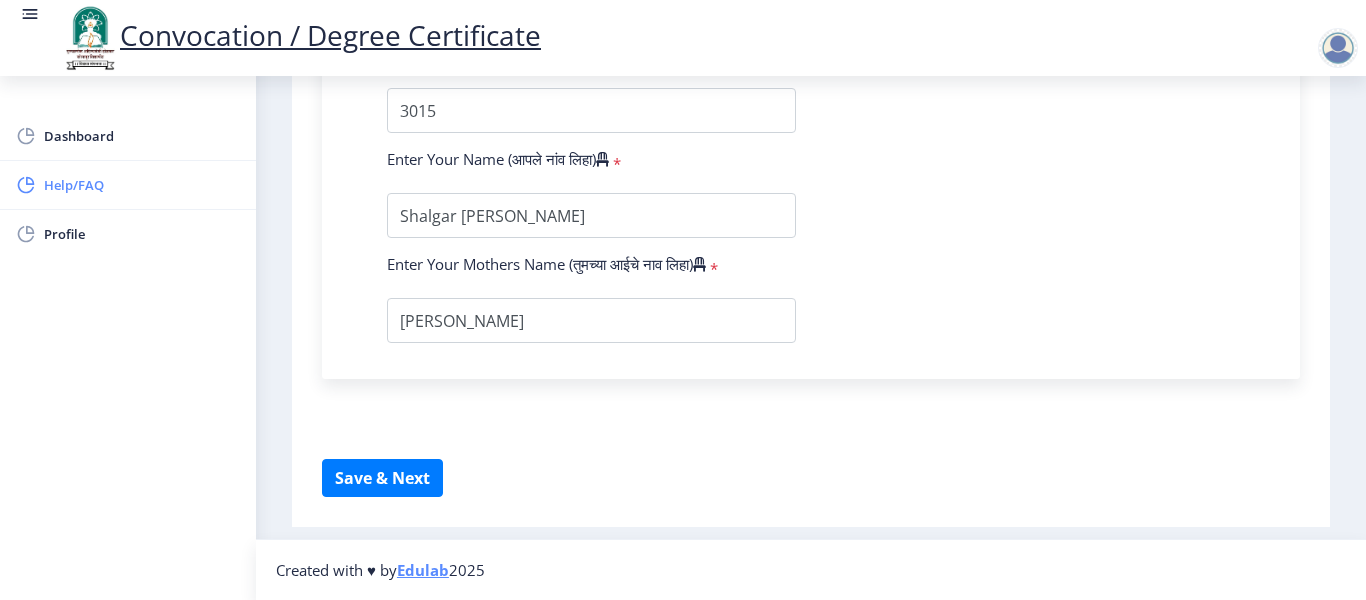 click on "Help/FAQ" 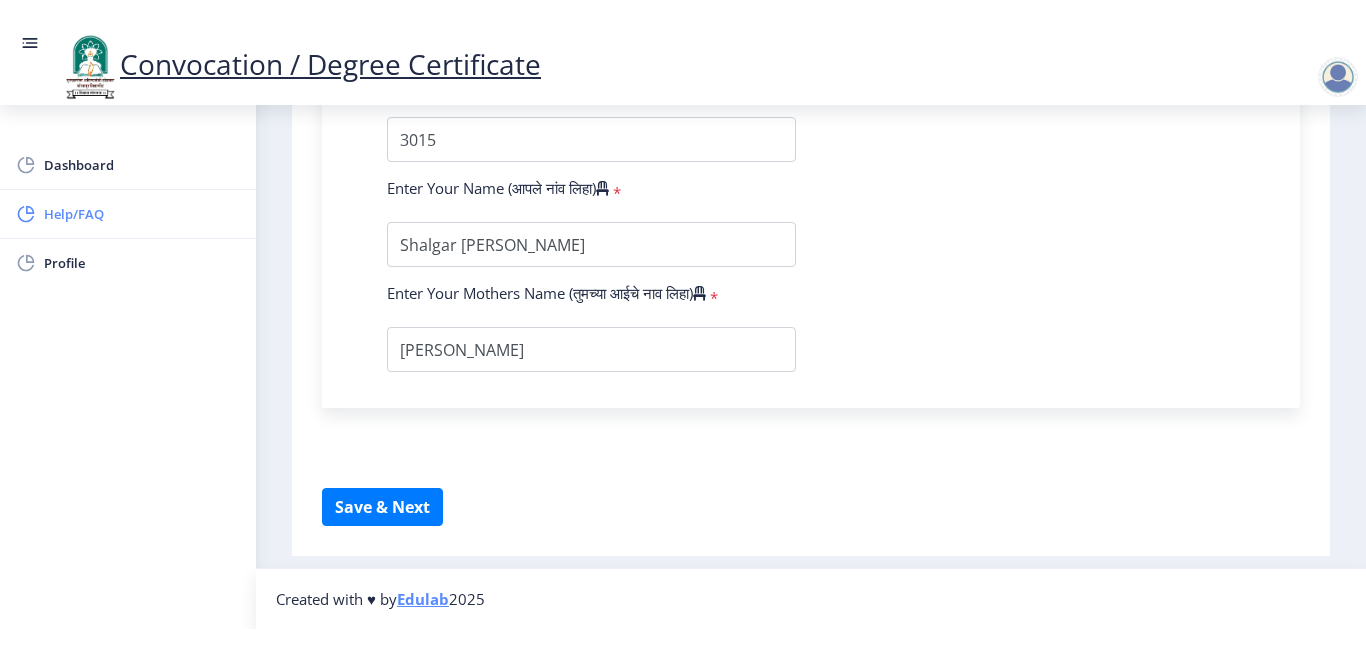 scroll, scrollTop: 0, scrollLeft: 0, axis: both 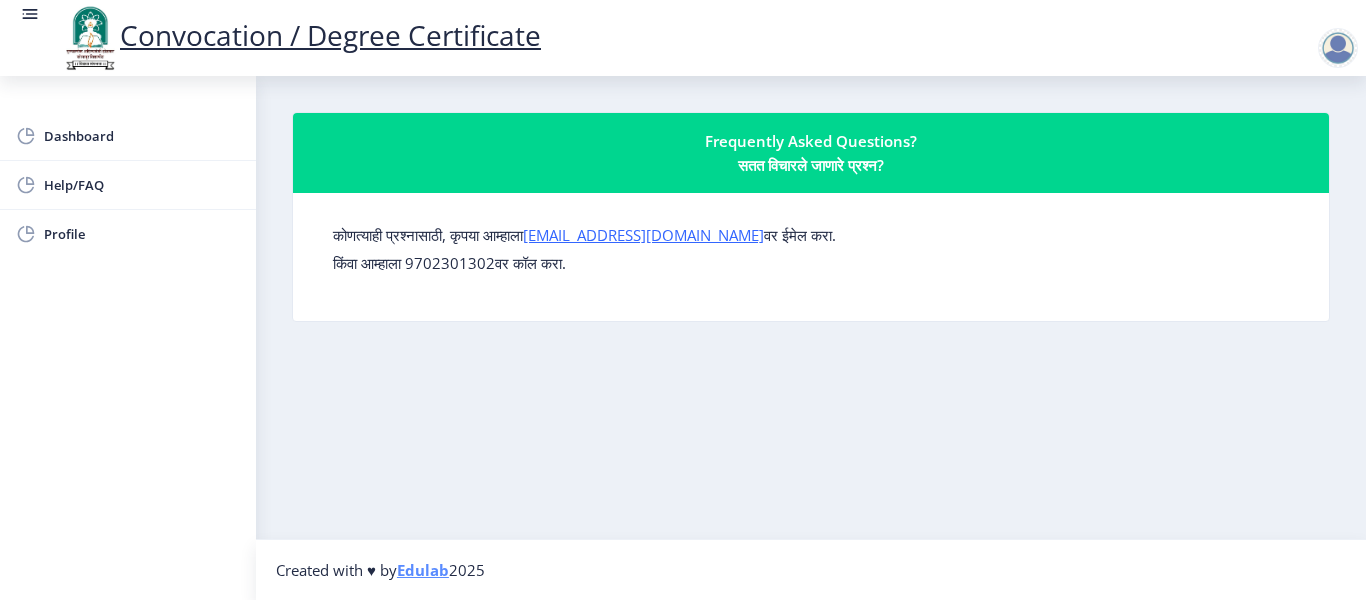 select 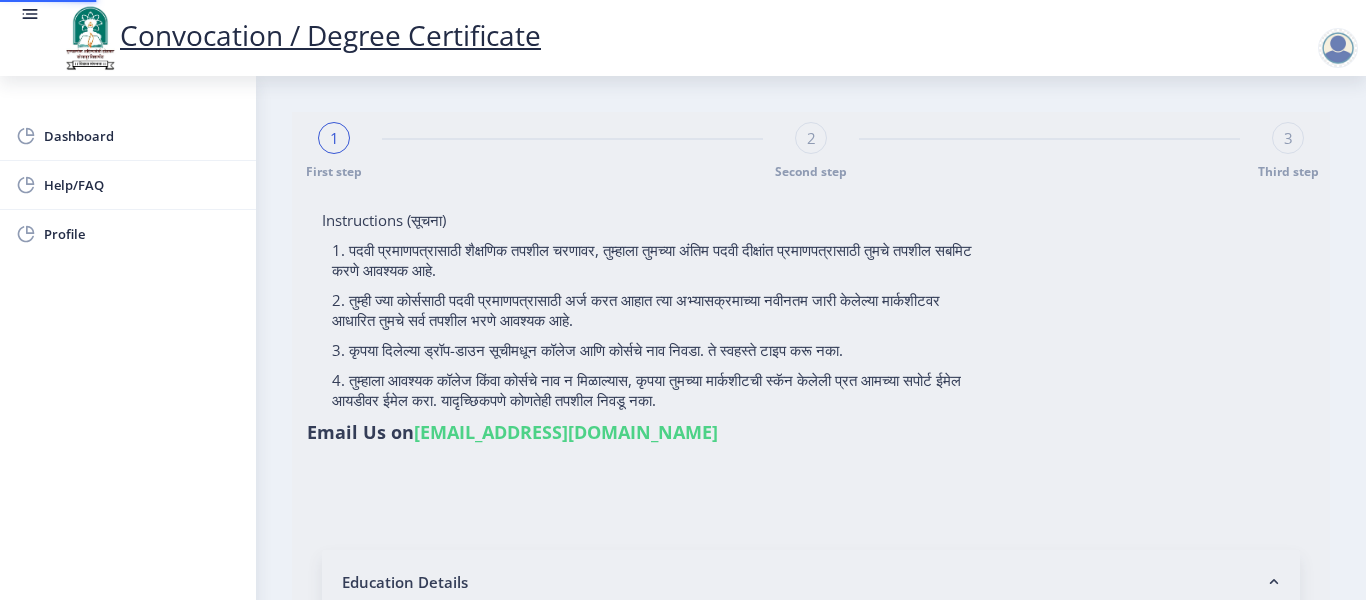 type on "Shalgar [PERSON_NAME]" 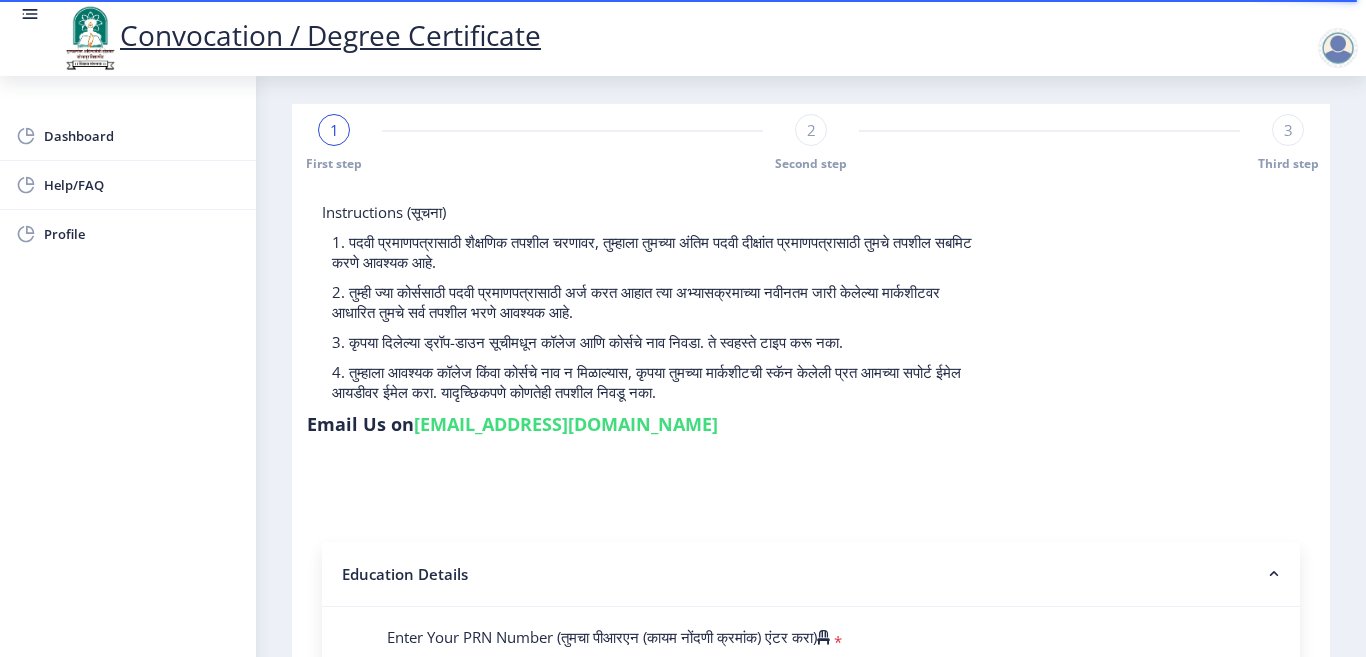 scroll, scrollTop: 0, scrollLeft: 0, axis: both 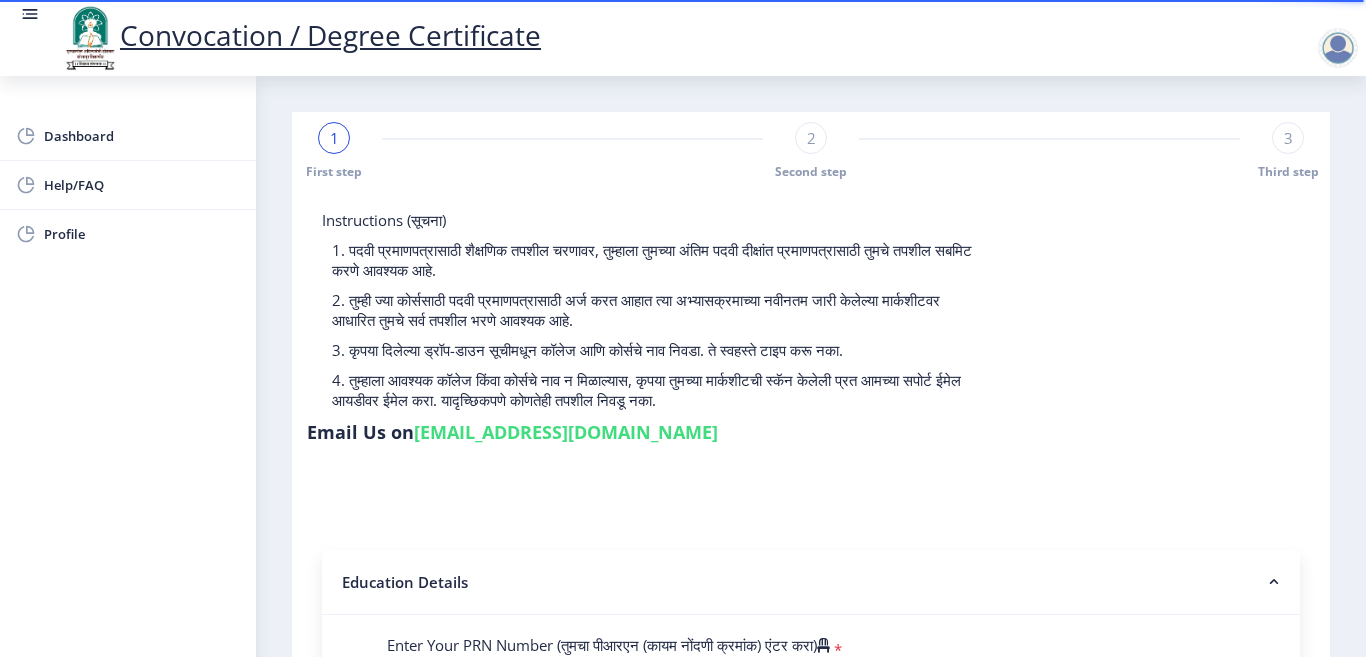 click 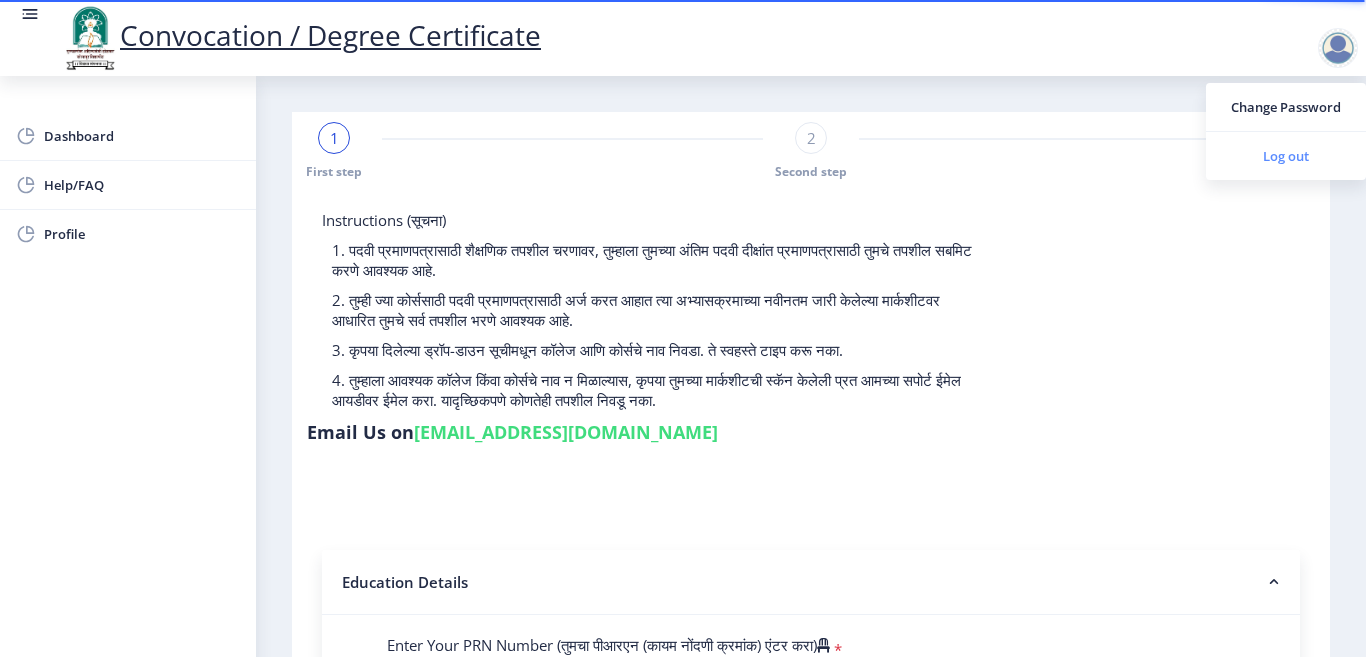 click on "Log out" at bounding box center (1286, 156) 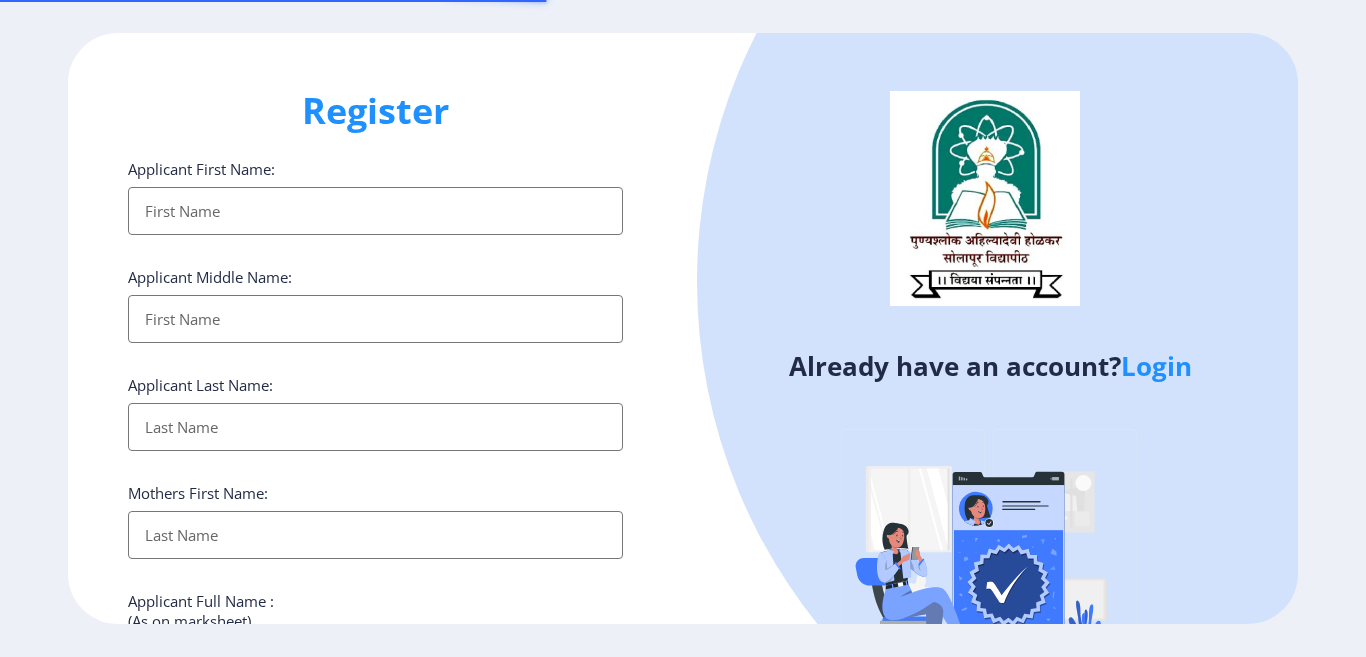 select 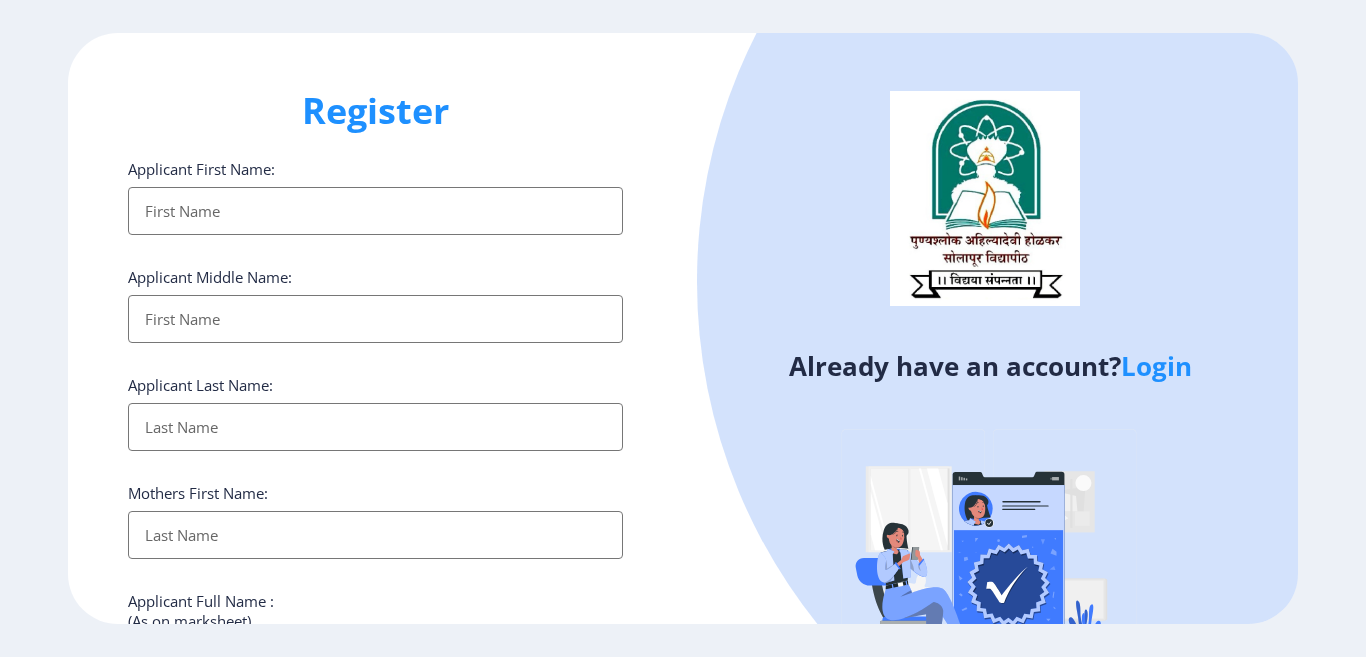 click on "Login" 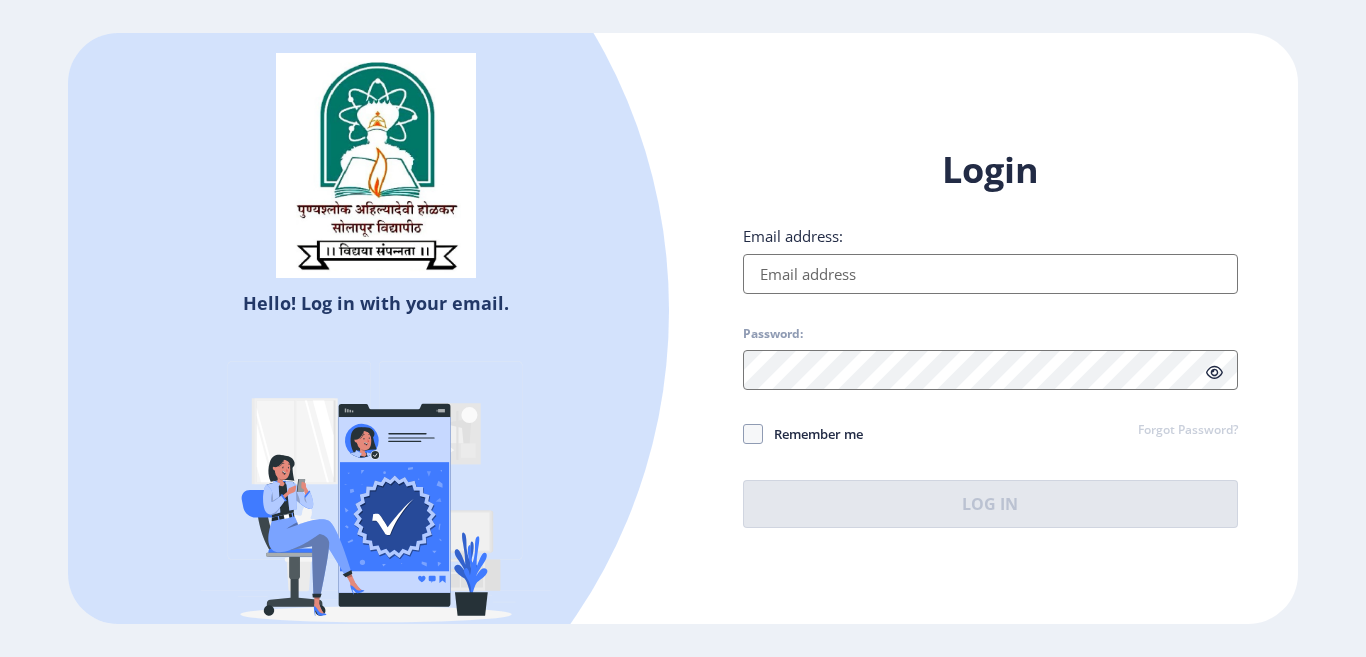 click on "Email address:" at bounding box center (990, 274) 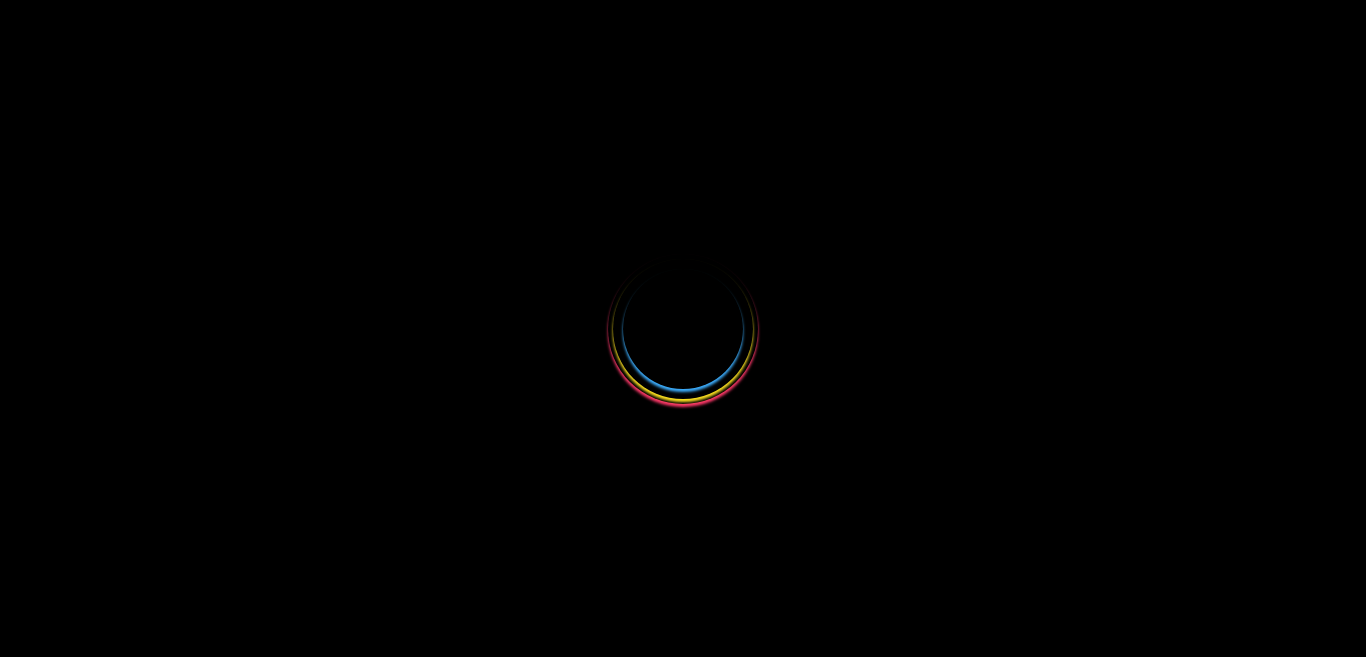 scroll, scrollTop: 0, scrollLeft: 0, axis: both 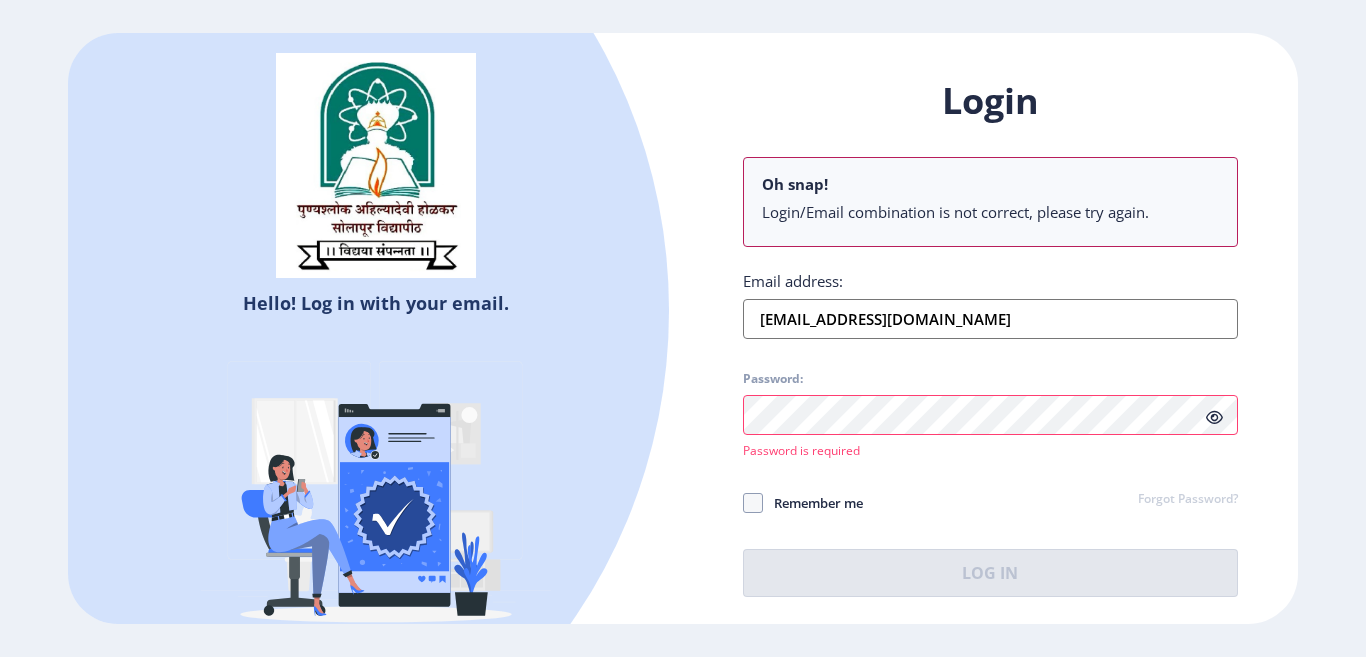 click 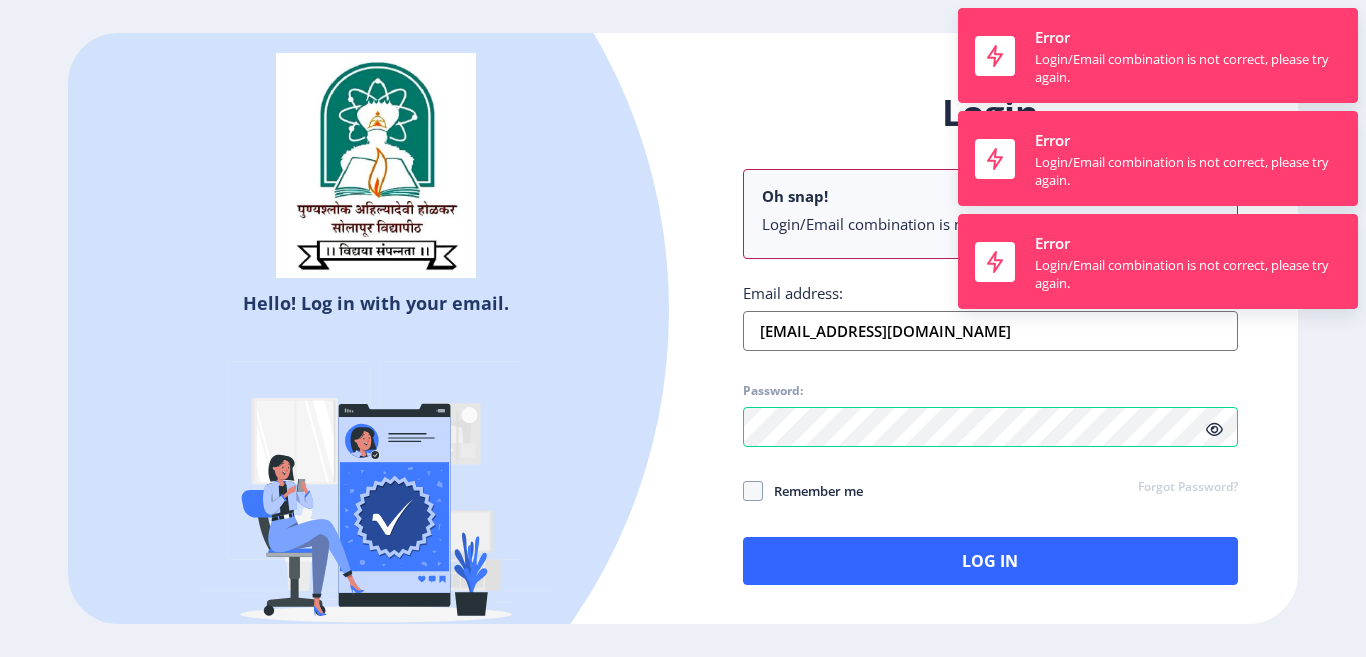 click 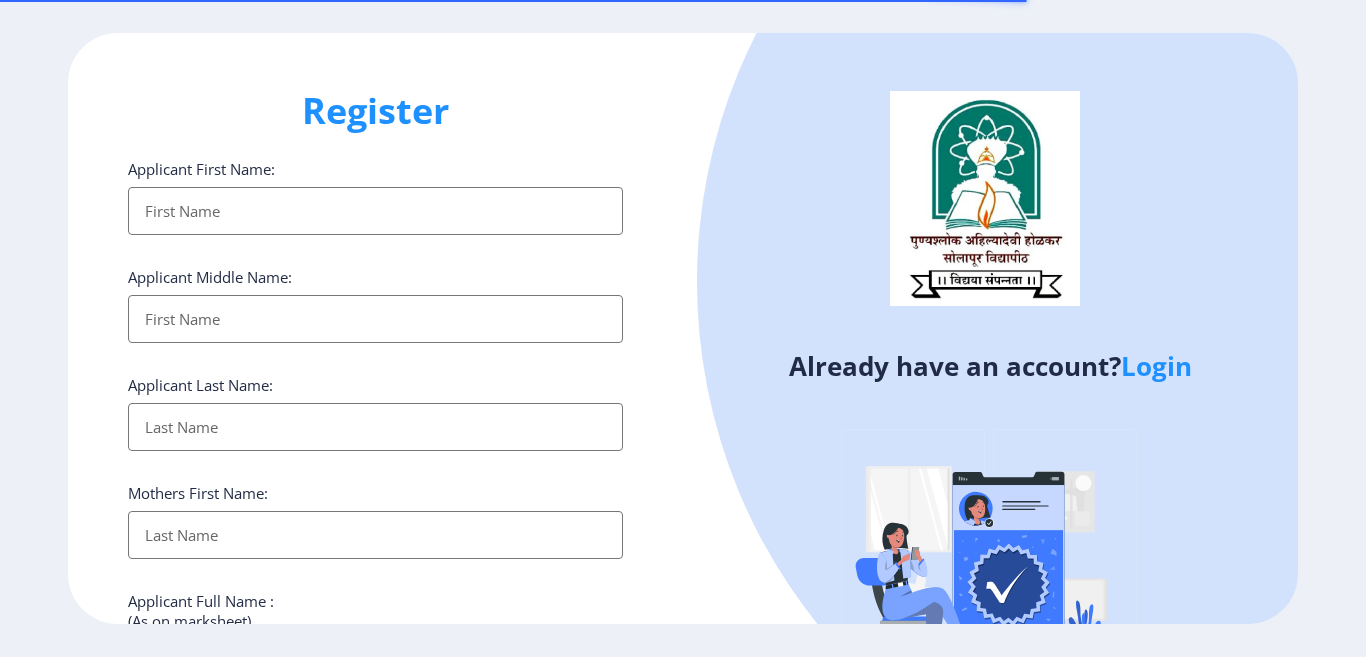 select 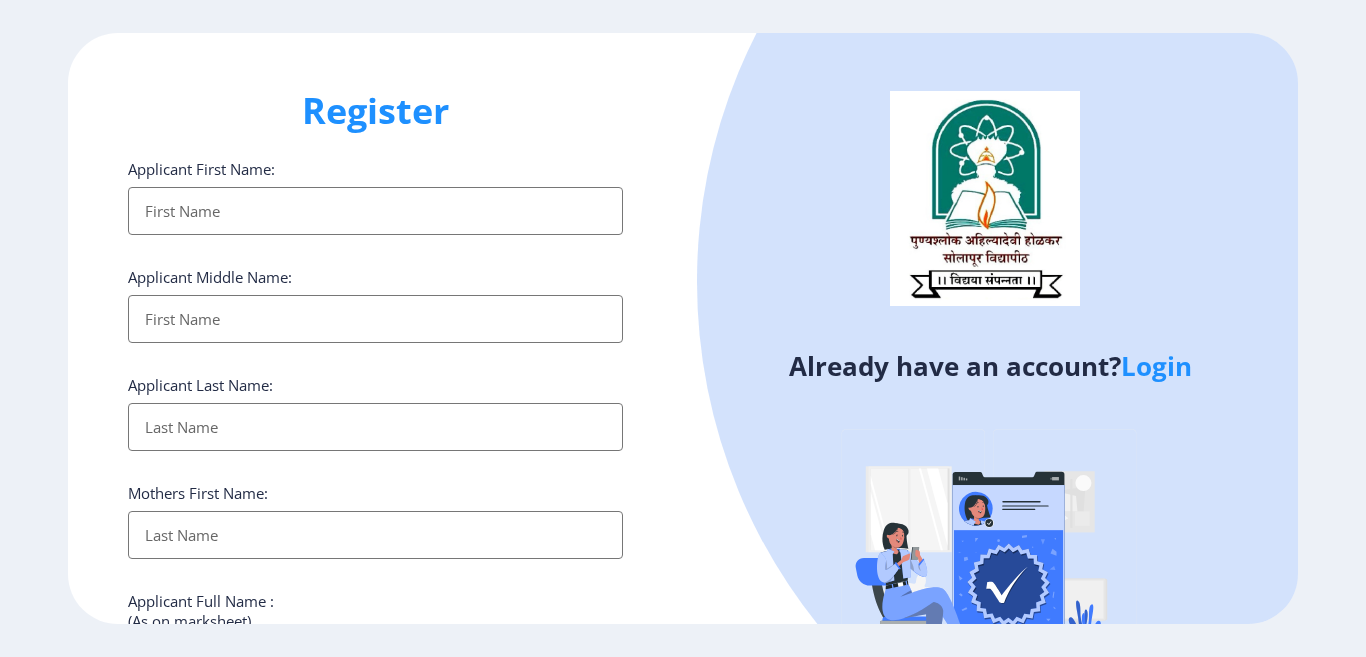 click on "Login" 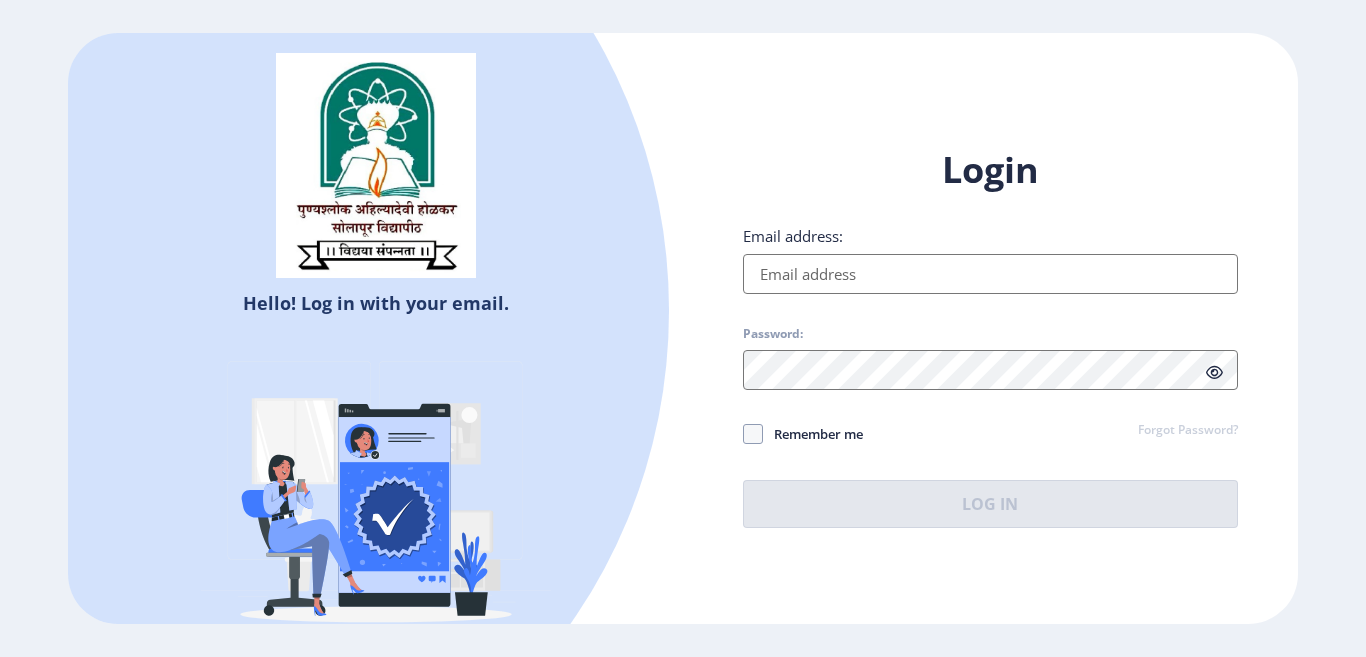 click on "Email address:" at bounding box center [990, 274] 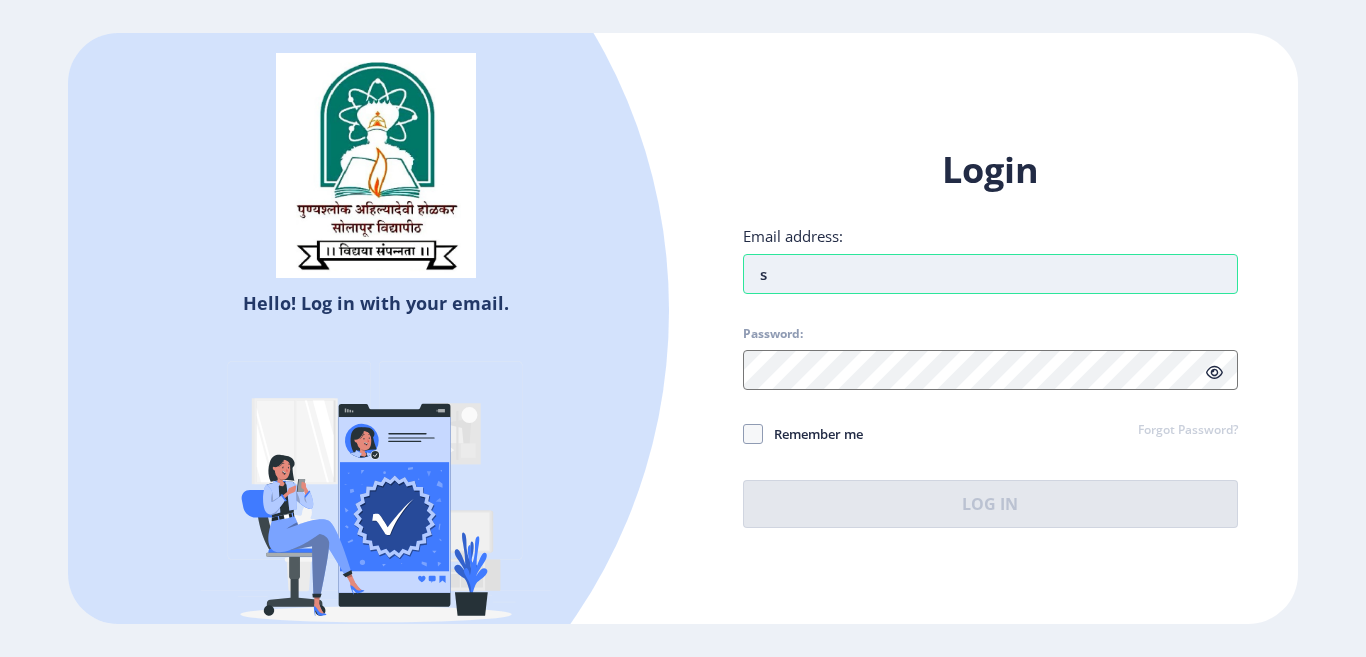 type on "[EMAIL_ADDRESS][DOMAIN_NAME]" 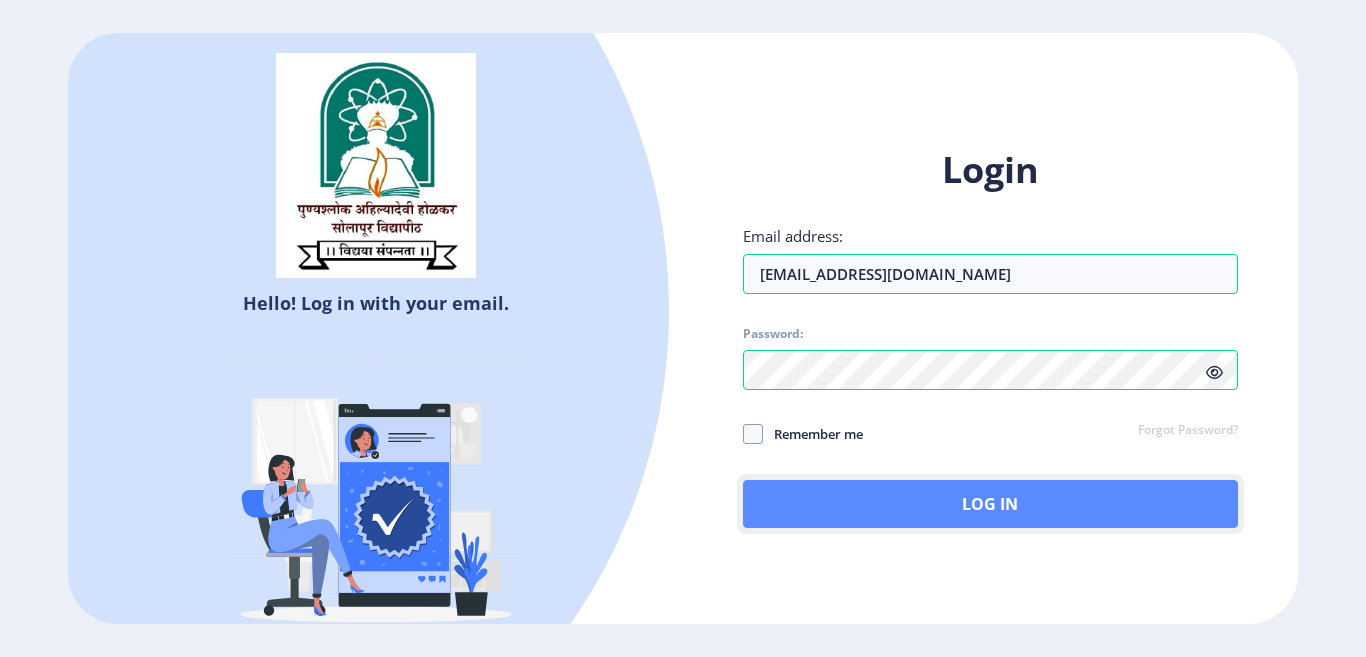 click on "Log In" 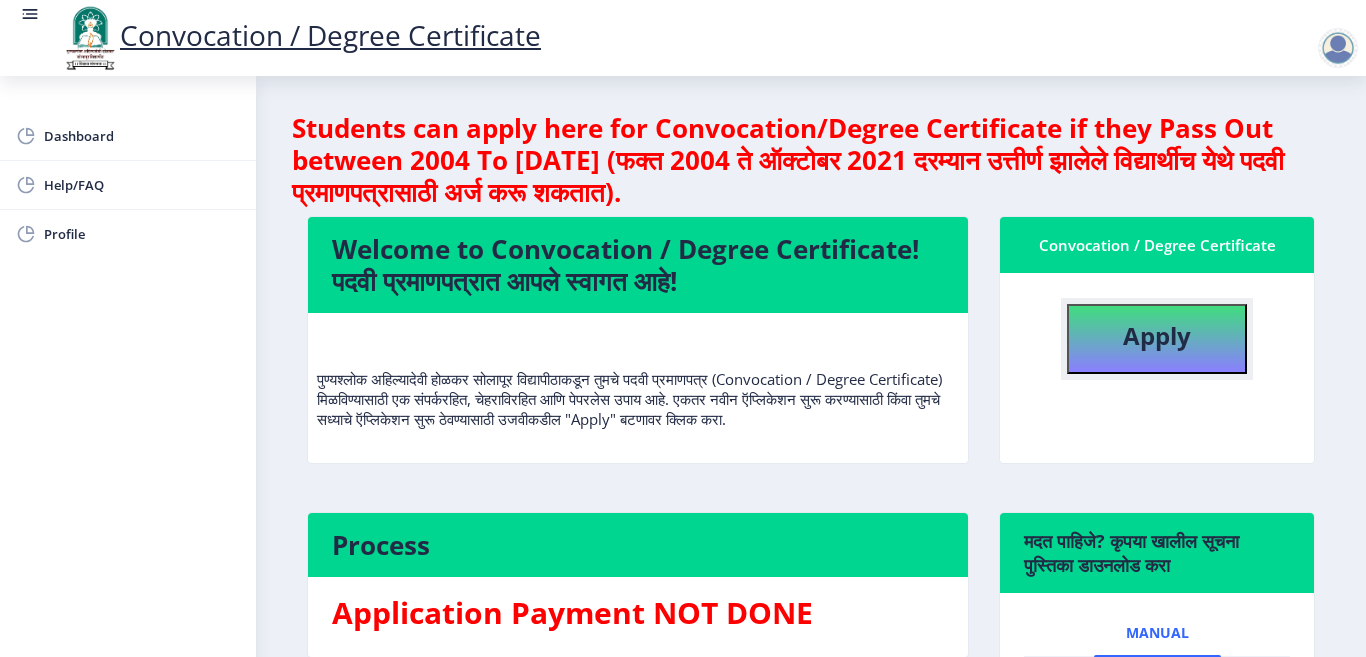 click on "Apply" 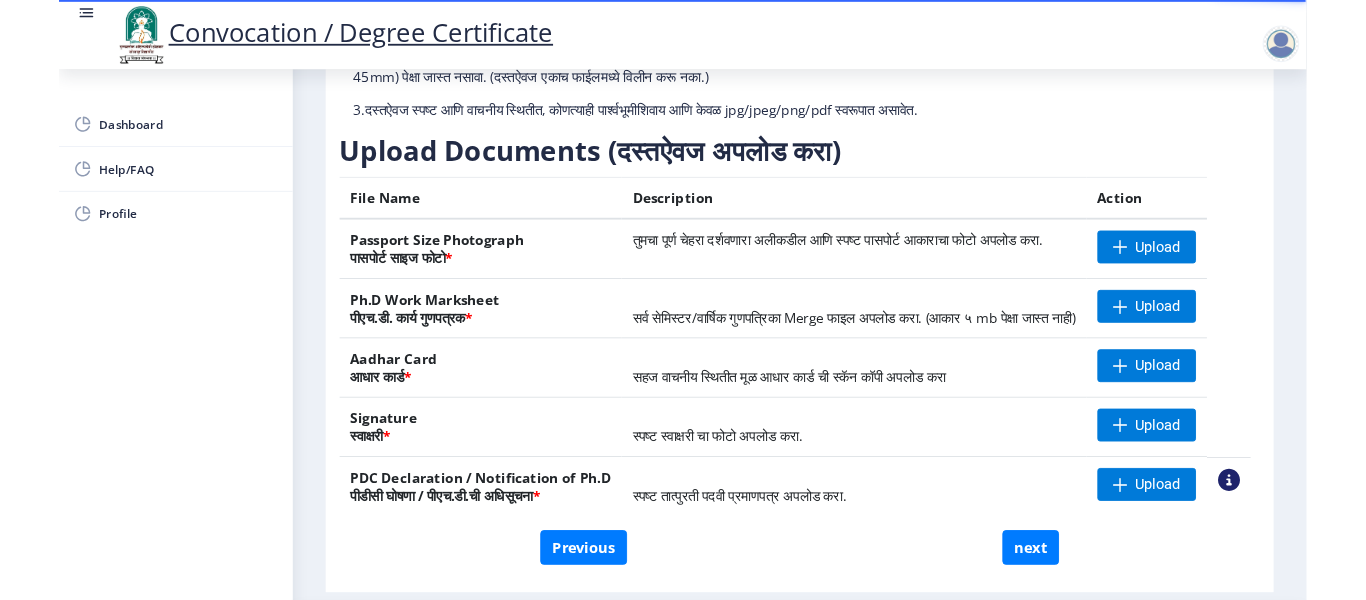 scroll, scrollTop: 300, scrollLeft: 0, axis: vertical 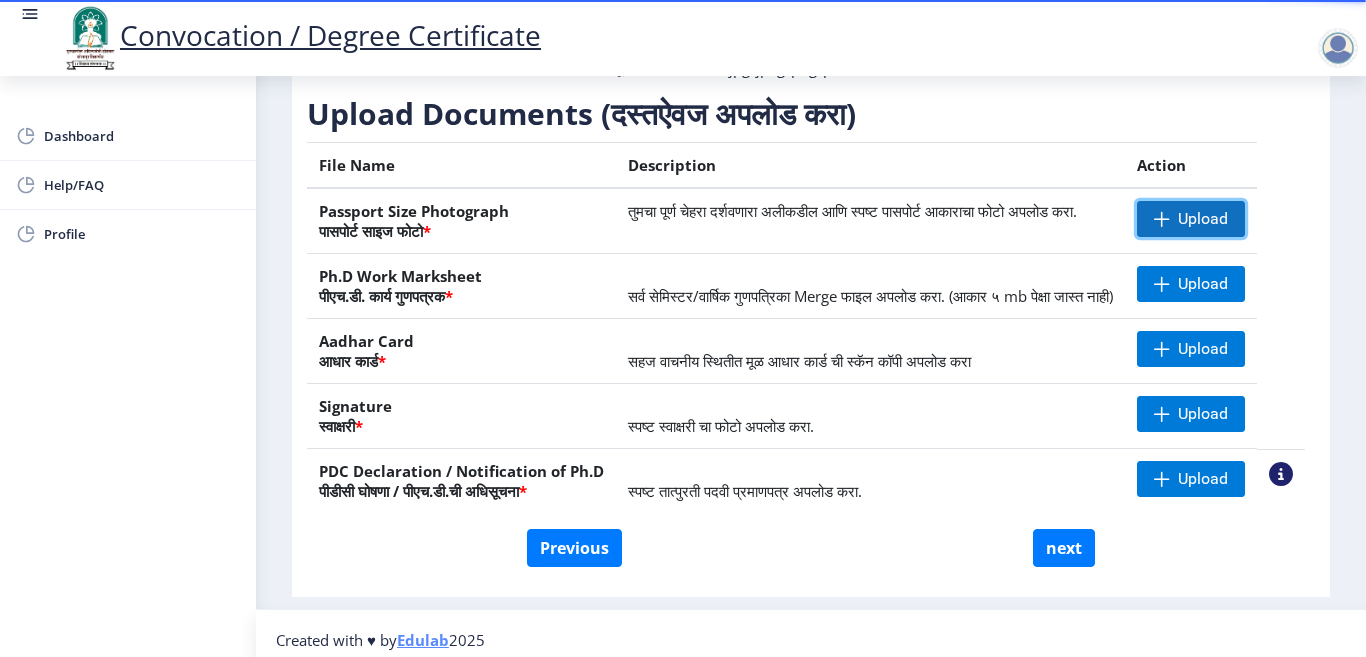 click on "Upload" 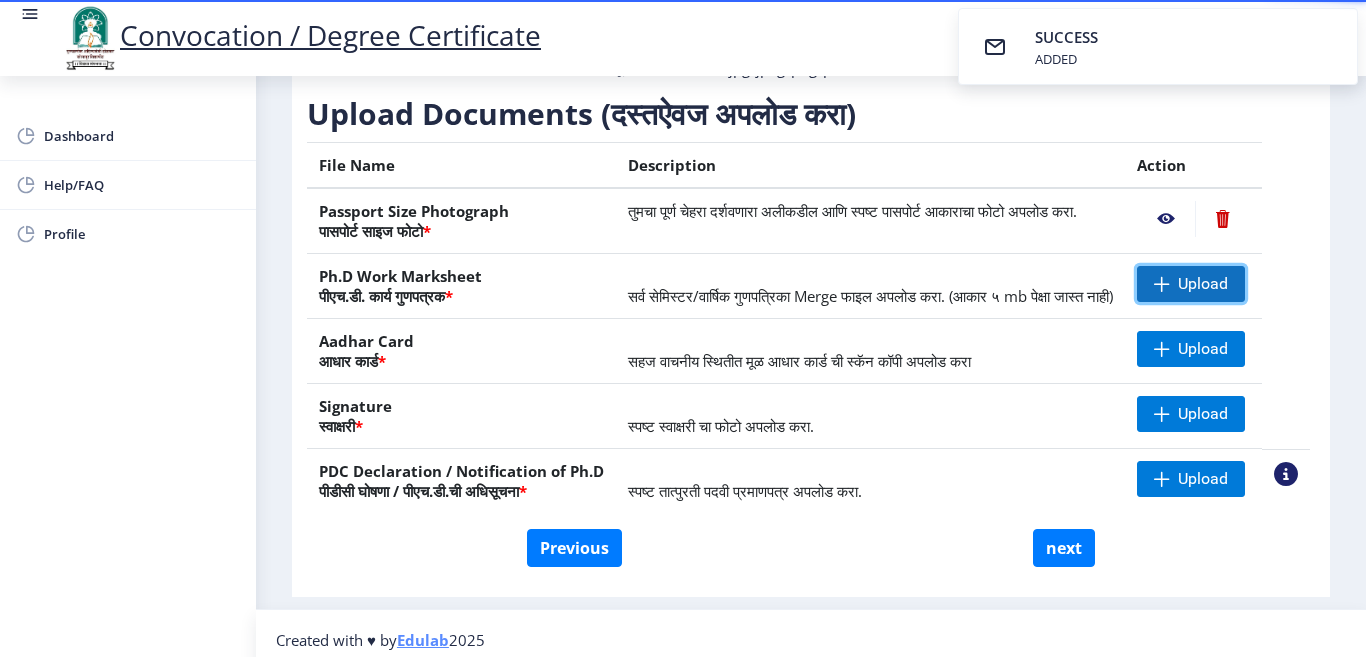click 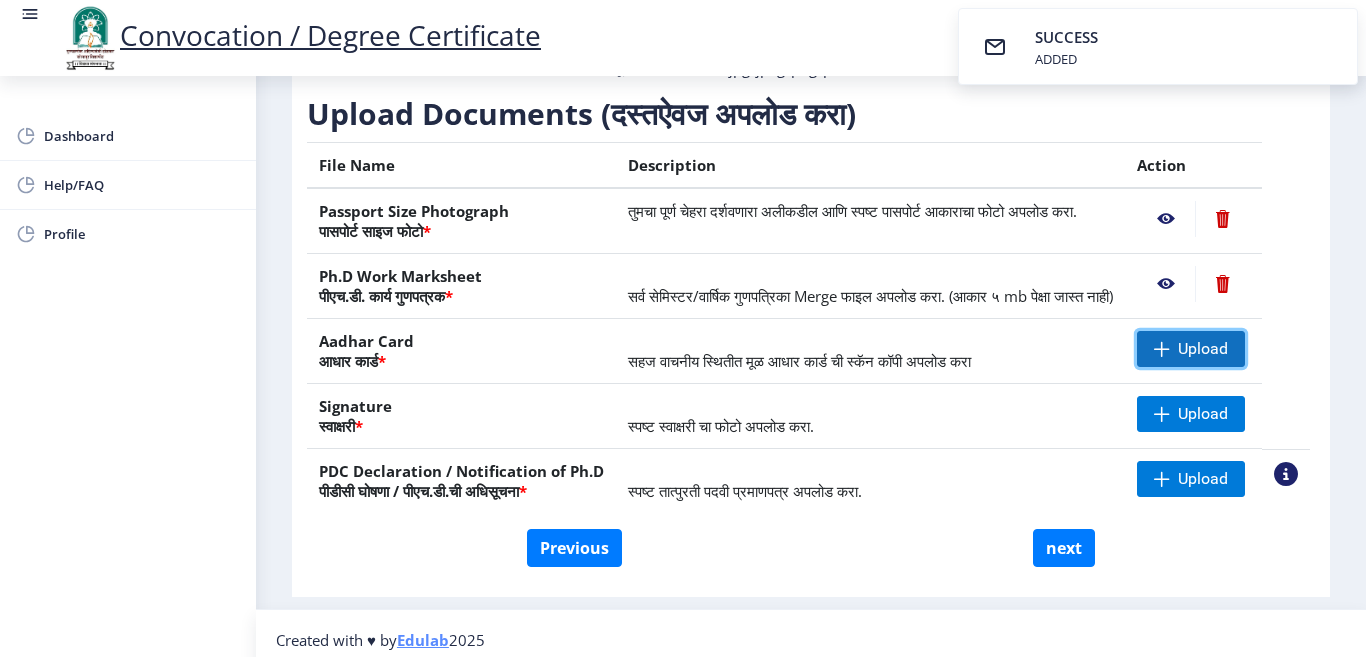 click 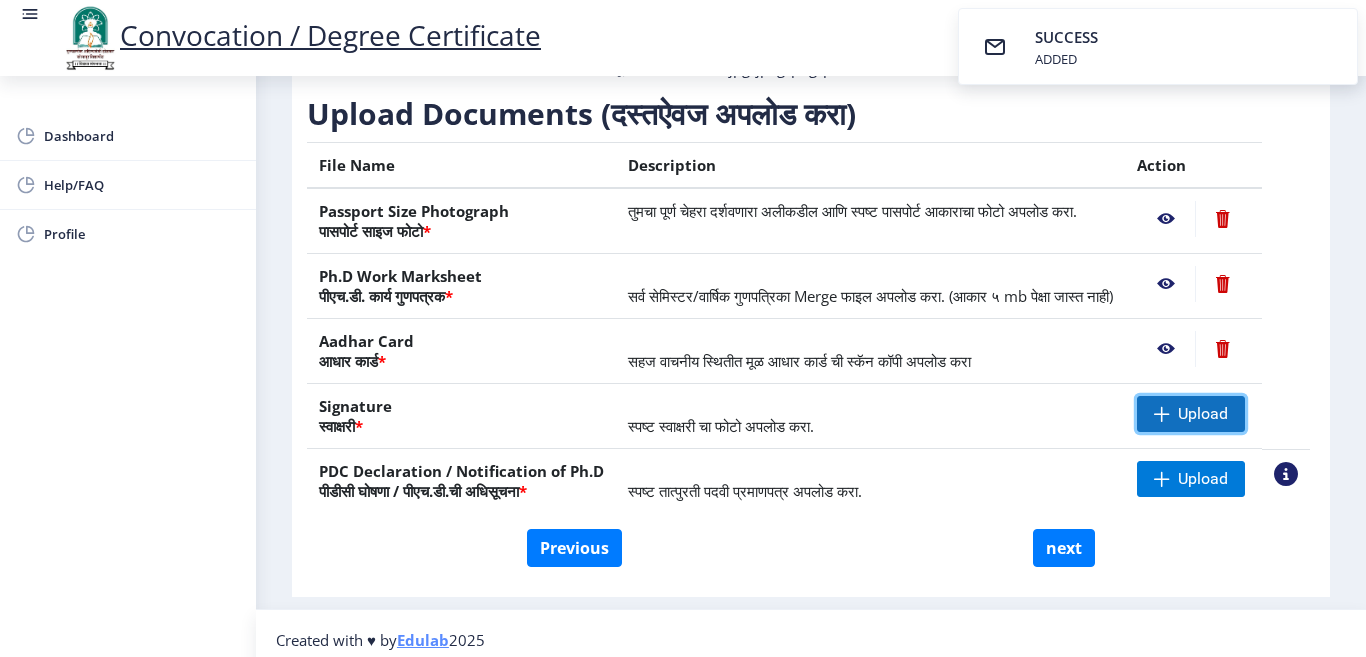 click on "Upload" 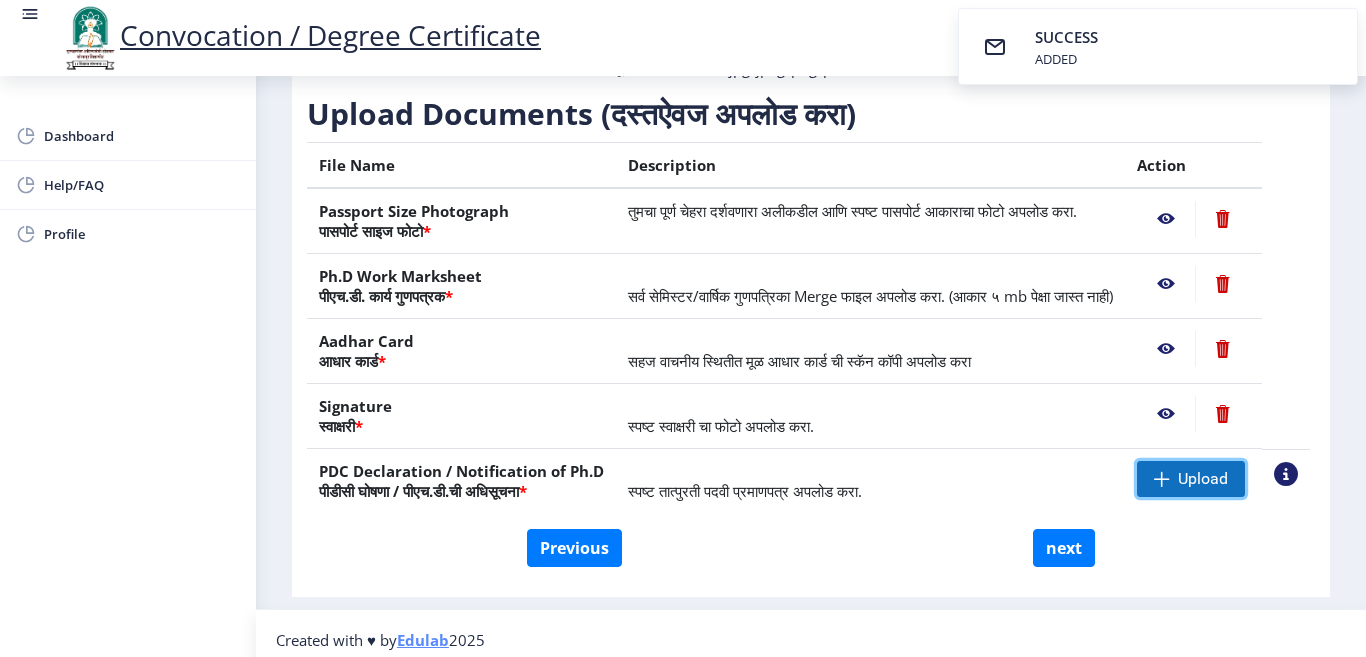 click on "Upload" 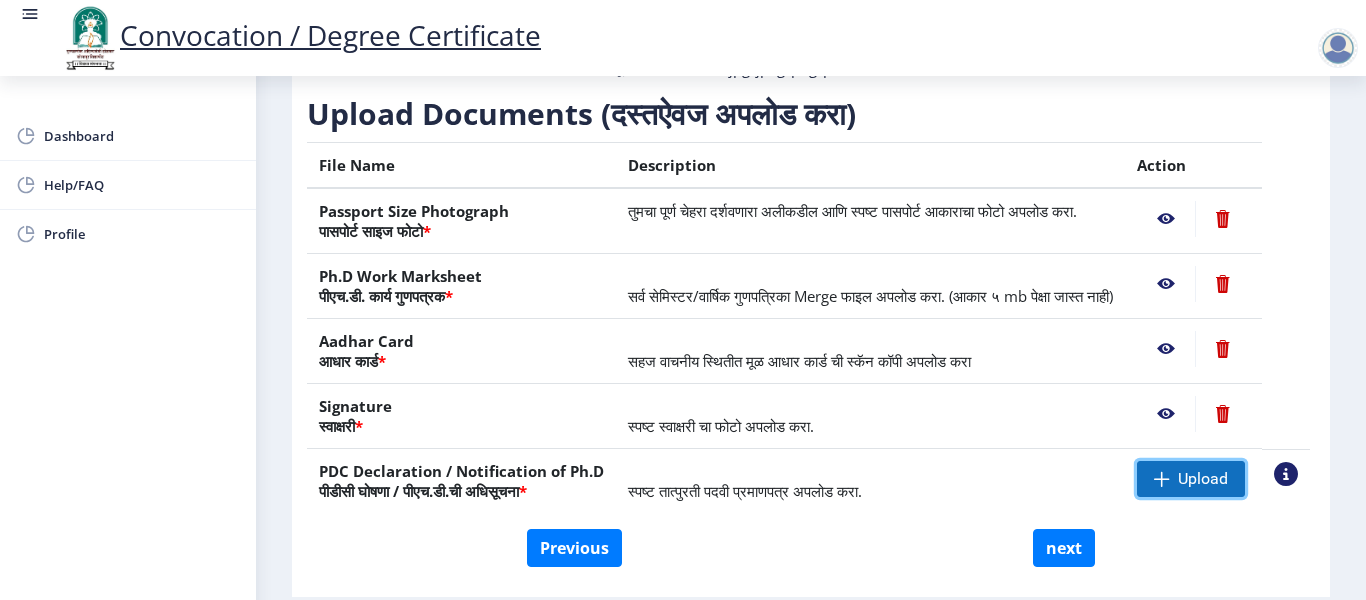 click on "Upload" 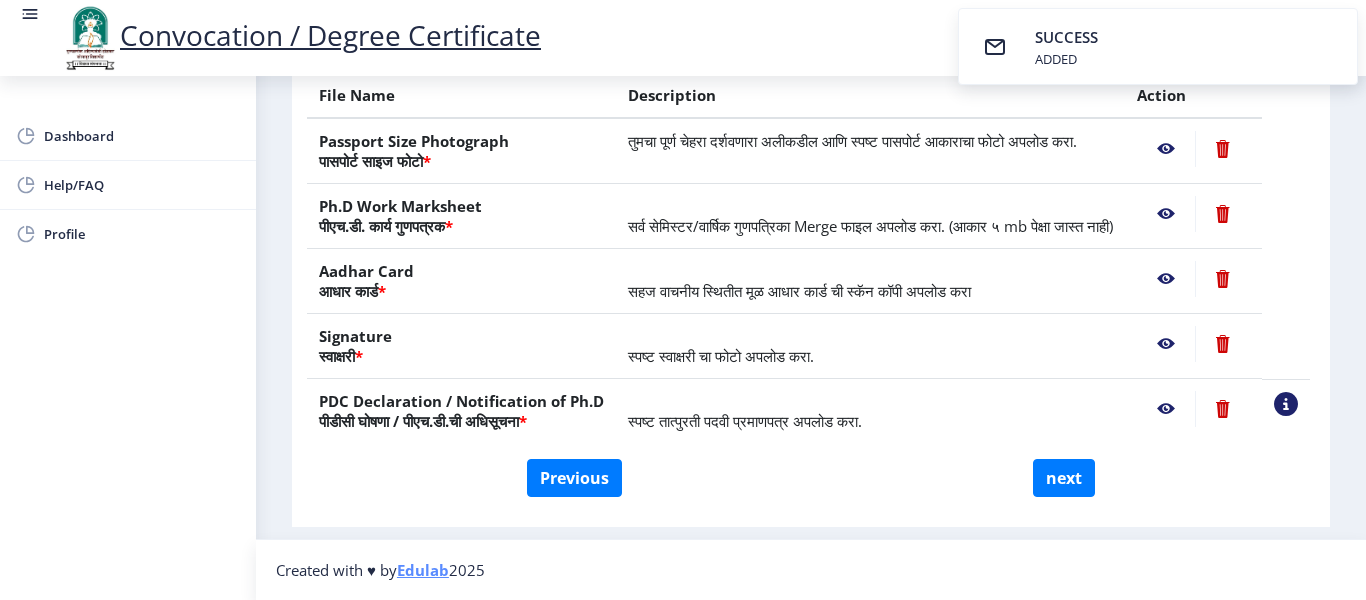 scroll, scrollTop: 430, scrollLeft: 0, axis: vertical 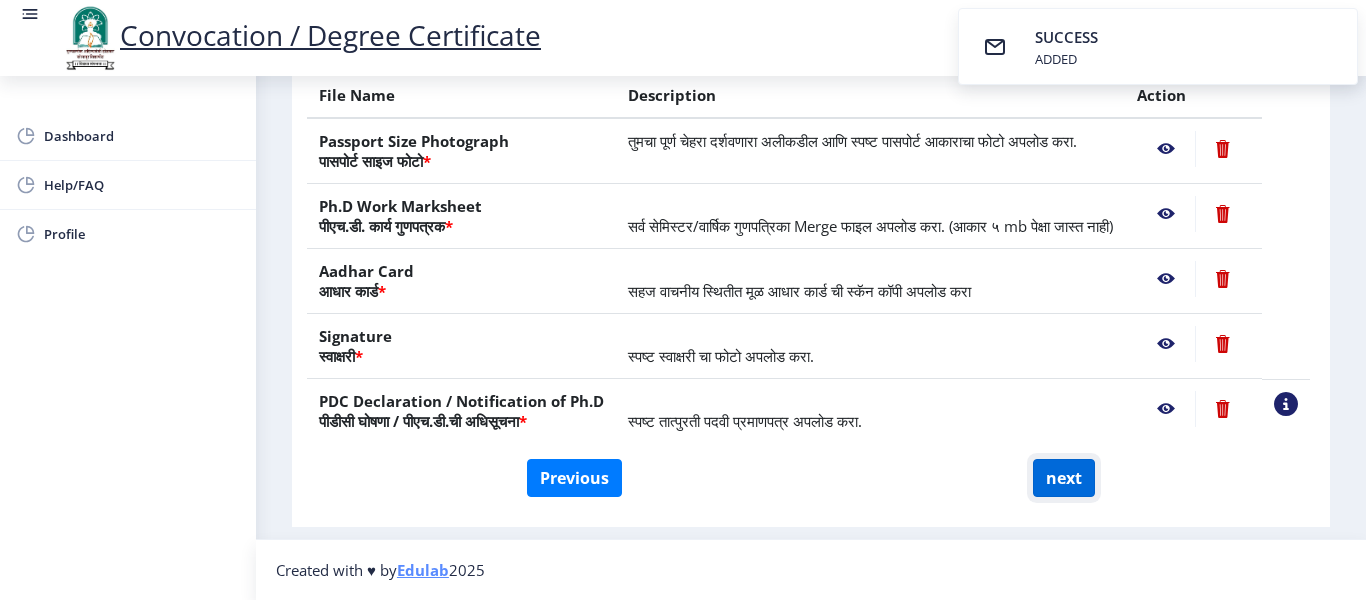 click on "next" 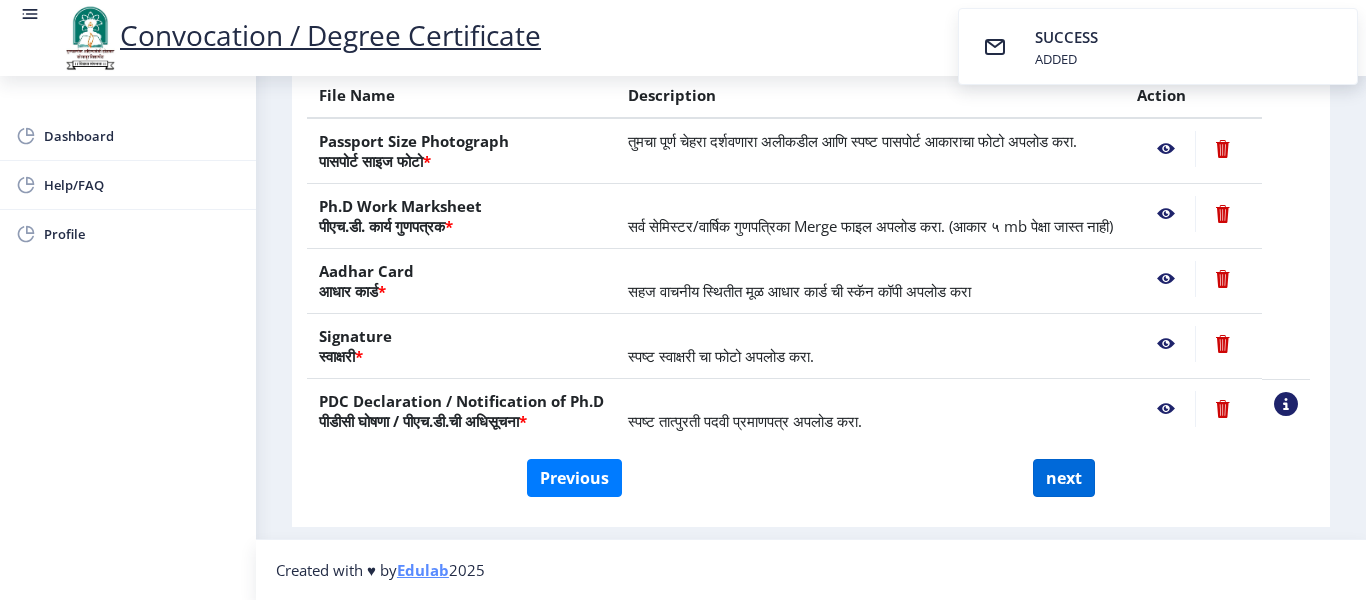 select 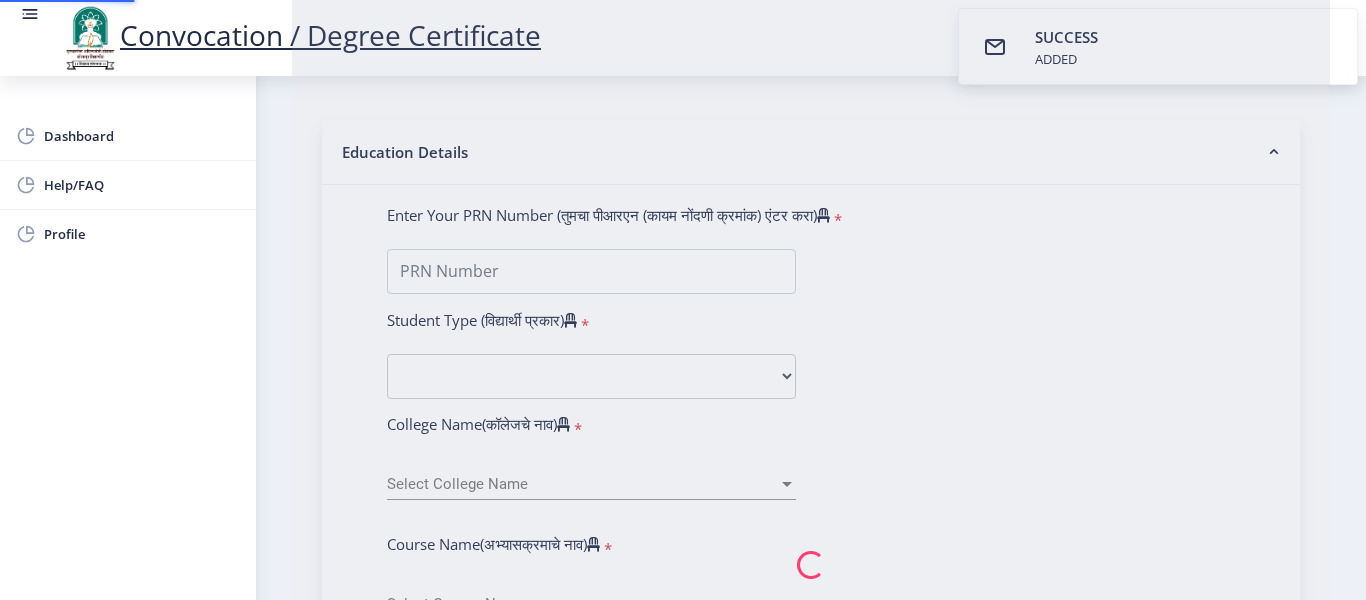 scroll, scrollTop: 0, scrollLeft: 0, axis: both 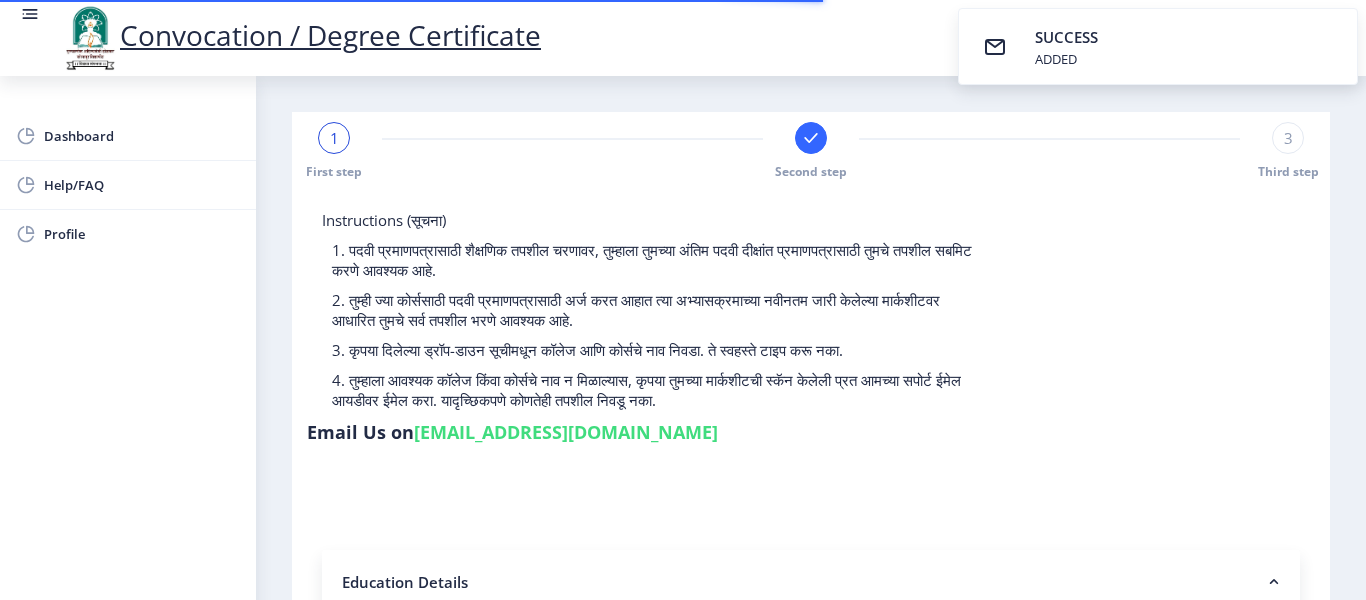 select 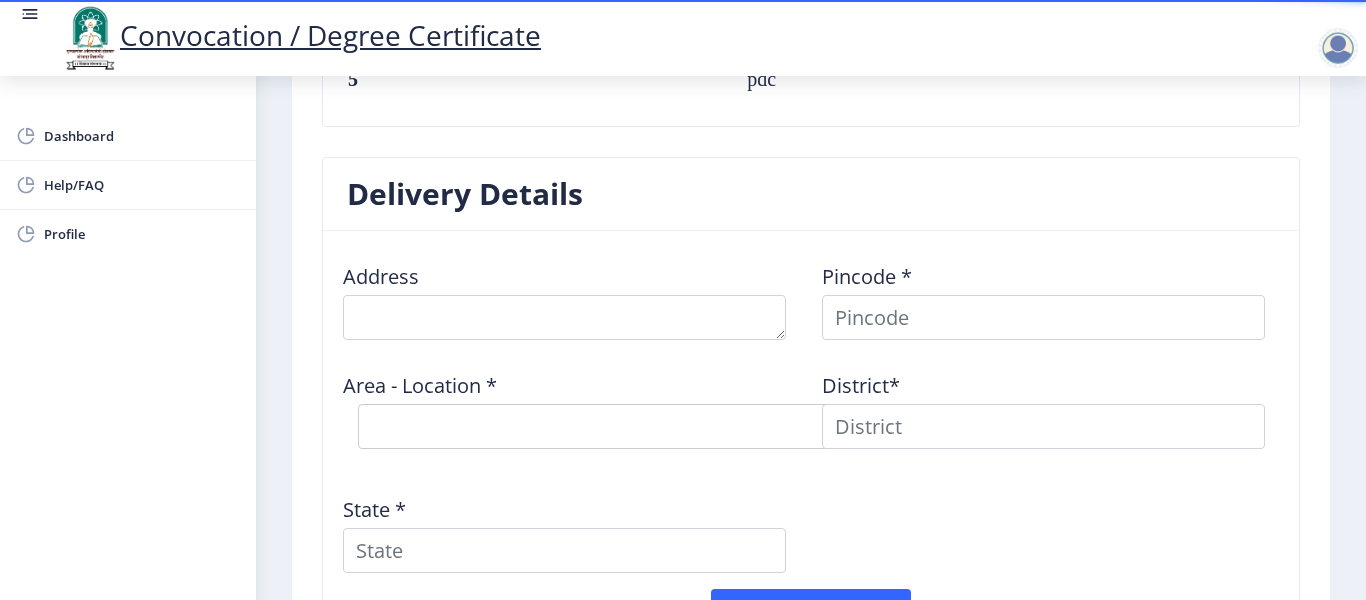 scroll, scrollTop: 1600, scrollLeft: 0, axis: vertical 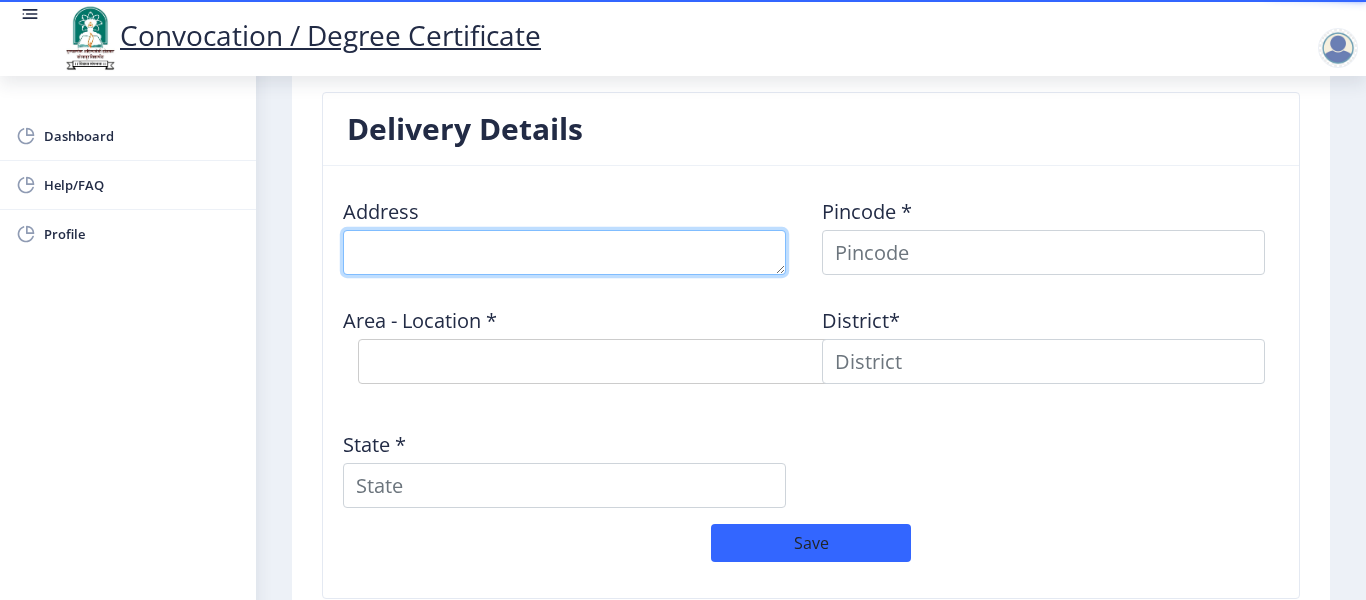 click at bounding box center [564, 252] 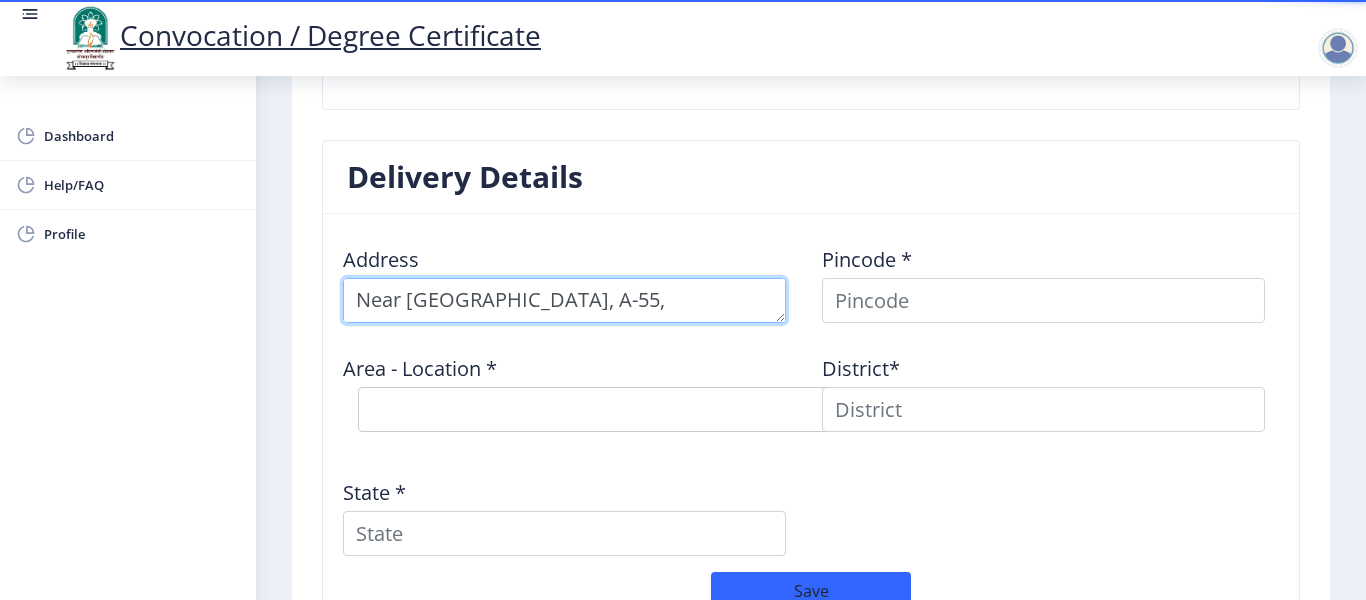 scroll, scrollTop: 1700, scrollLeft: 0, axis: vertical 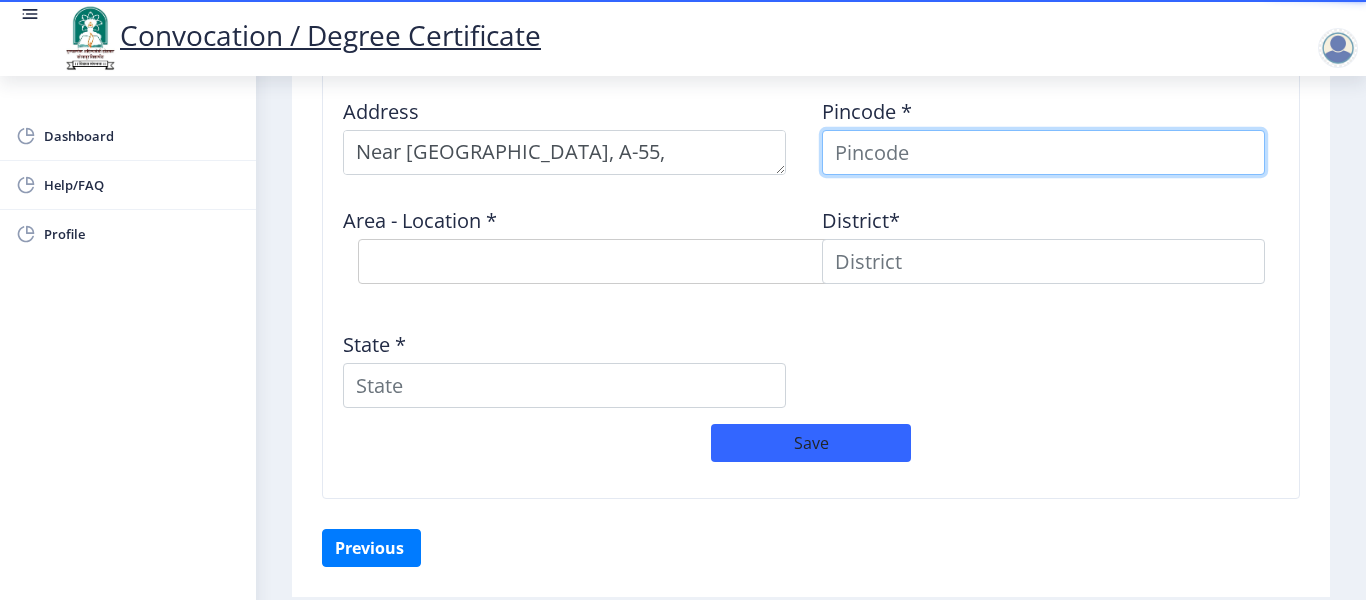 click at bounding box center [1043, 152] 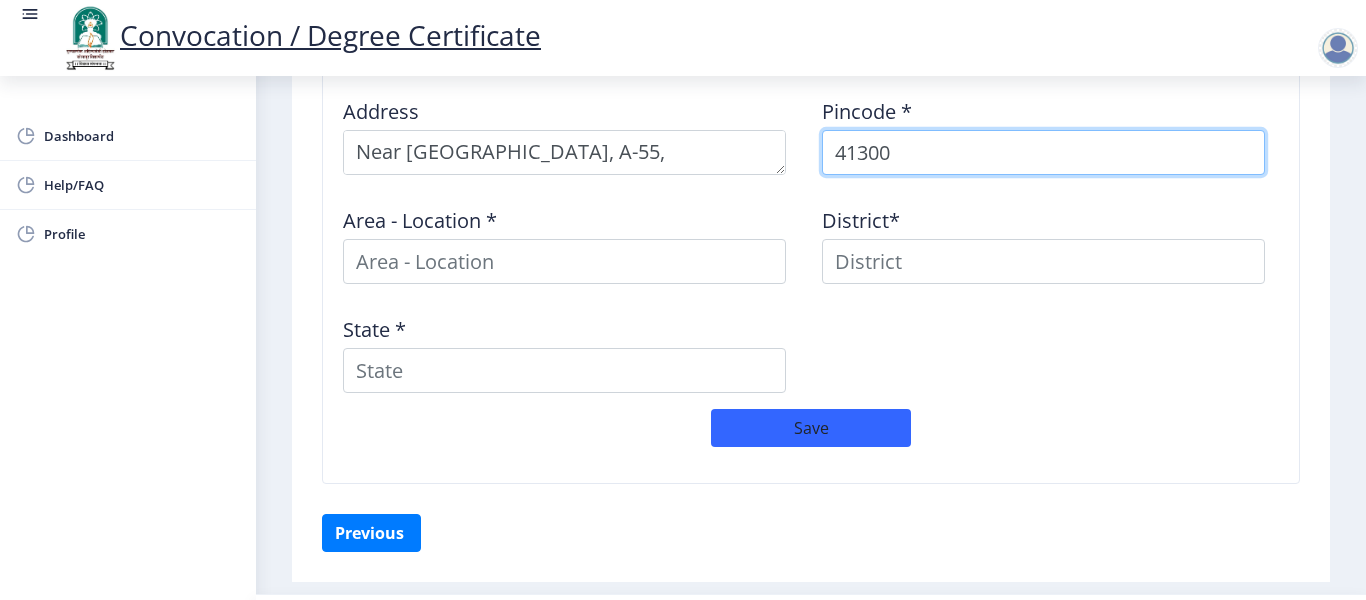 type on "413002" 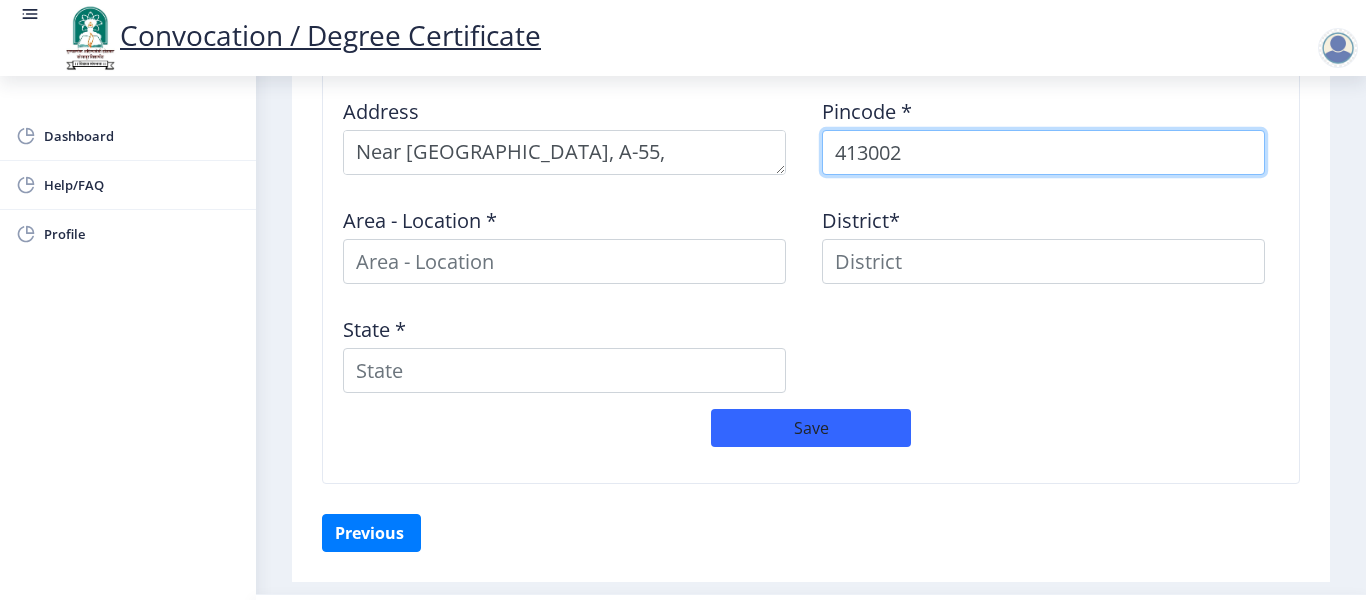 select 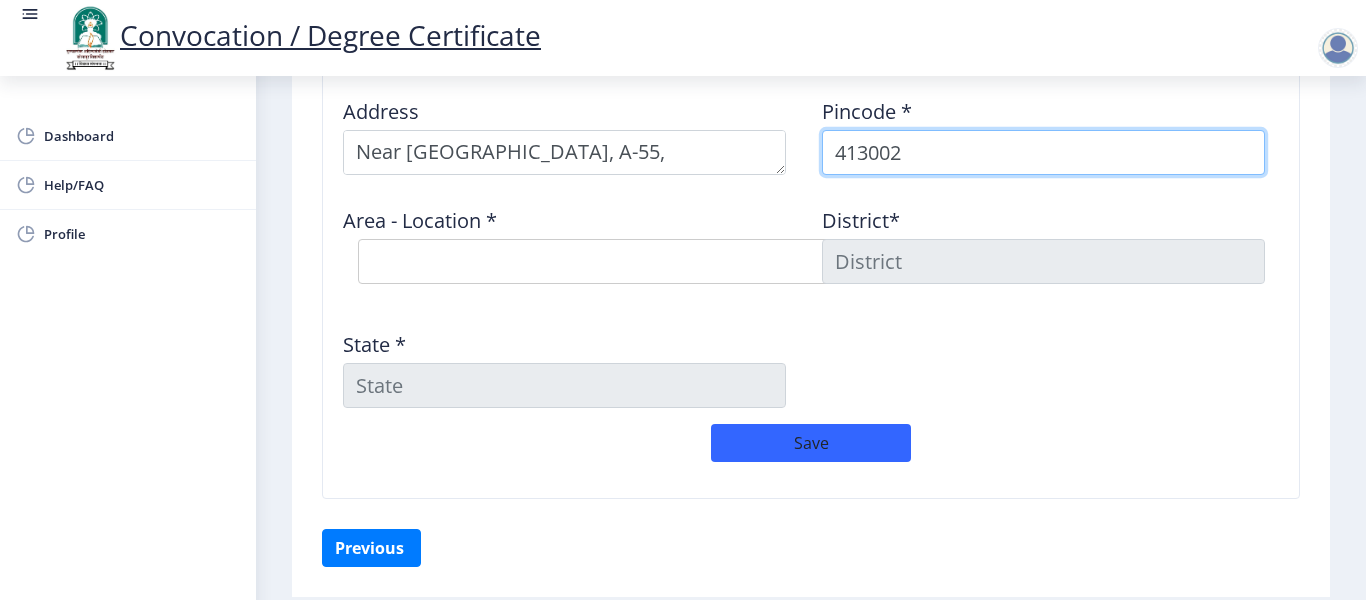 type on "413002" 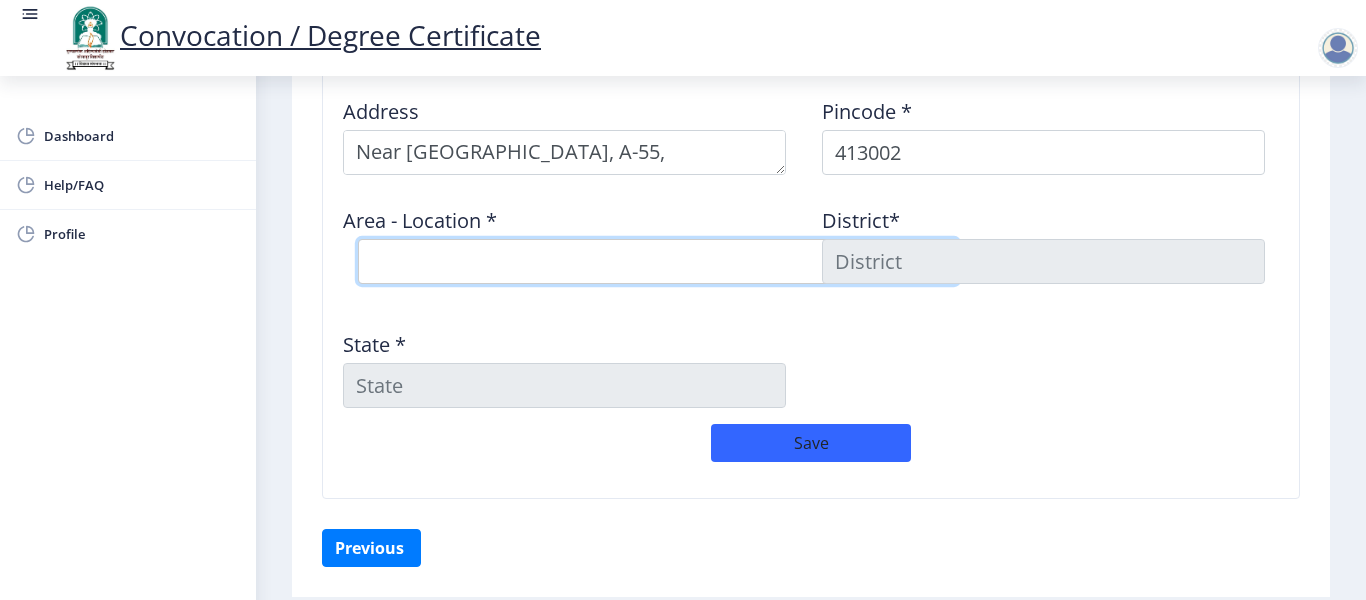 click on "Select Area Location Arali B.O Belati B.O Boramani B.O Darganhalli B.O Dayanand College S.O Degaon B.O Dongaon B.O Hagloor B.O Honsal B.O Ingalgi B.O Kasegaon B.O Kavathe B.O Mangalwar Peth S.O (Solapur) Mardi B.O Musti B.O Pathari B.O Solapur Mkt. S.O Tandulwadi B.O Tirhe B.O Ule B.O Umedpur B.O" at bounding box center [658, 261] 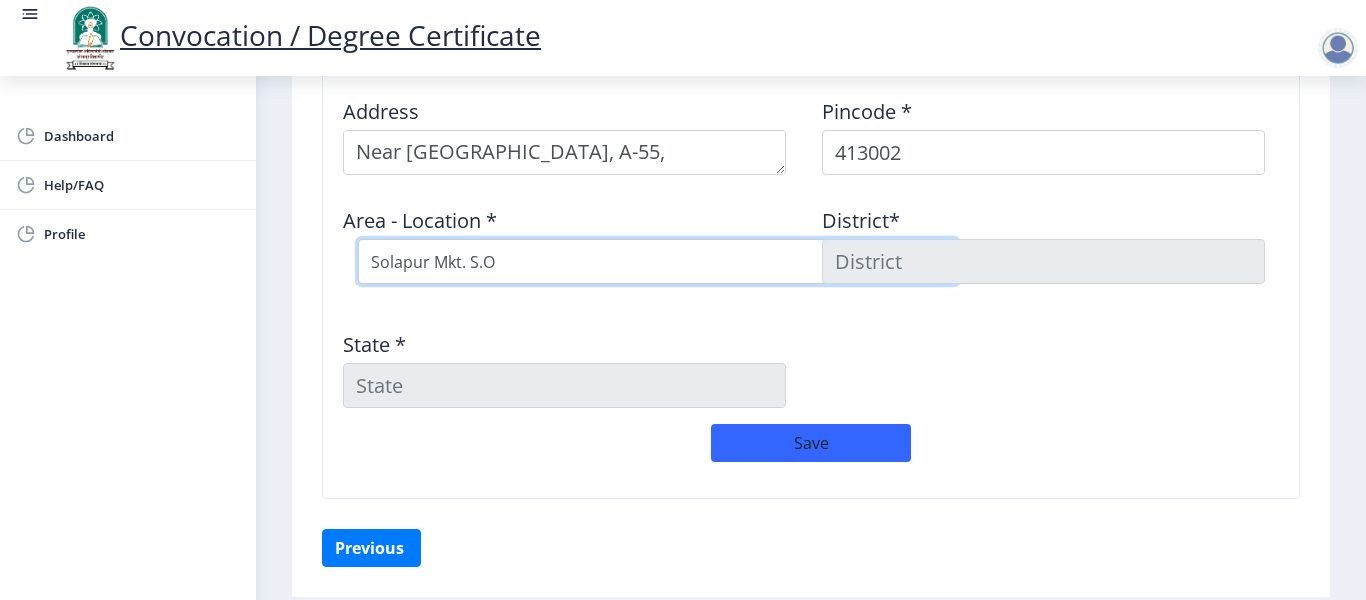 click on "Select Area Location Arali B.O Belati B.O Boramani B.O Darganhalli B.O Dayanand College S.O Degaon B.O Dongaon B.O Hagloor B.O Honsal B.O Ingalgi B.O Kasegaon B.O Kavathe B.O Mangalwar Peth S.O (Solapur) Mardi B.O Musti B.O Pathari B.O Solapur Mkt. S.O Tandulwadi B.O Tirhe B.O Ule B.O Umedpur B.O" at bounding box center (658, 261) 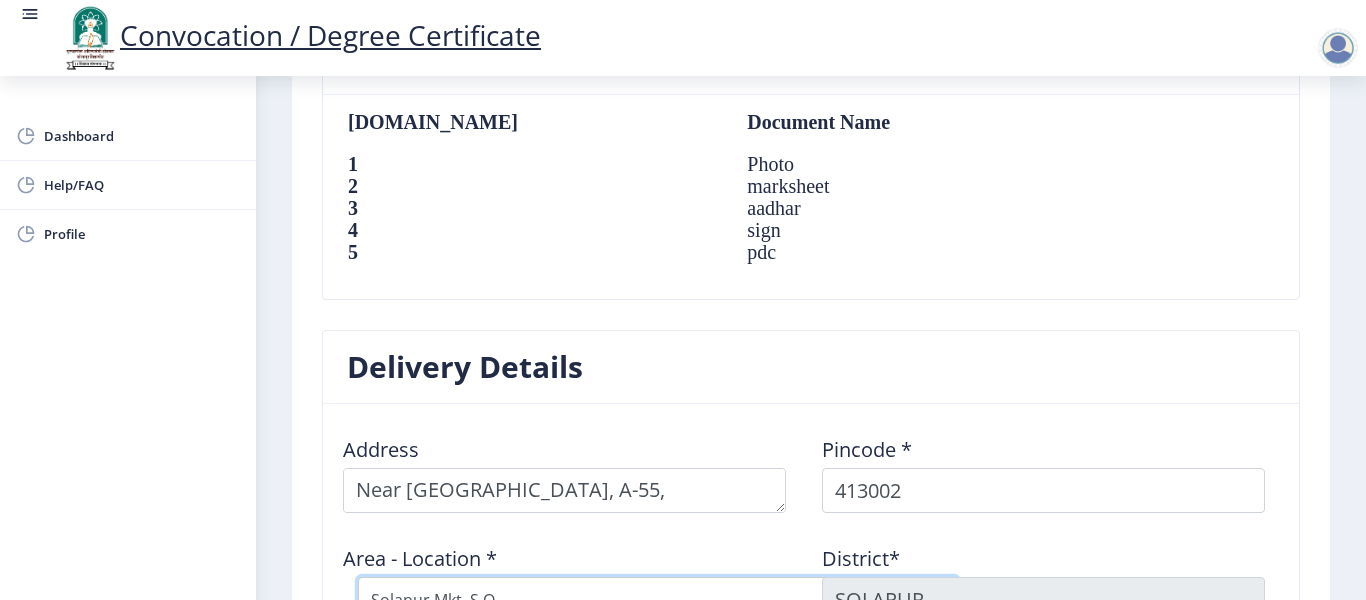 scroll, scrollTop: 1550, scrollLeft: 0, axis: vertical 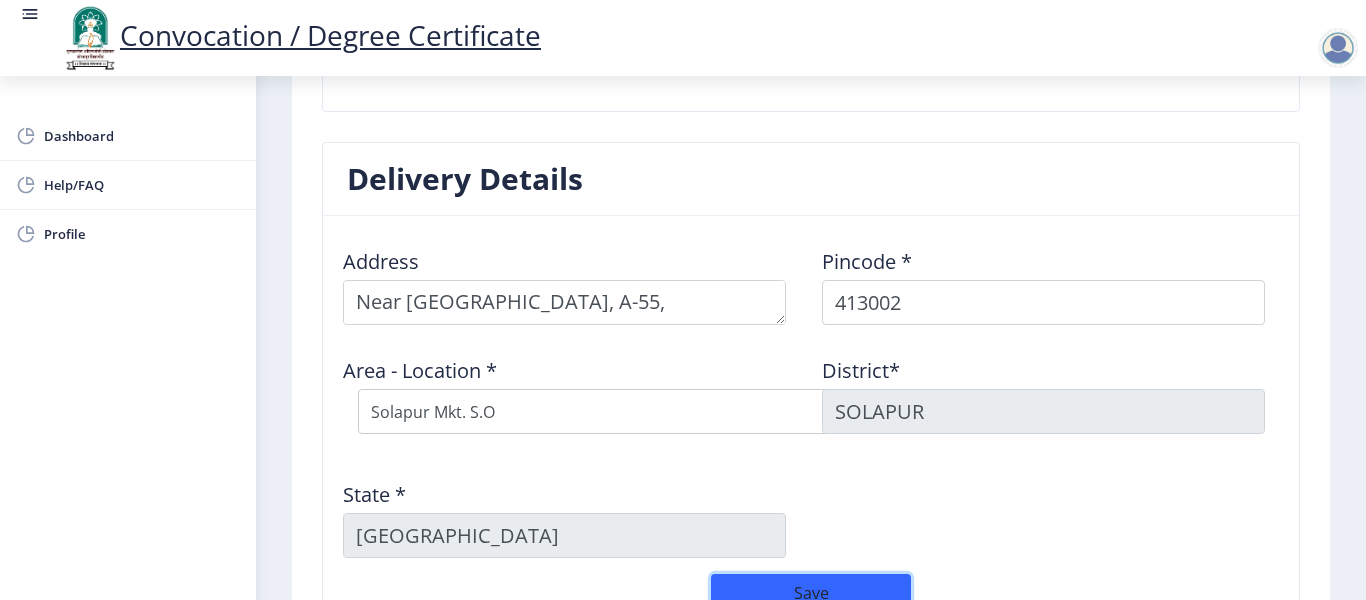click on "Save" 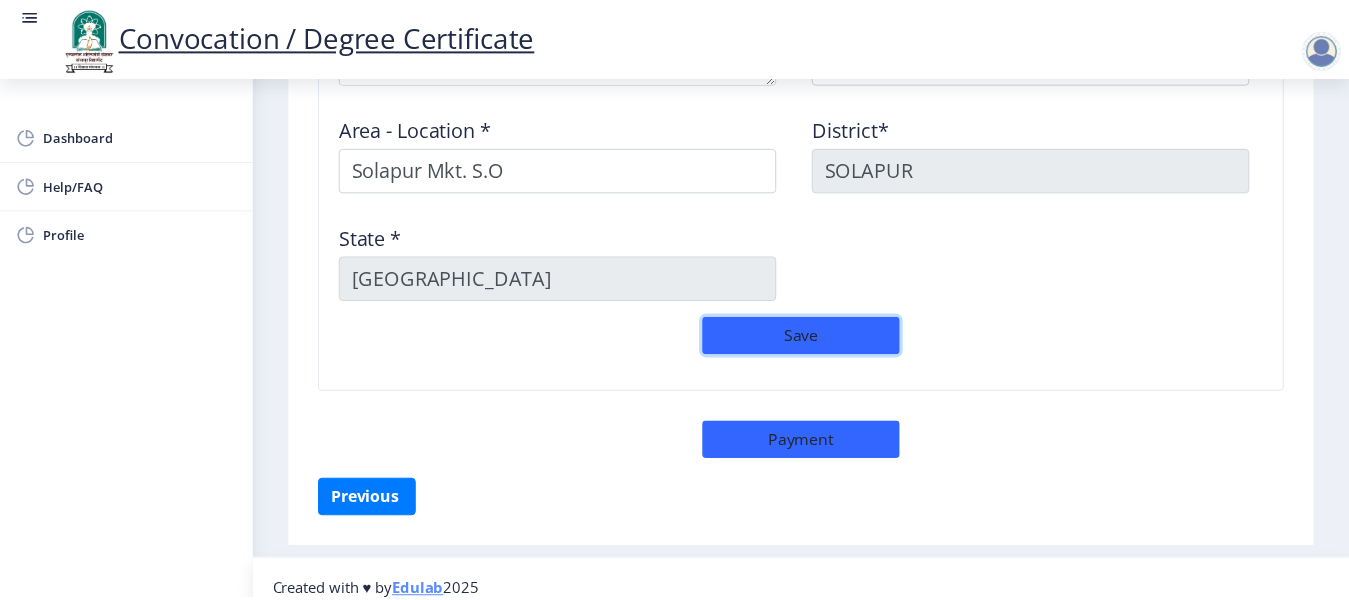 scroll, scrollTop: 1793, scrollLeft: 0, axis: vertical 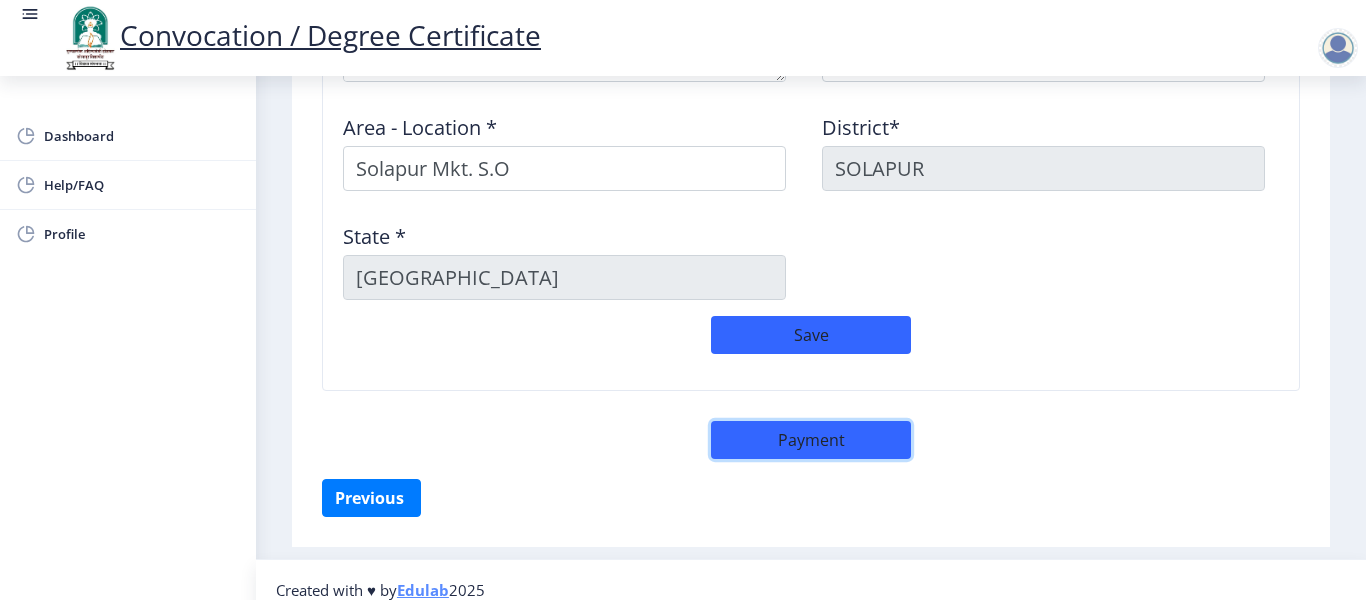 click on "Payment" 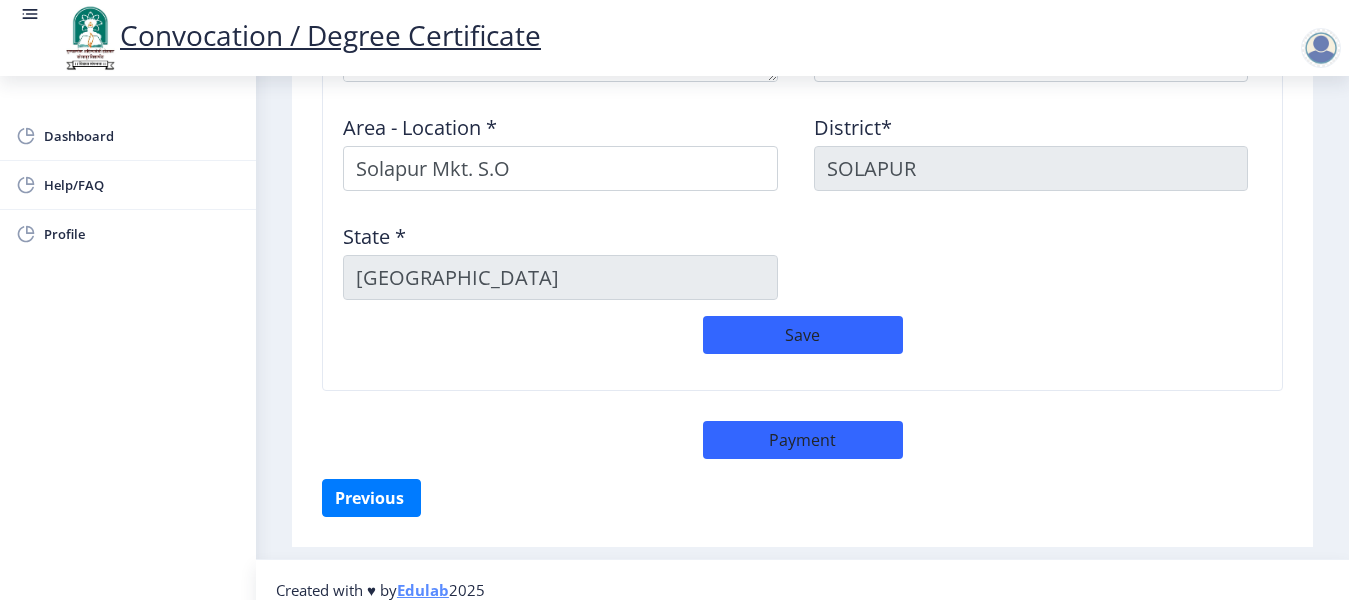 select on "sealed" 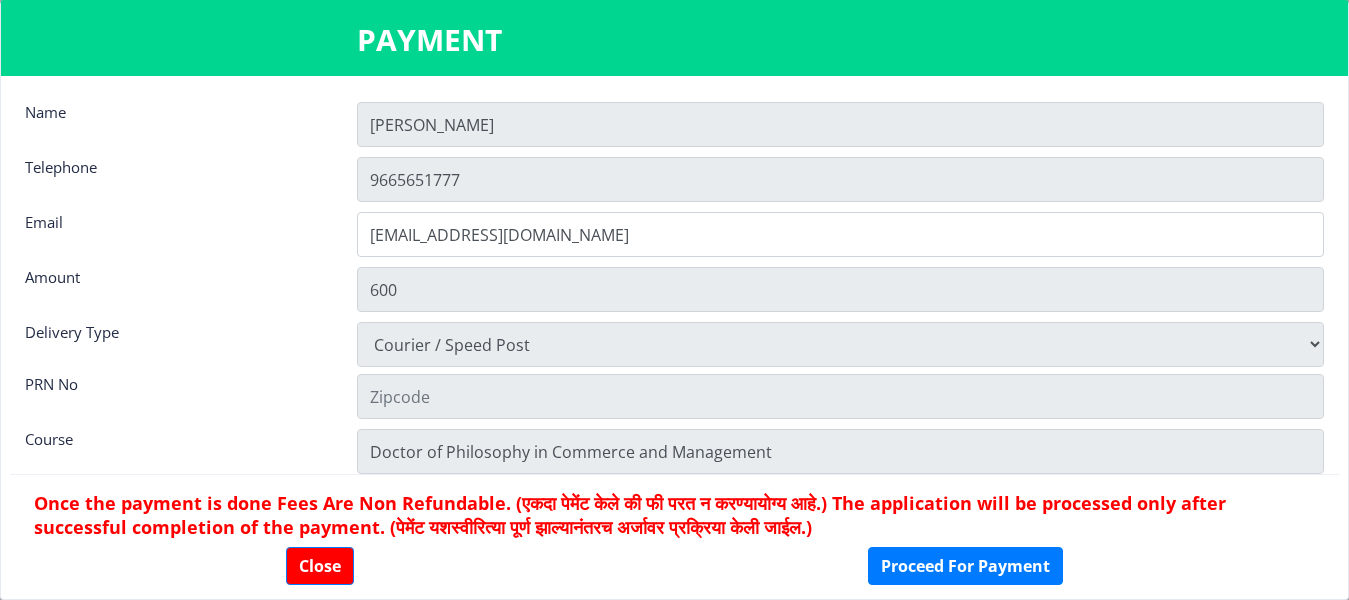click on "Physically Attending Courier / Speed Post" at bounding box center (840, 344) 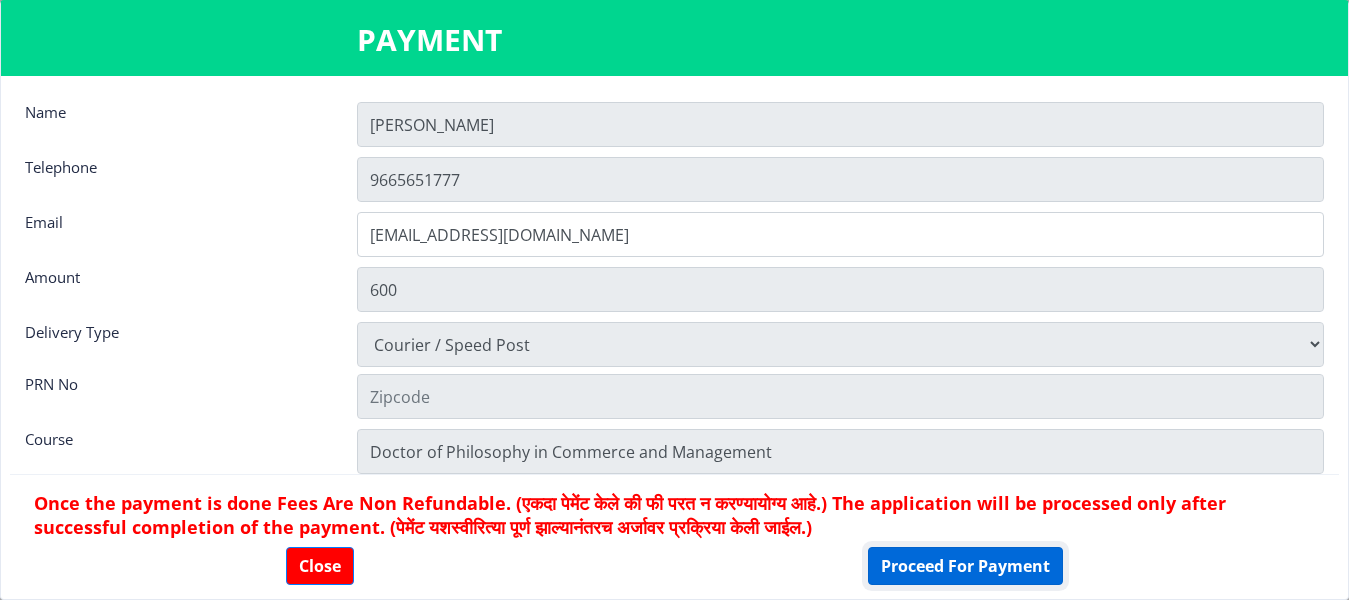 click on "Proceed For Payment" 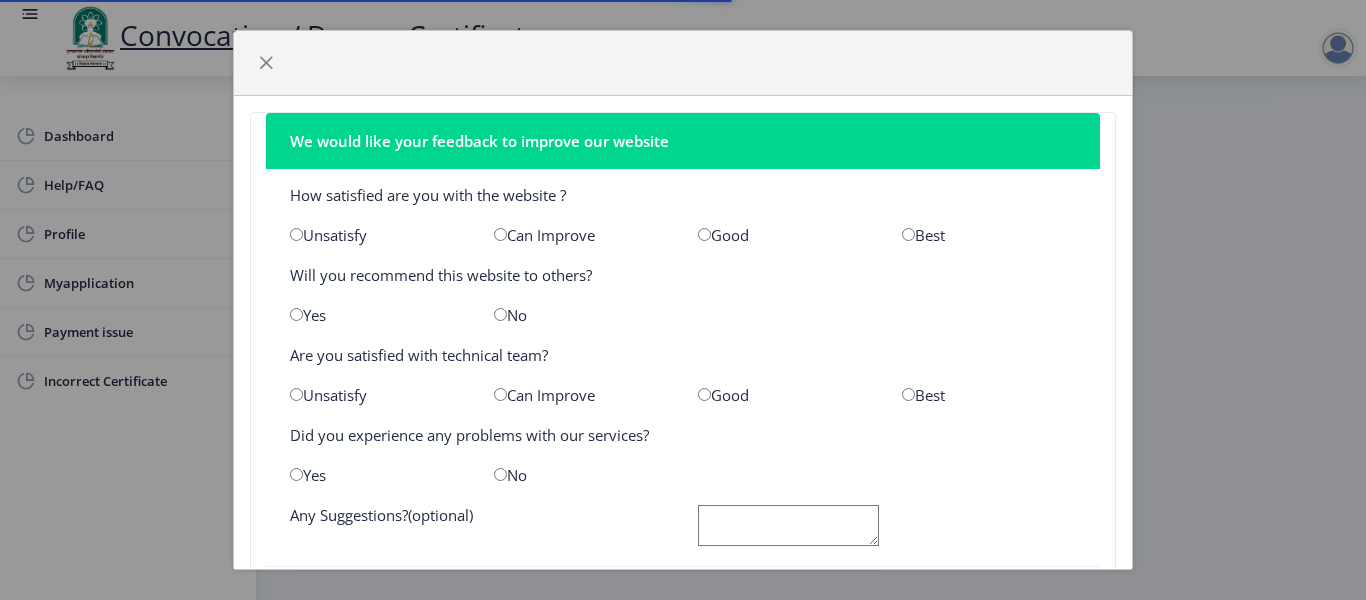 scroll, scrollTop: 0, scrollLeft: 0, axis: both 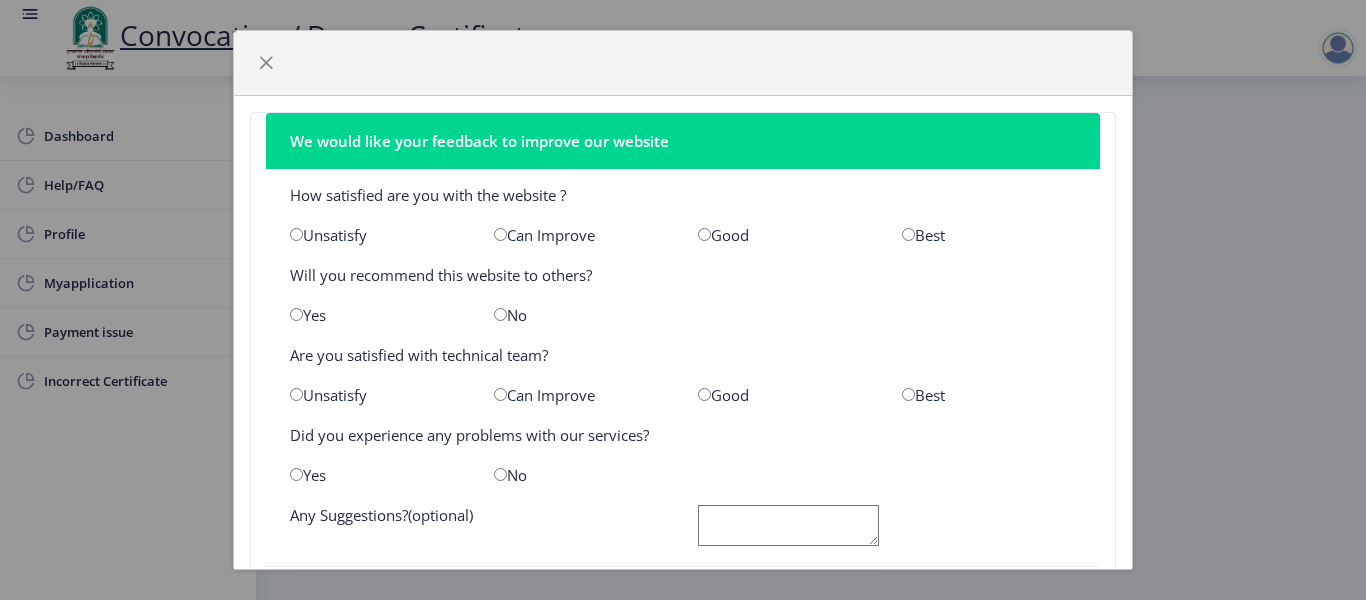 click at bounding box center [500, 234] 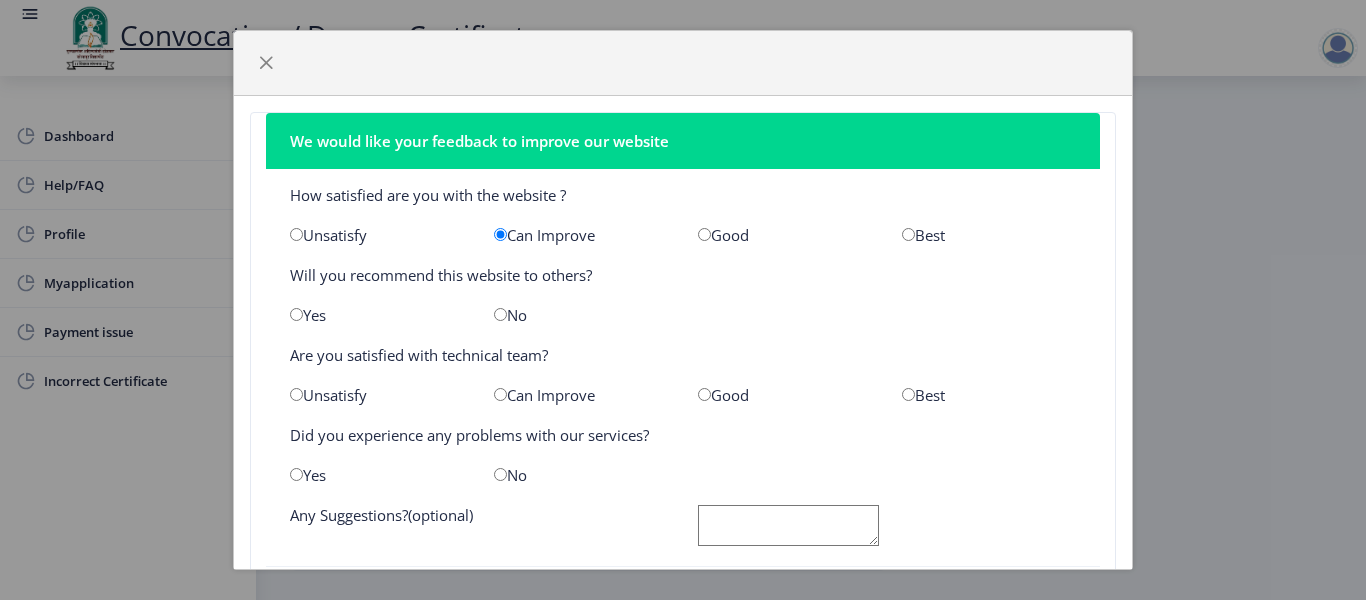 click at bounding box center [296, 314] 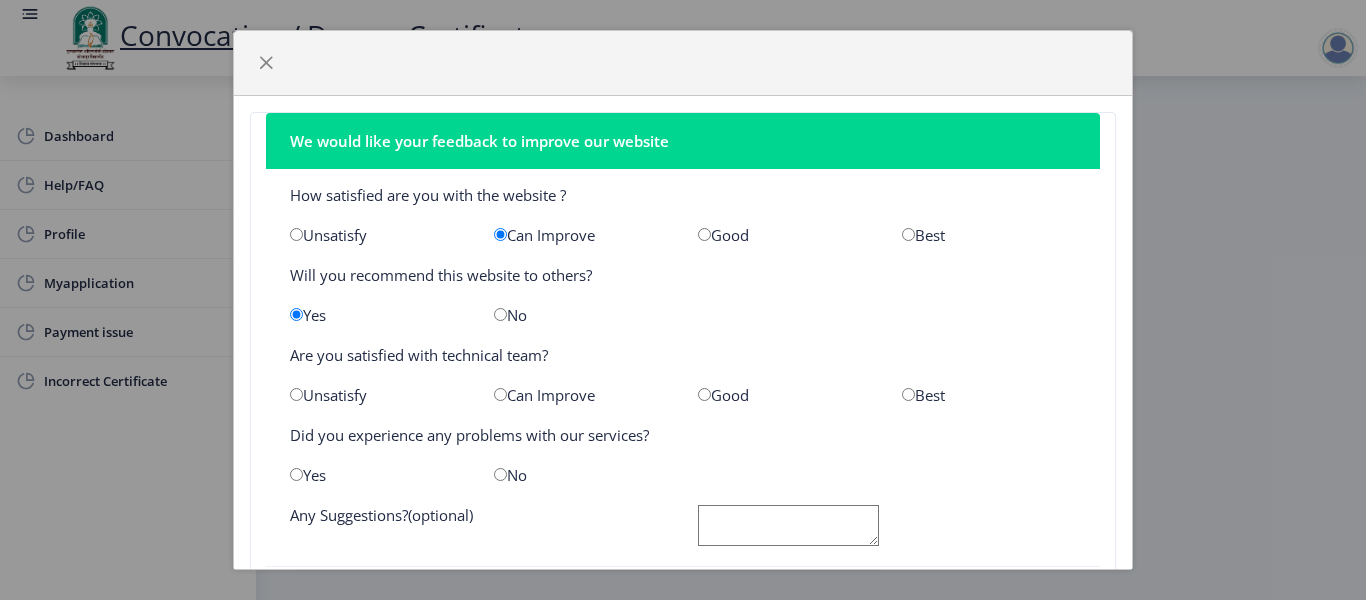click at bounding box center [500, 394] 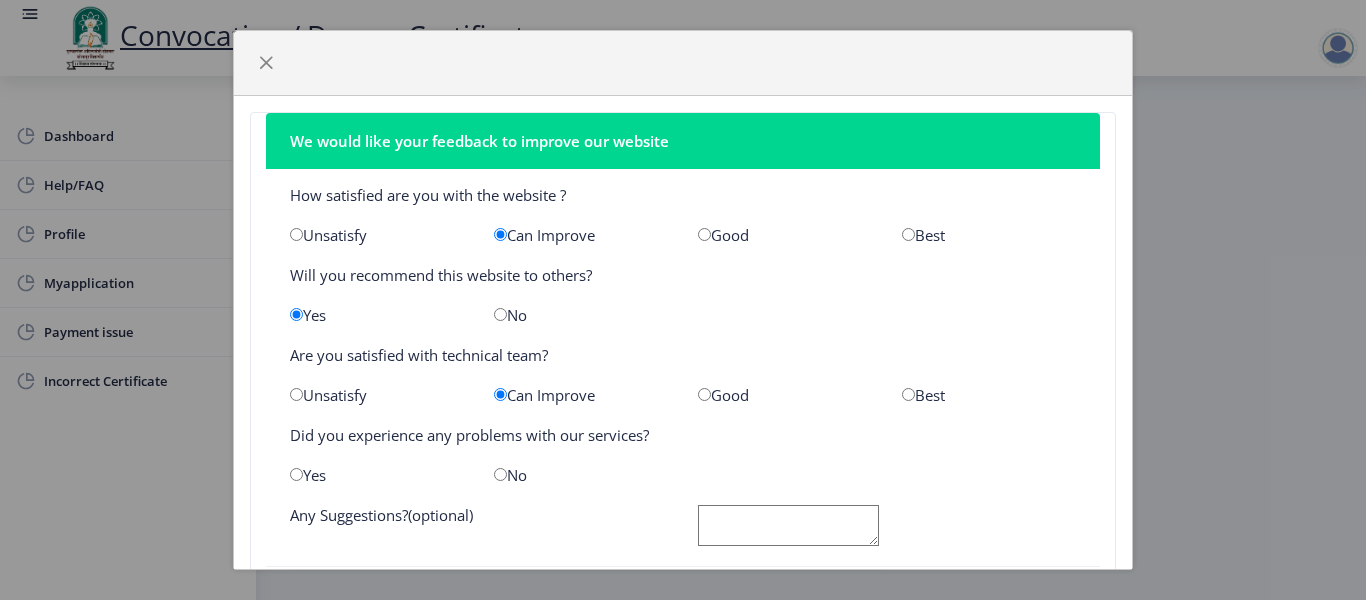 click at bounding box center (500, 474) 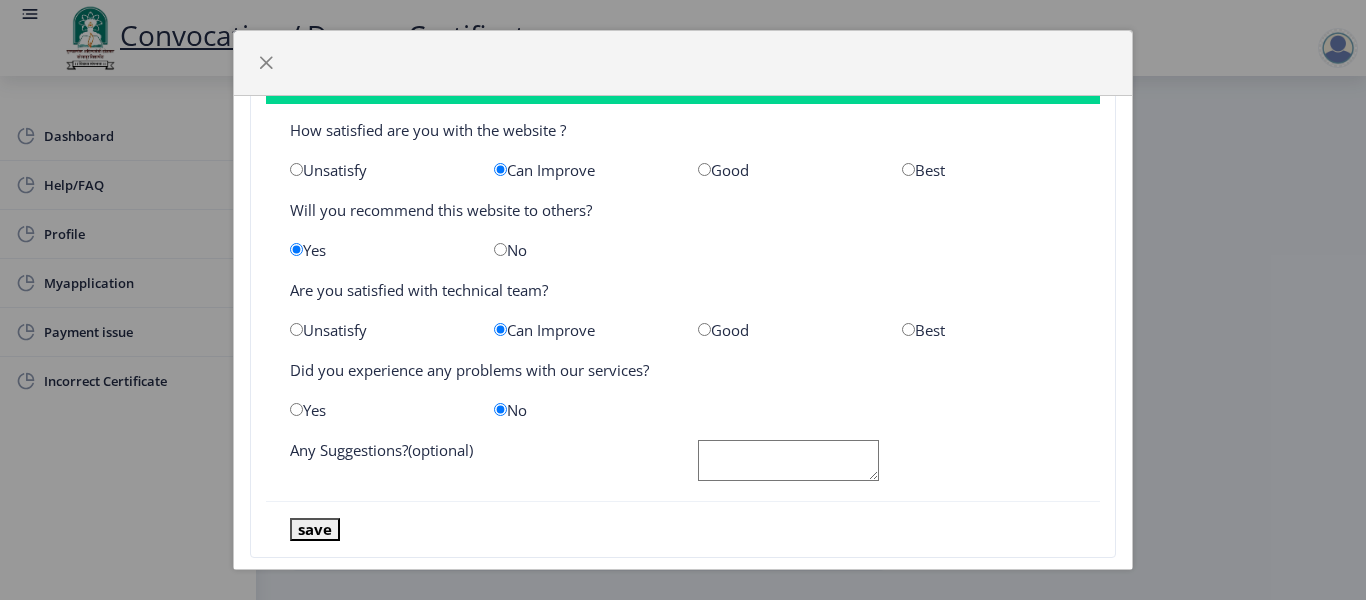 scroll, scrollTop: 100, scrollLeft: 0, axis: vertical 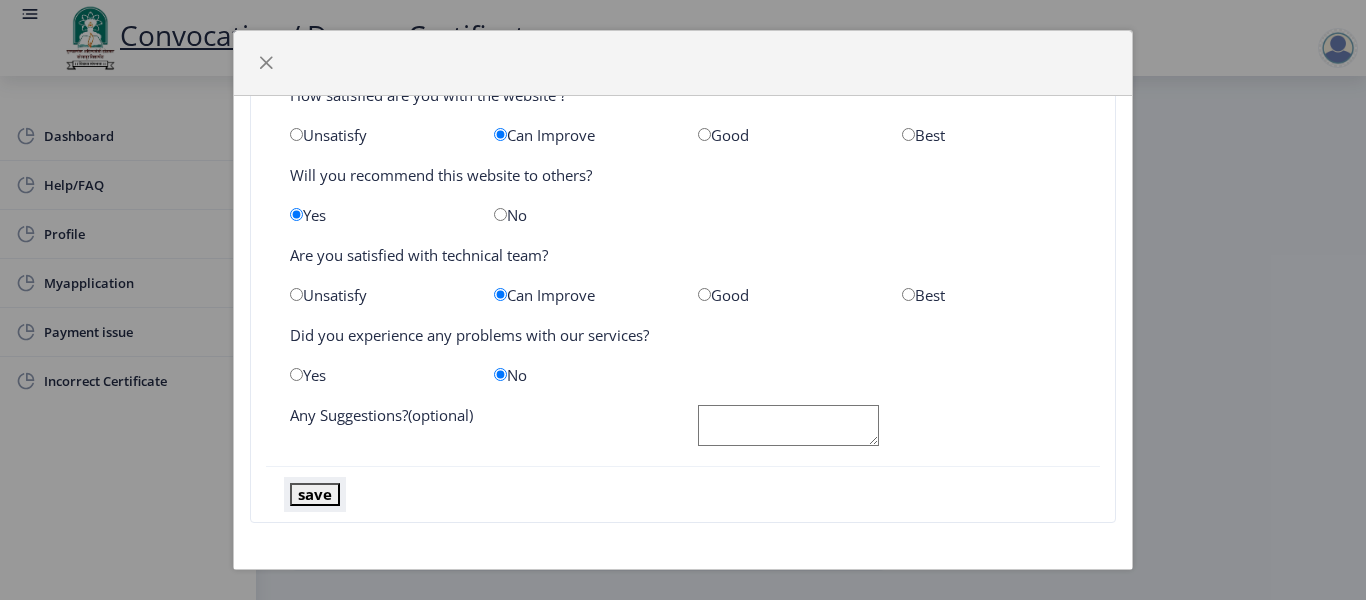click on "save" 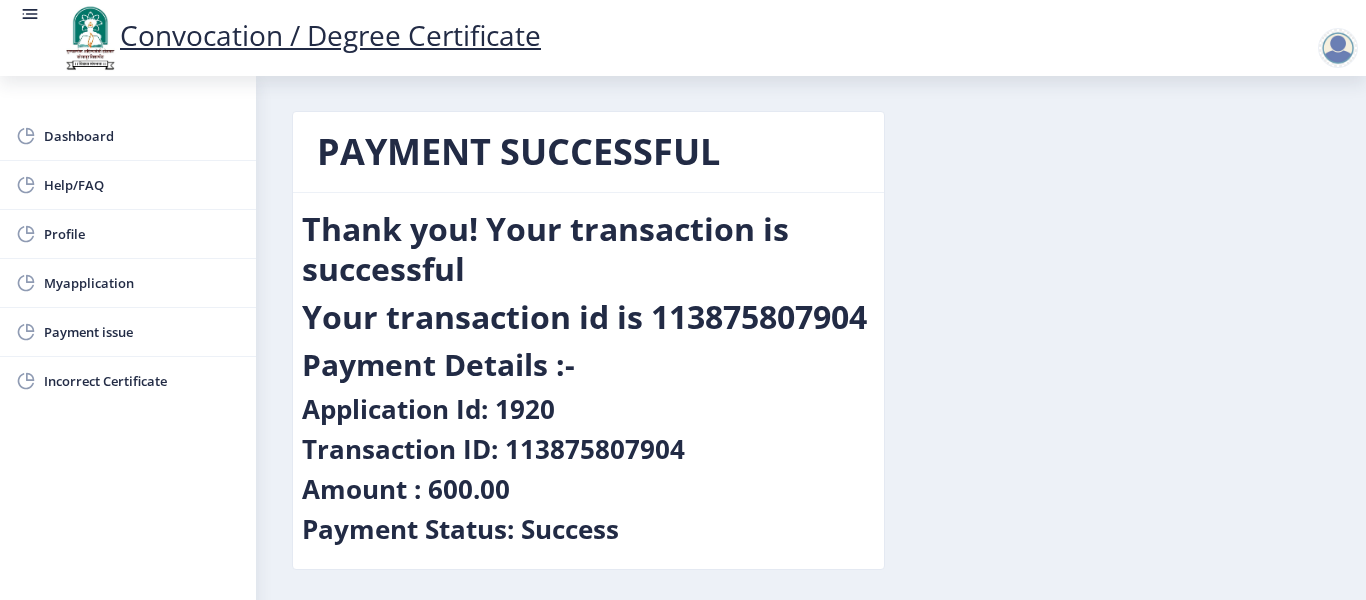 scroll, scrollTop: 0, scrollLeft: 0, axis: both 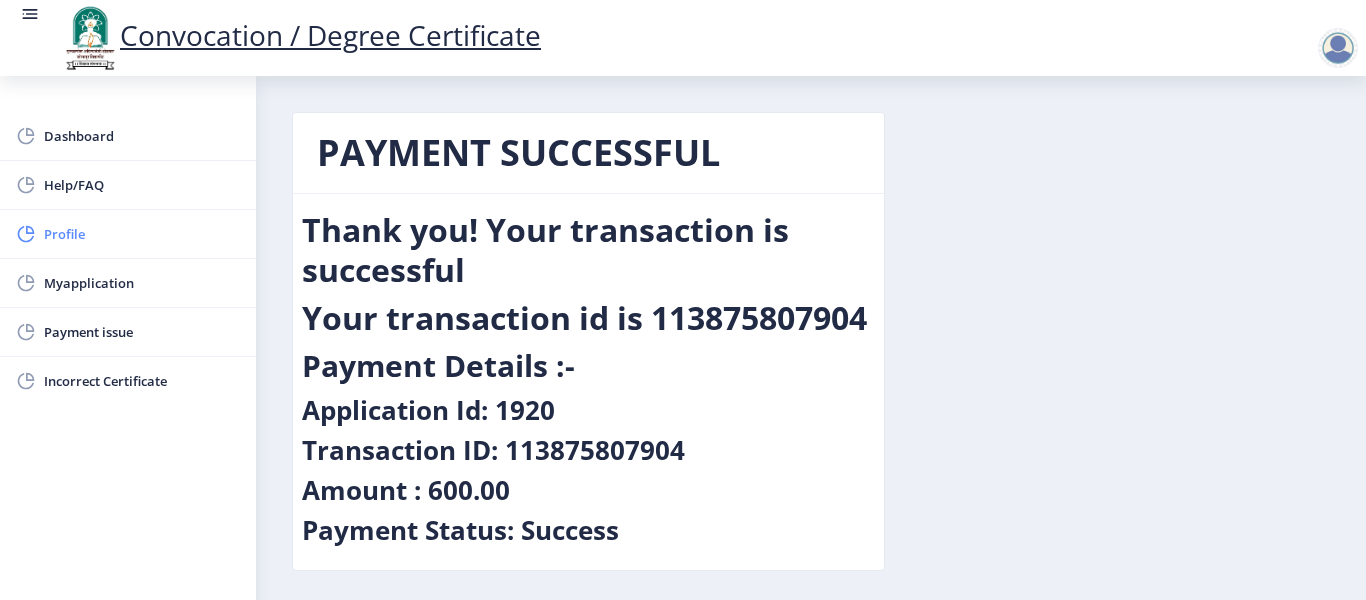 click on "Profile" 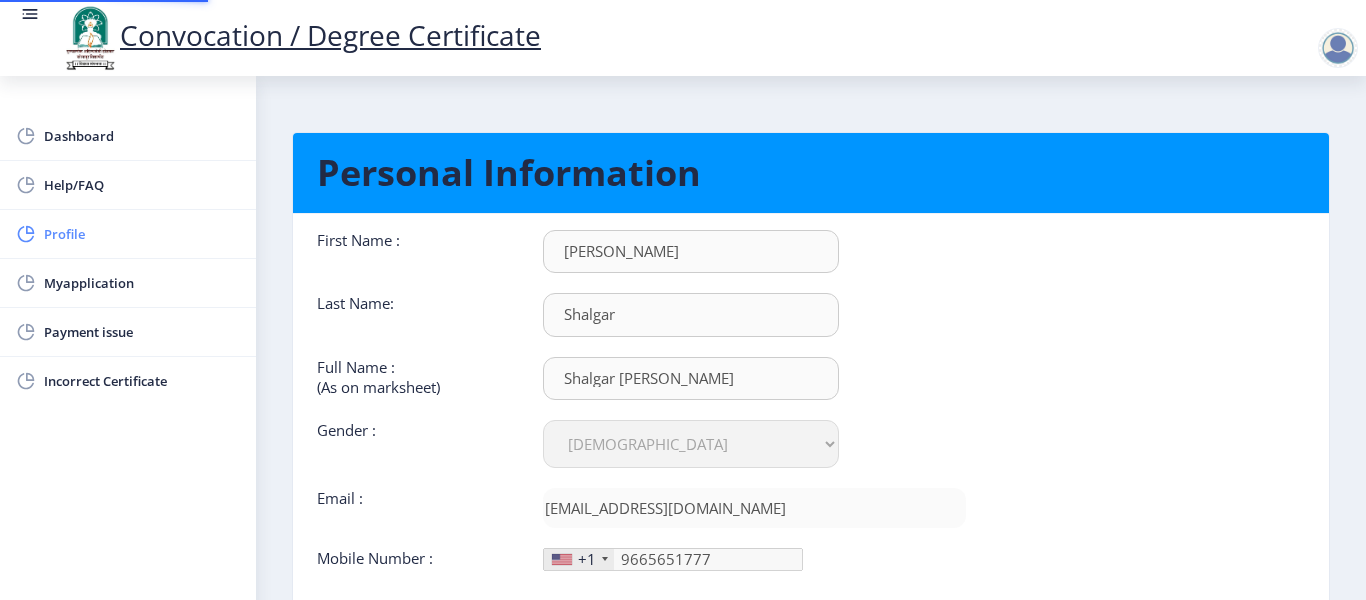type on "[PHONE_NUMBER]" 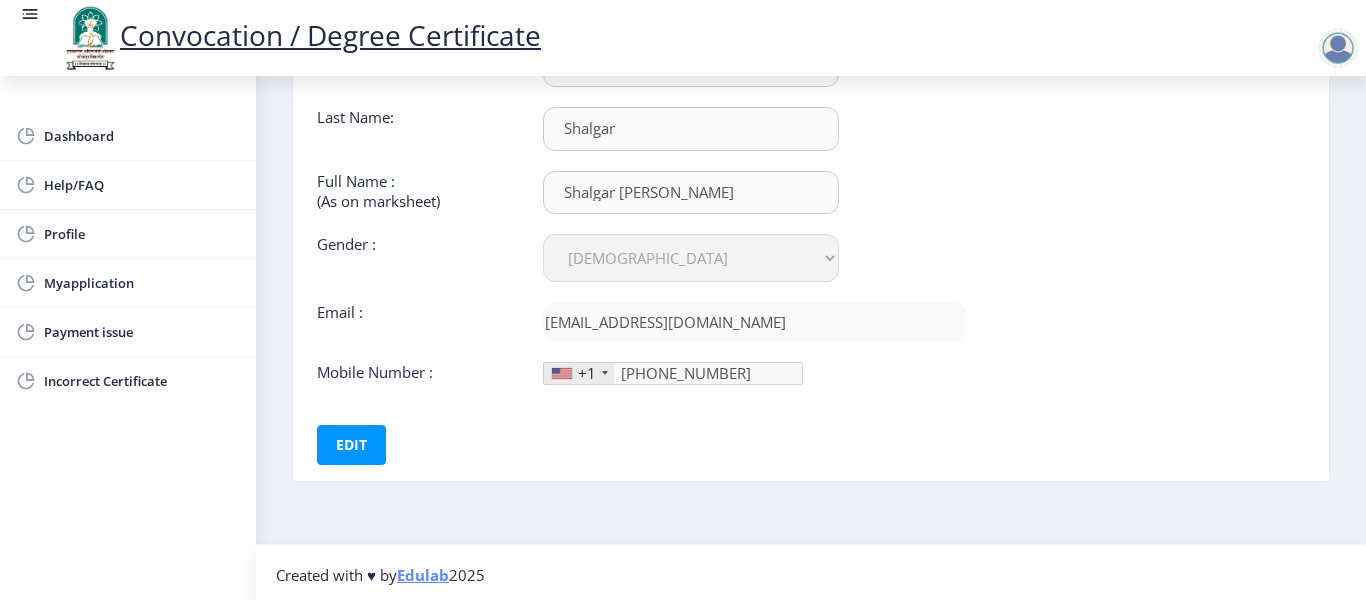 scroll, scrollTop: 191, scrollLeft: 0, axis: vertical 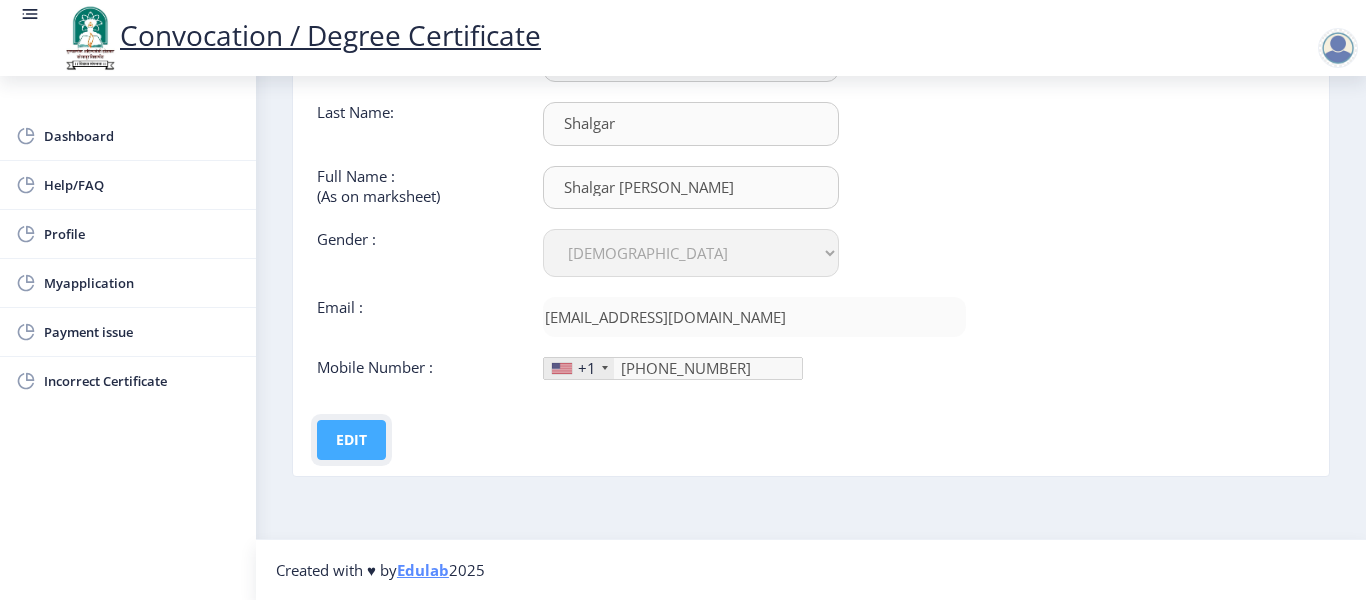 click on "Edit" 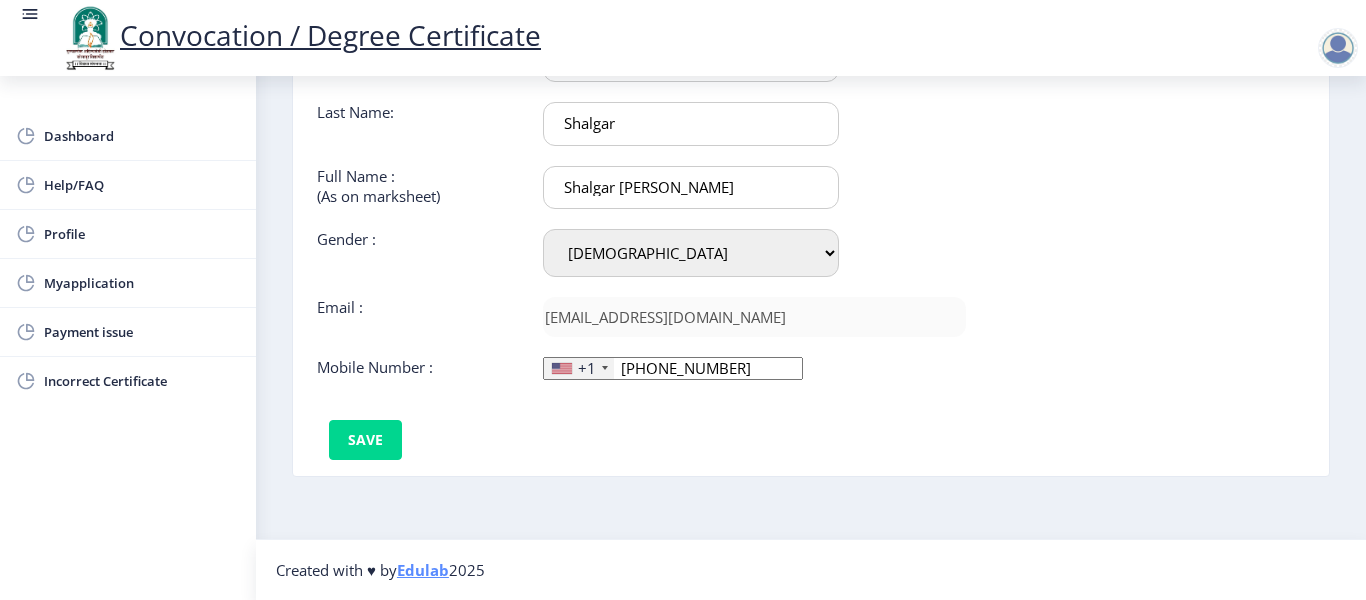 click on "[PHONE_NUMBER]" 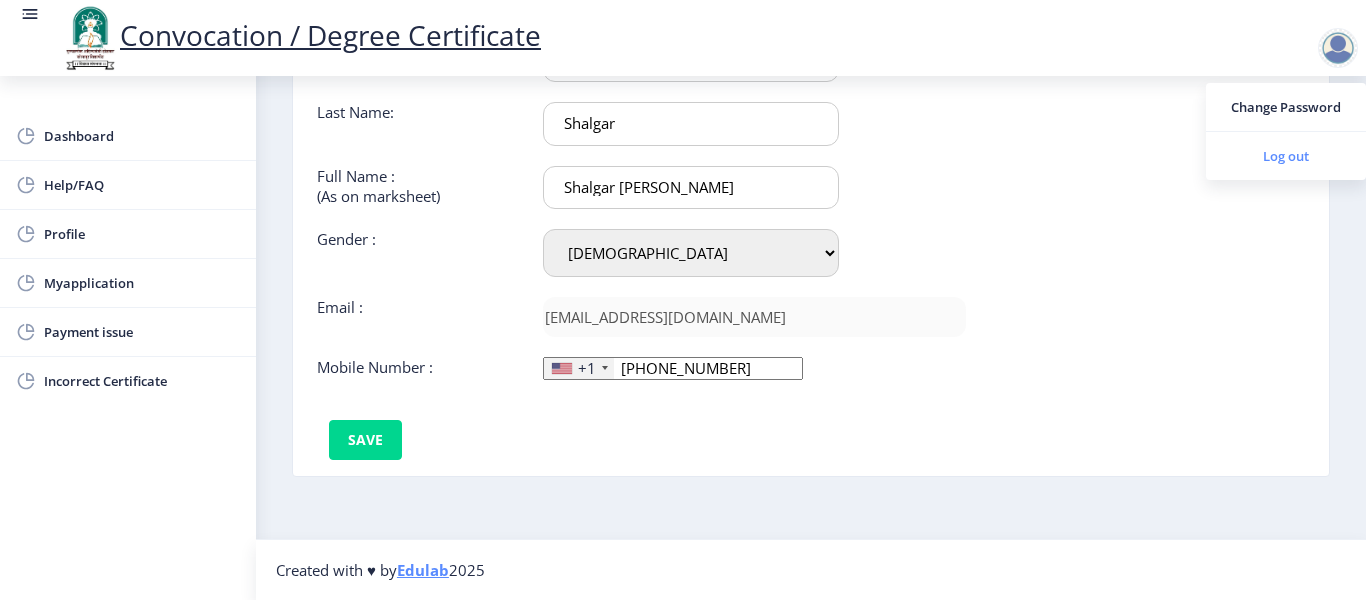 click on "Log out" at bounding box center [1286, 156] 